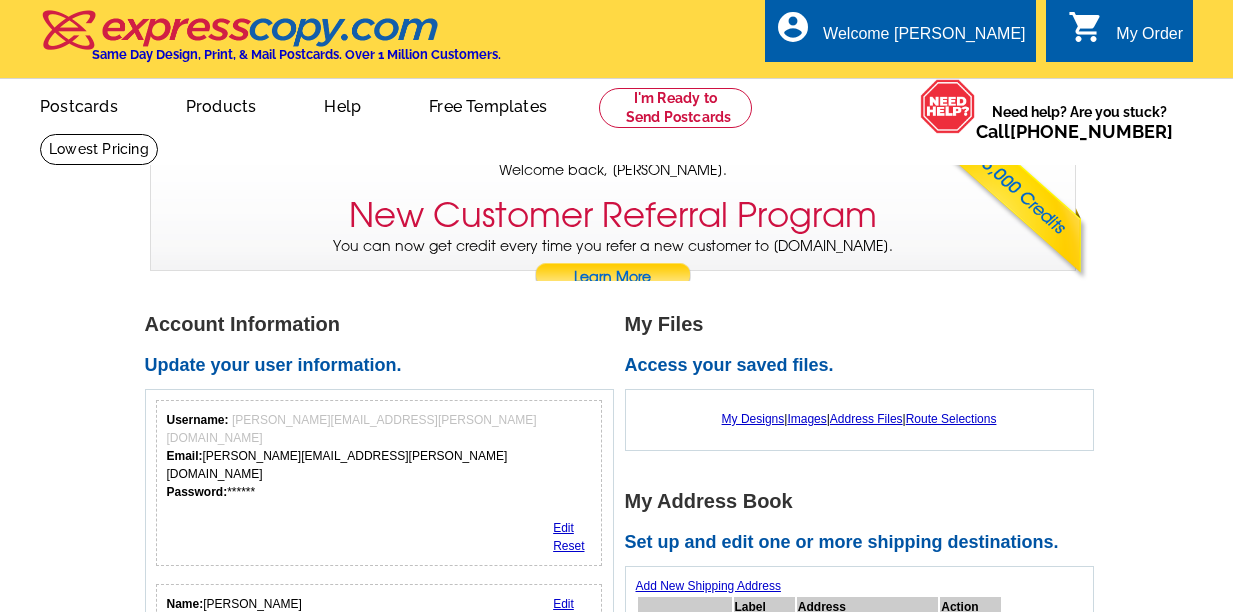 scroll, scrollTop: 0, scrollLeft: 0, axis: both 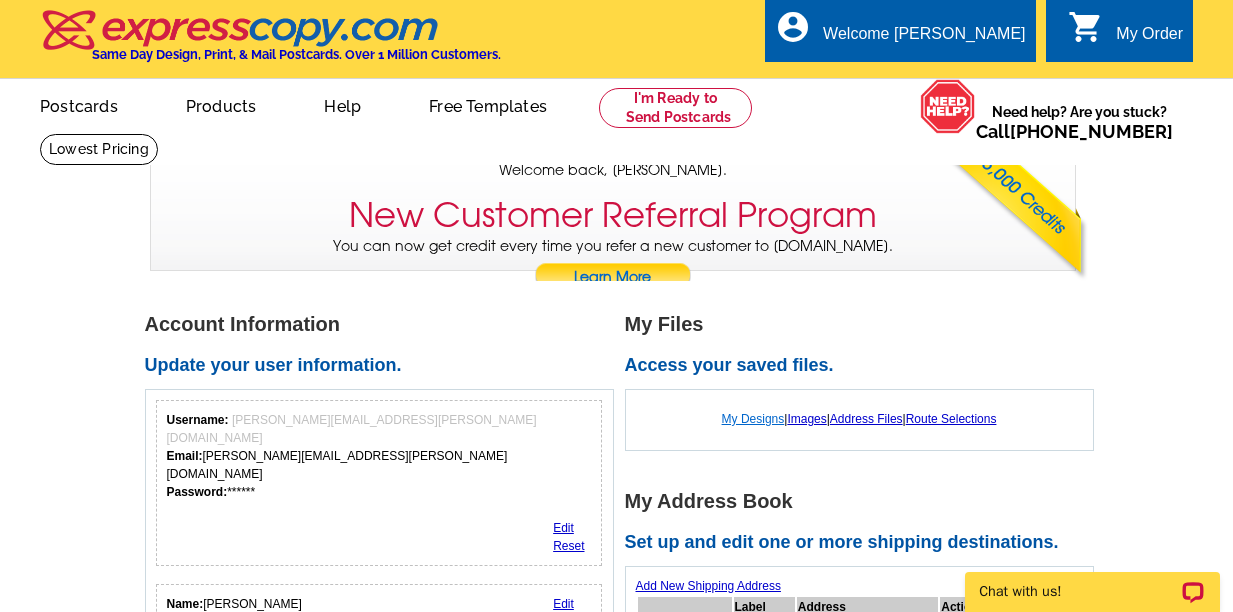 click on "My Designs" at bounding box center [753, 419] 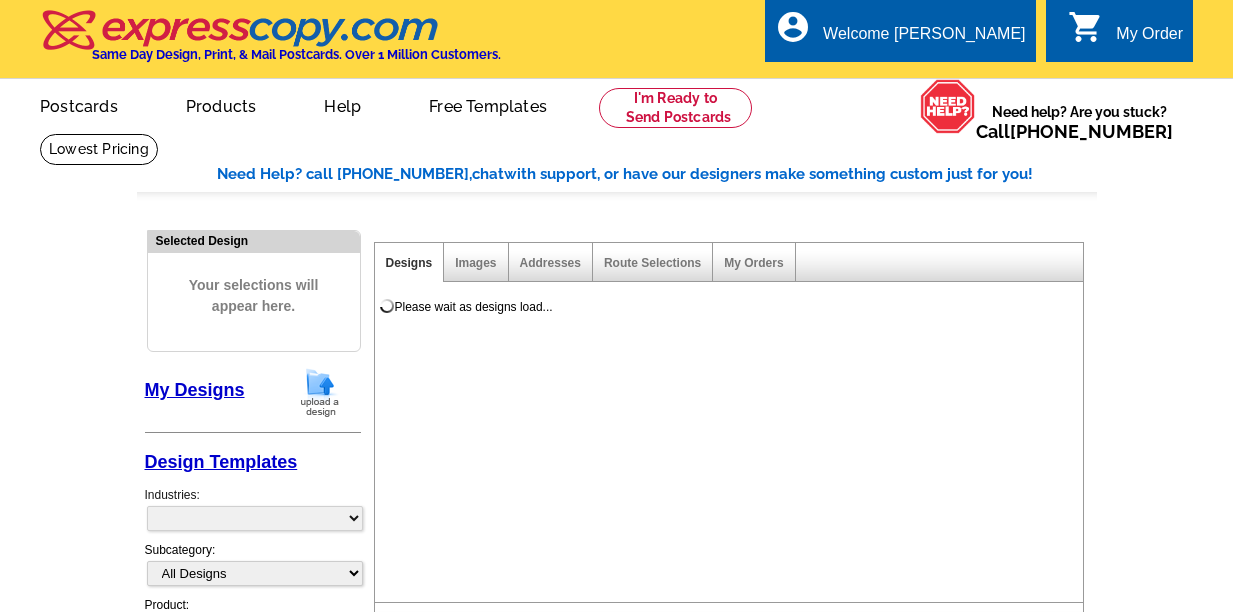 scroll, scrollTop: 0, scrollLeft: 0, axis: both 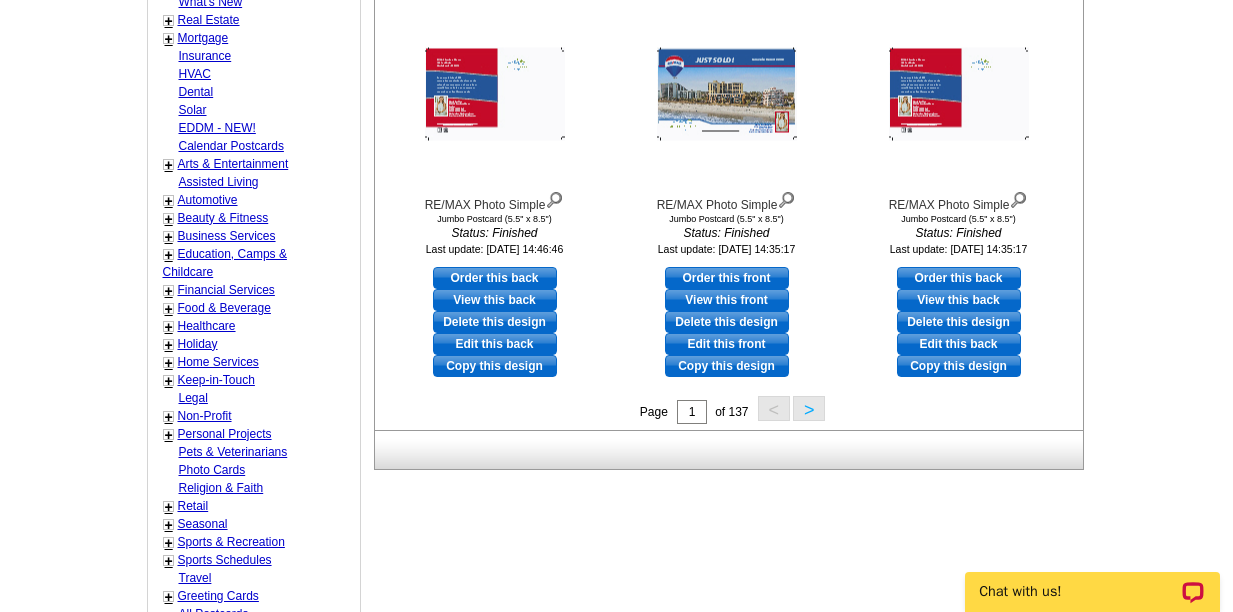 click on ">" at bounding box center (809, 408) 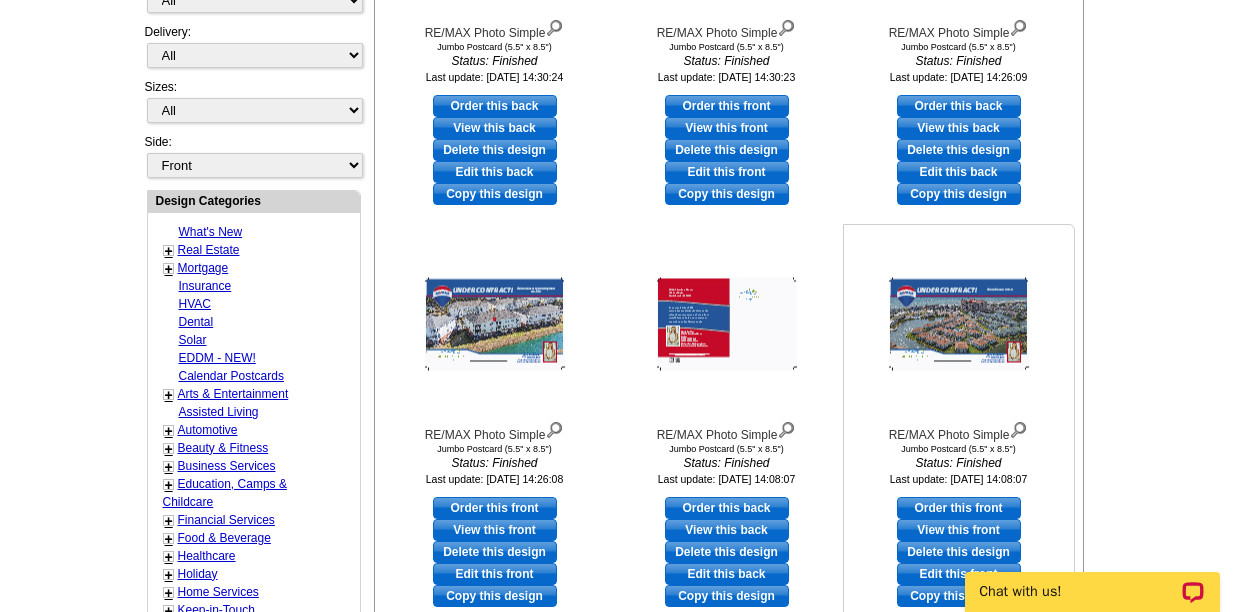 scroll, scrollTop: 572, scrollLeft: 0, axis: vertical 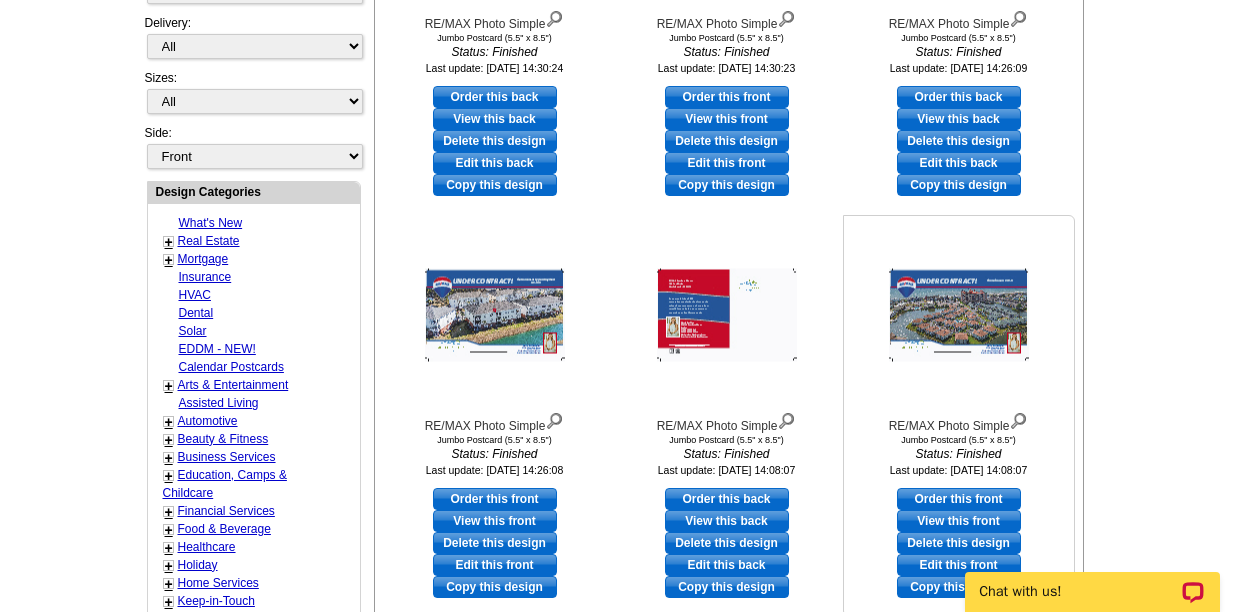 click on "Edit this front" at bounding box center [959, 565] 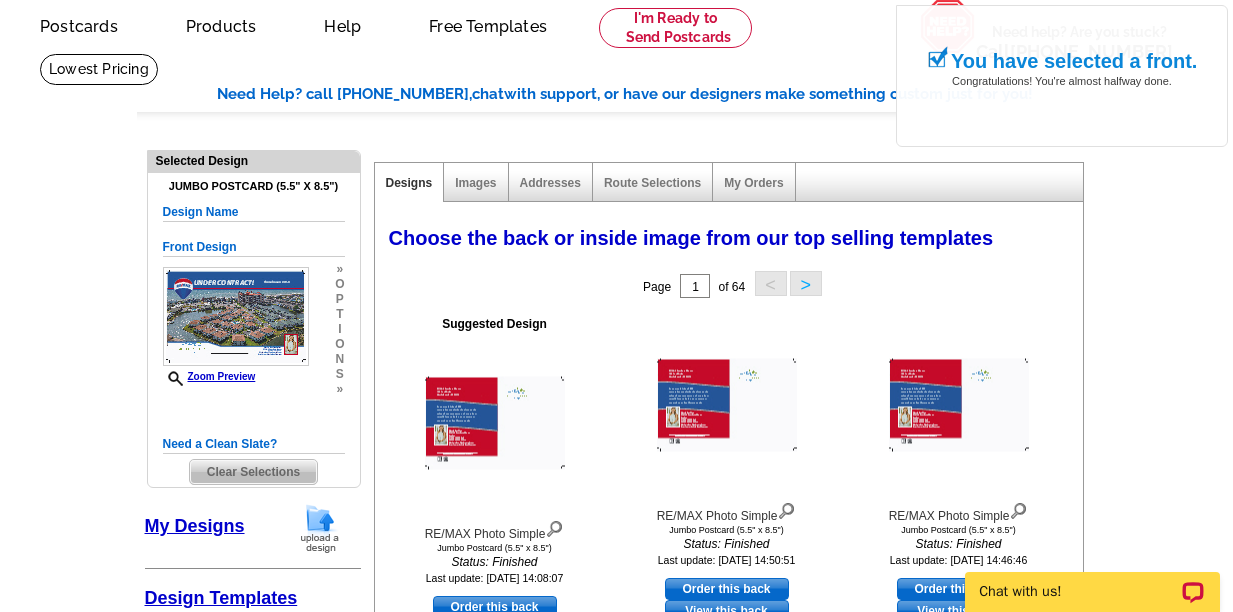 scroll, scrollTop: 350, scrollLeft: 0, axis: vertical 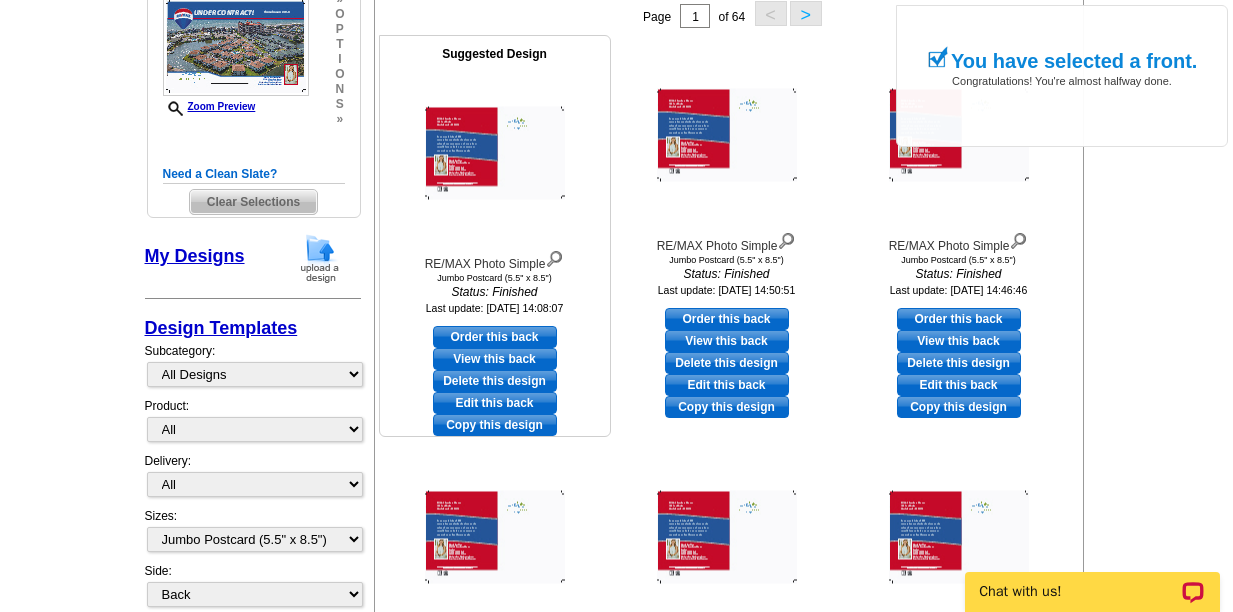 click on "Edit this back" at bounding box center (495, 403) 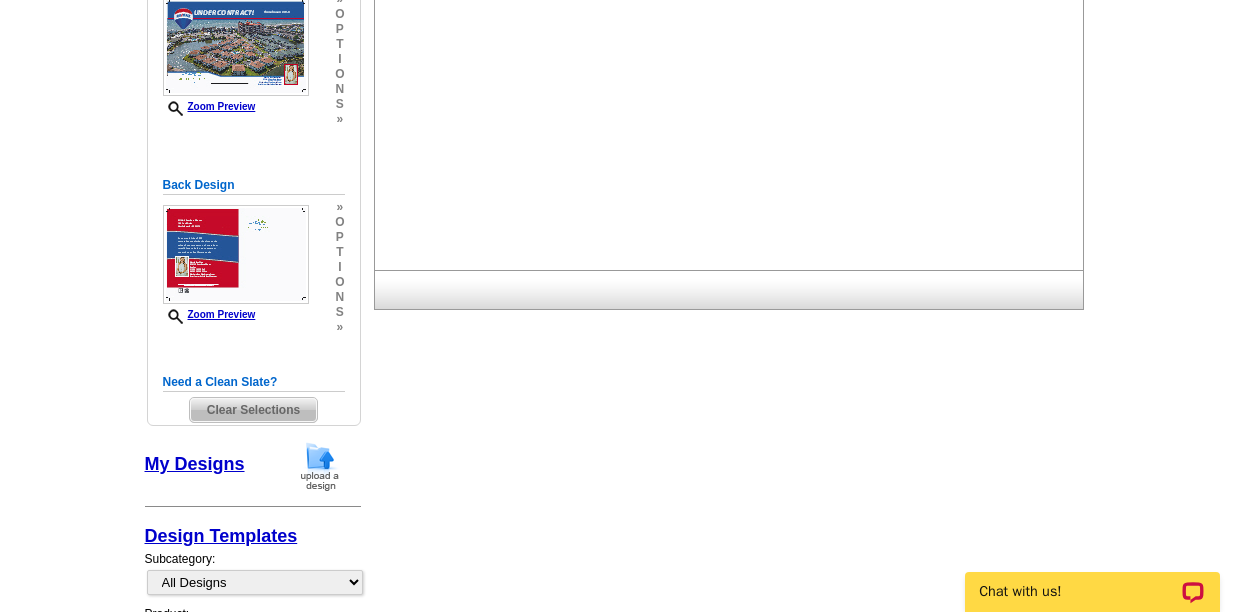 scroll, scrollTop: 0, scrollLeft: 0, axis: both 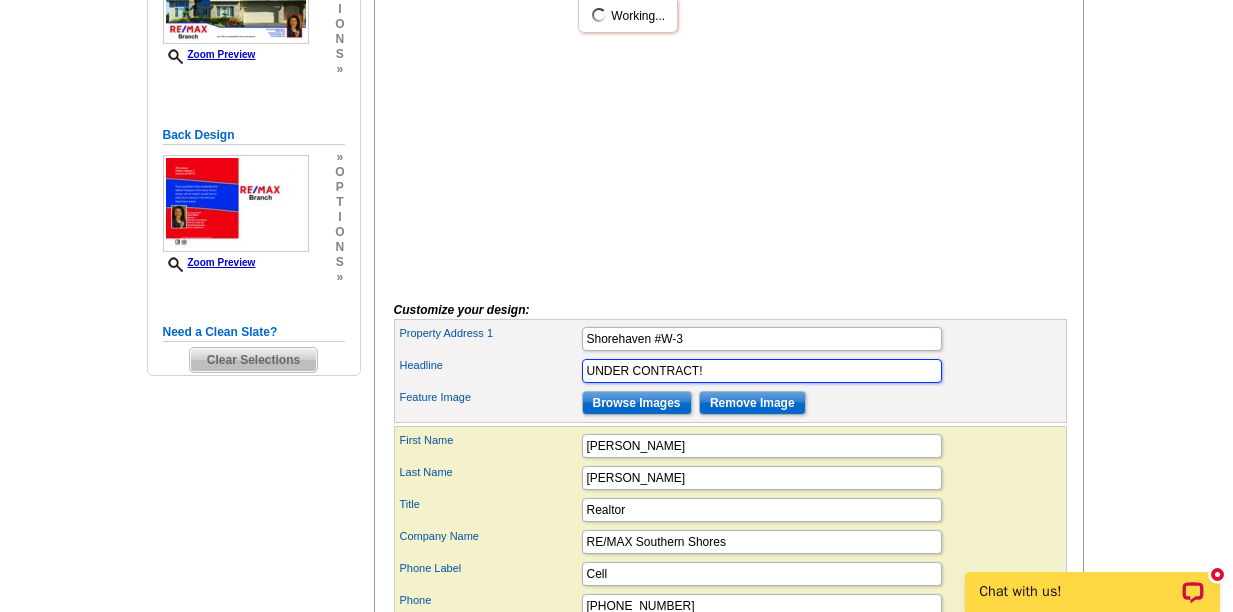 drag, startPoint x: 698, startPoint y: 400, endPoint x: 542, endPoint y: 405, distance: 156.08011 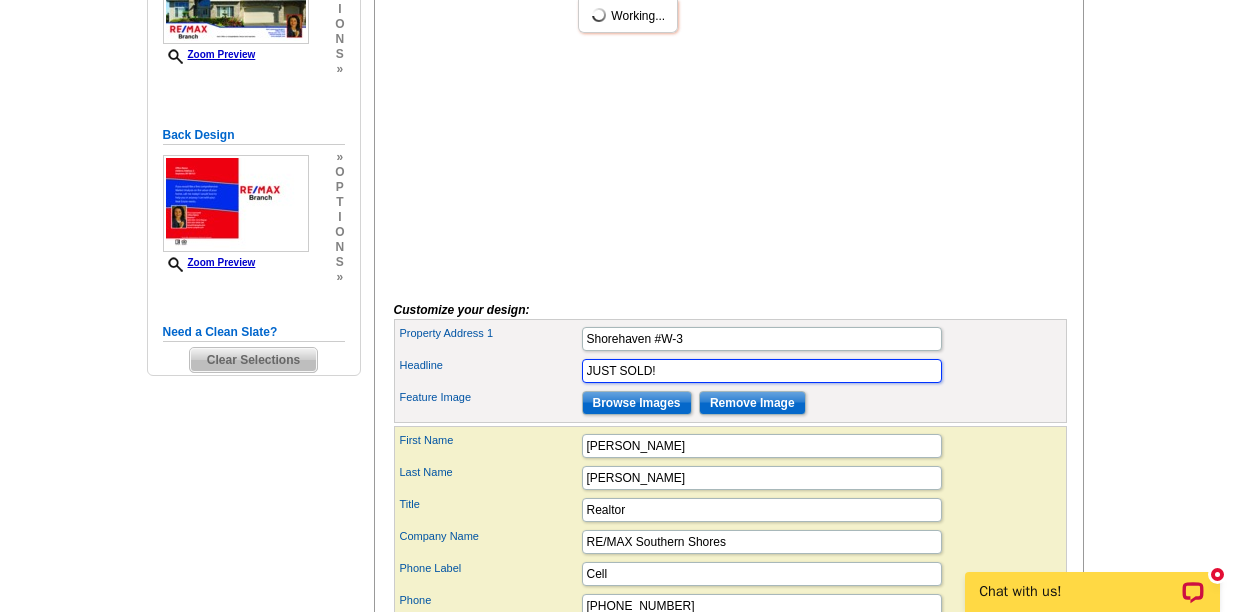 type on "JUST SOLD!" 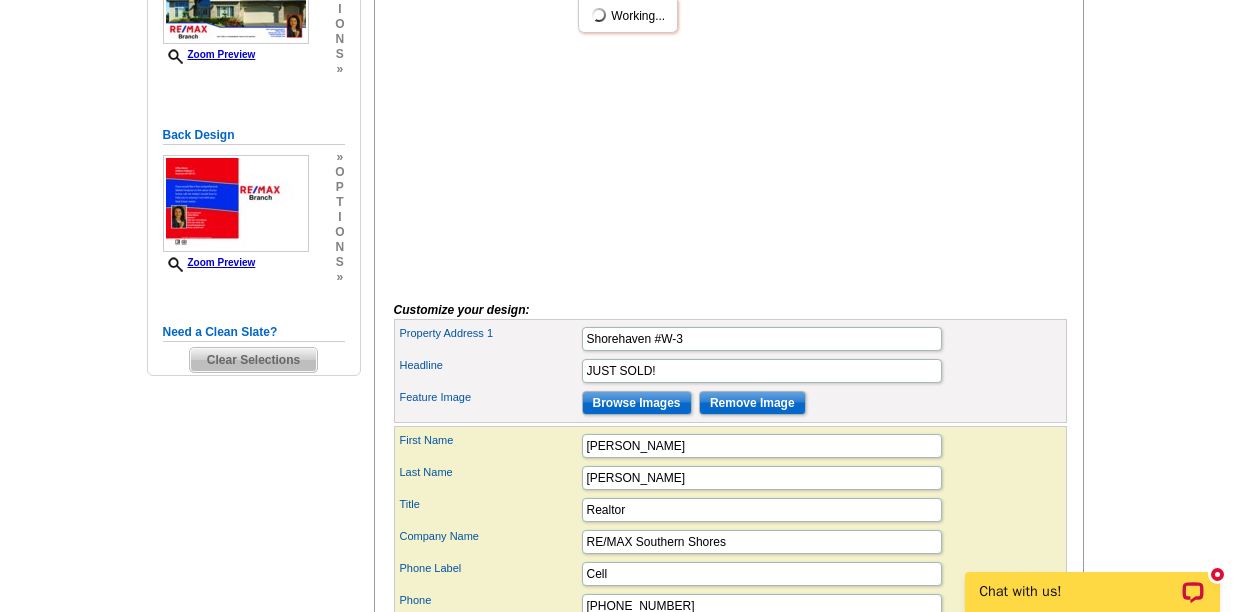 click on "Need Help? call 800-260-5887,  chat  with support, or have our designers make something custom just for you!
Got it, no need for the selection guide next time.
Show Results
Selected Design
Jumbo Postcard (5.5" x 8.5")
Design Name
RE/MAX Photo Simple
Front Design
Zoom Preview
»
o
p
t
i
o
n
s
»
o" at bounding box center [616, 328] 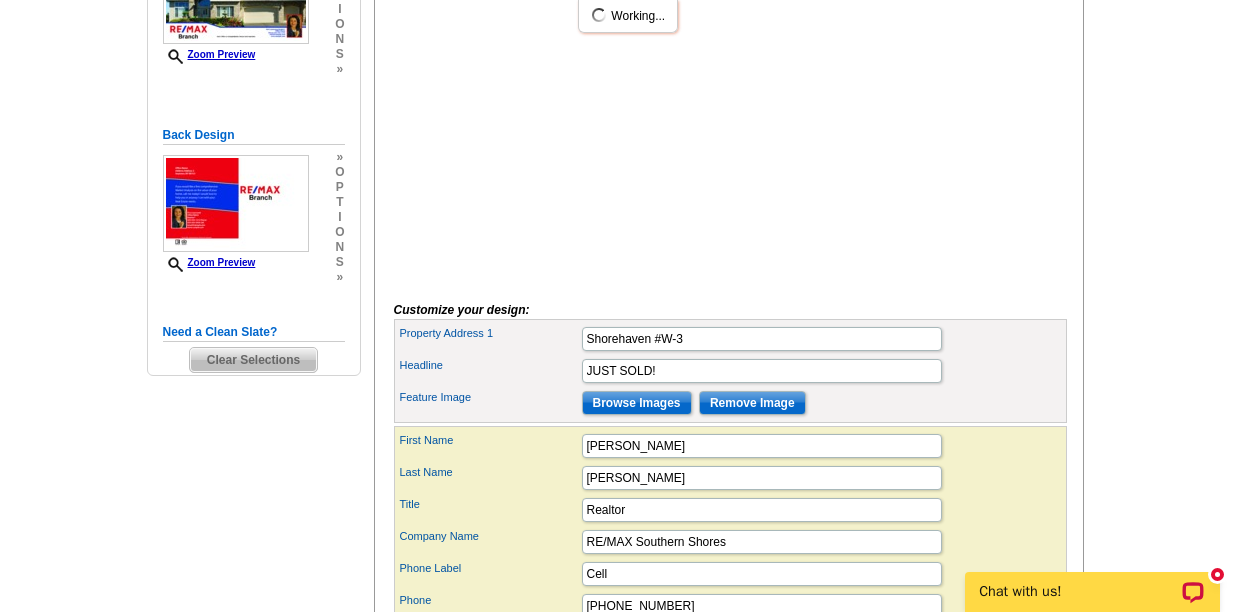 scroll, scrollTop: 0, scrollLeft: 0, axis: both 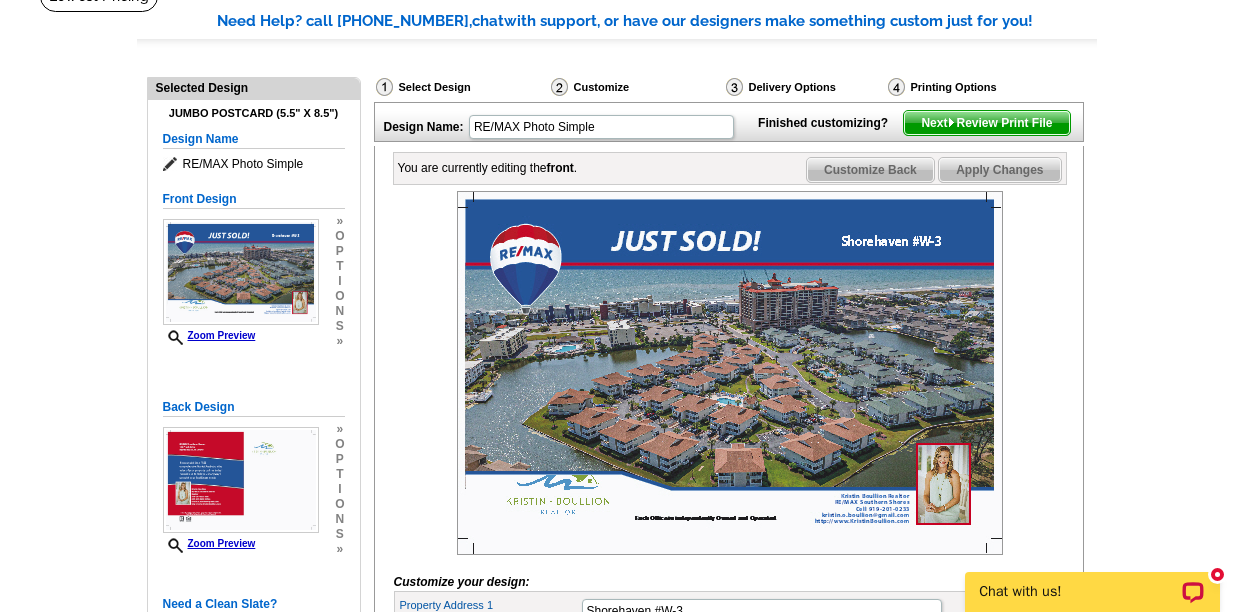 click on "Customize Back" at bounding box center (870, 170) 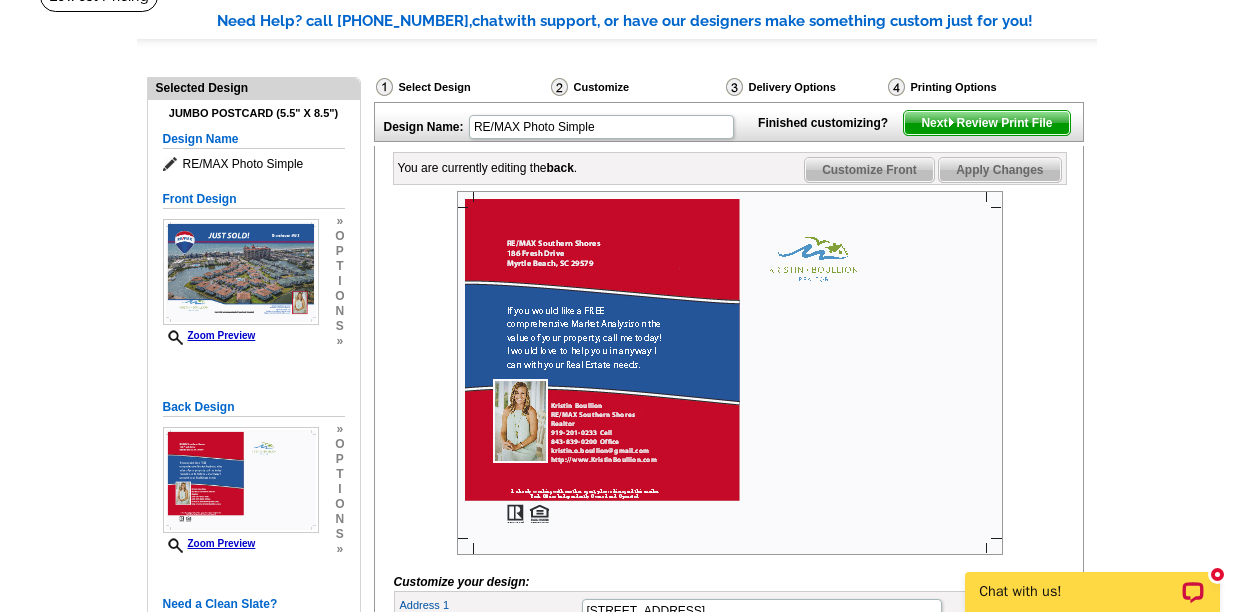 click on "Next   Review Print File" at bounding box center [986, 123] 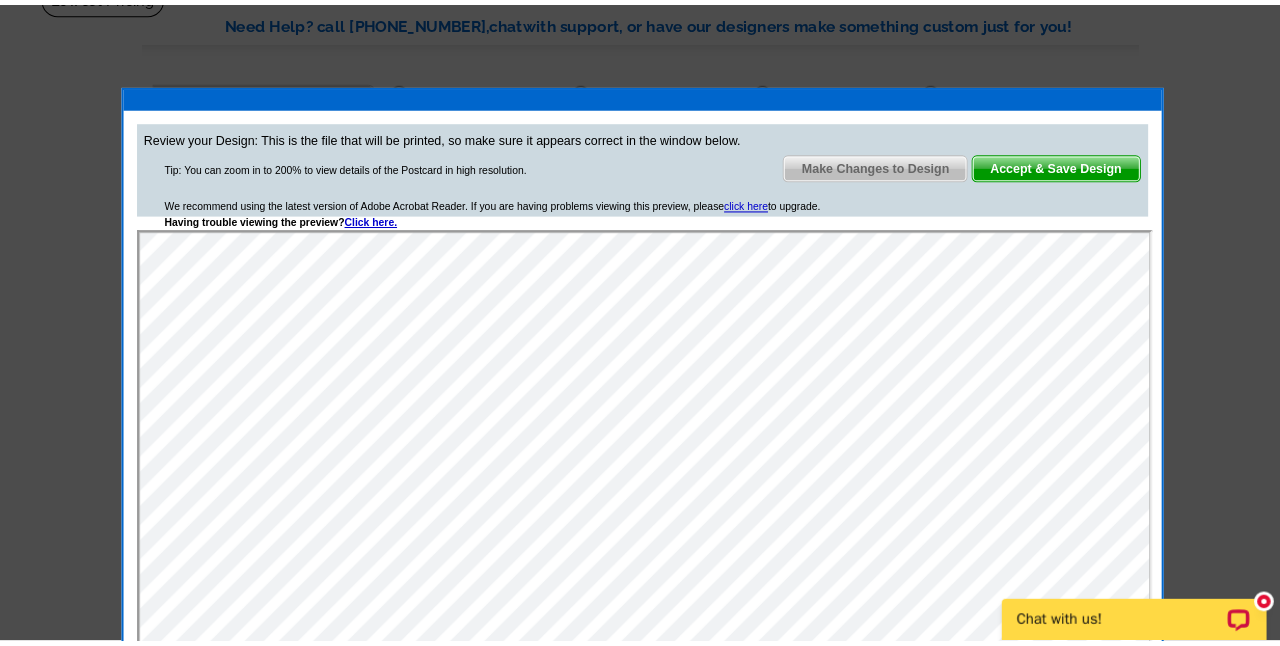 scroll, scrollTop: 0, scrollLeft: 0, axis: both 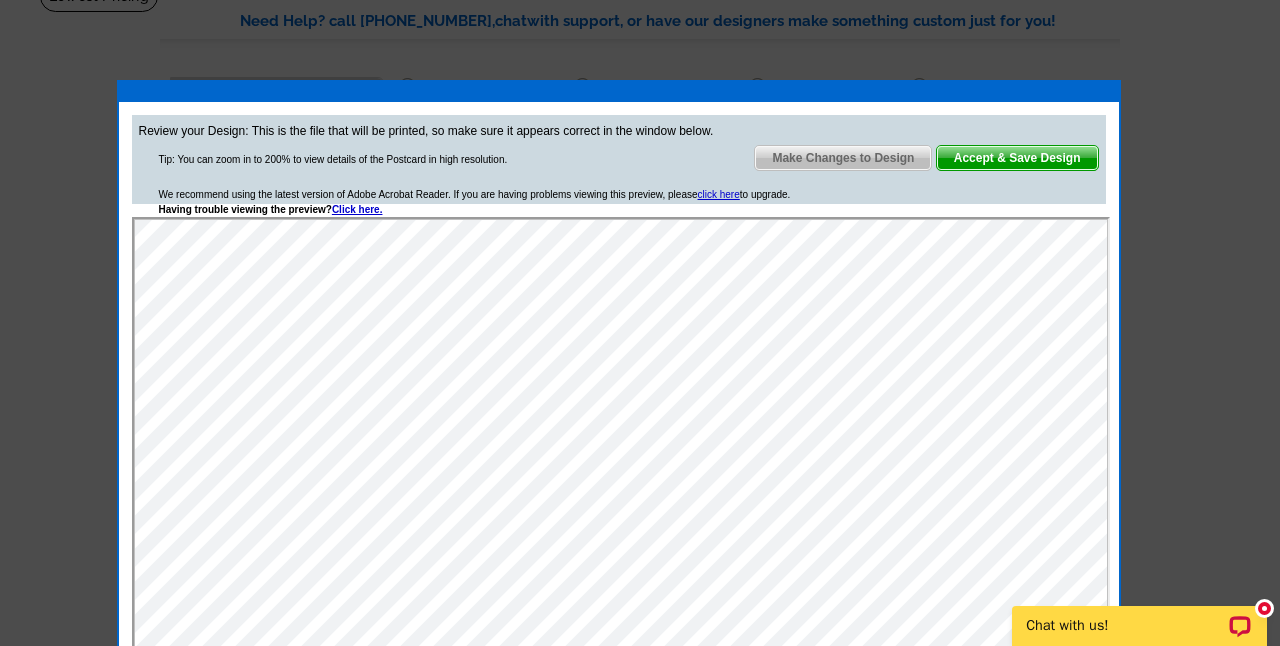 click on "Accept & Save Design" at bounding box center [1017, 158] 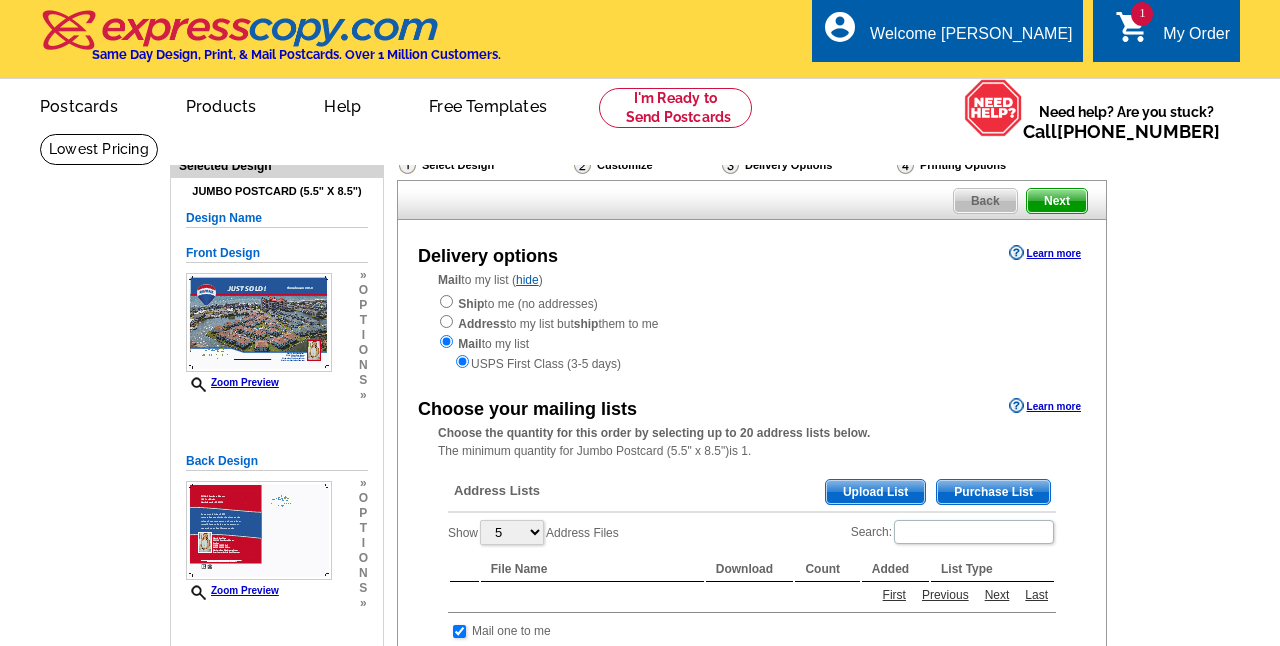 scroll, scrollTop: 0, scrollLeft: 0, axis: both 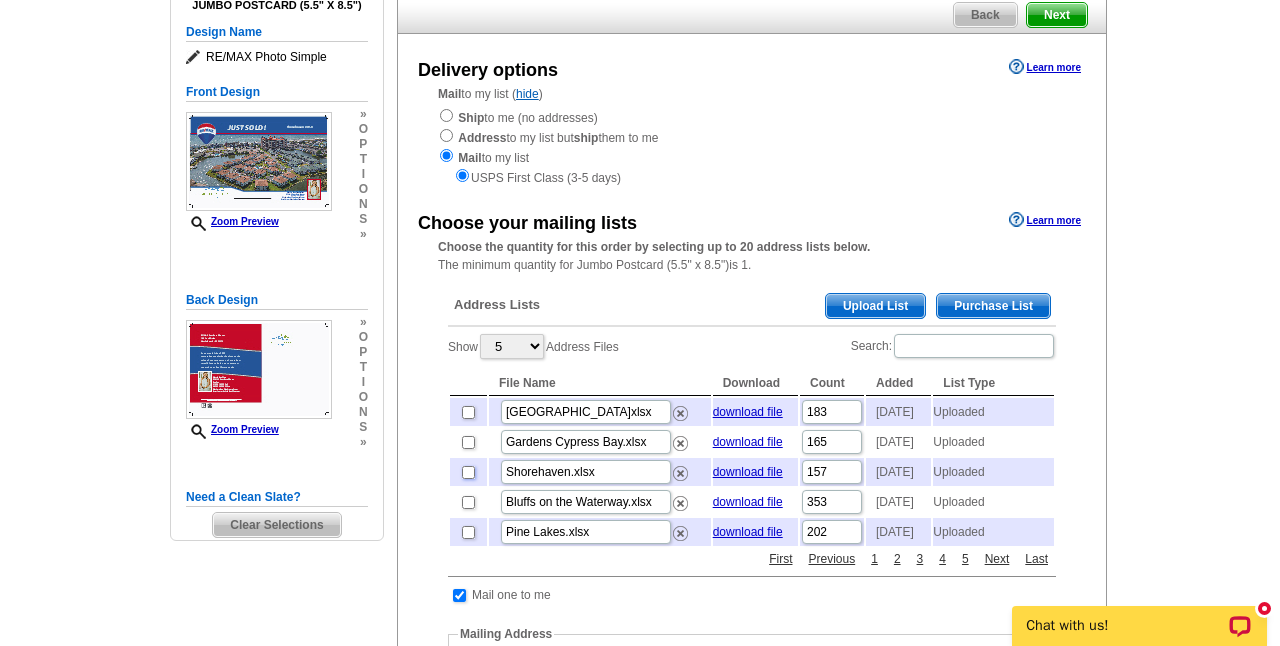 click at bounding box center [468, 472] 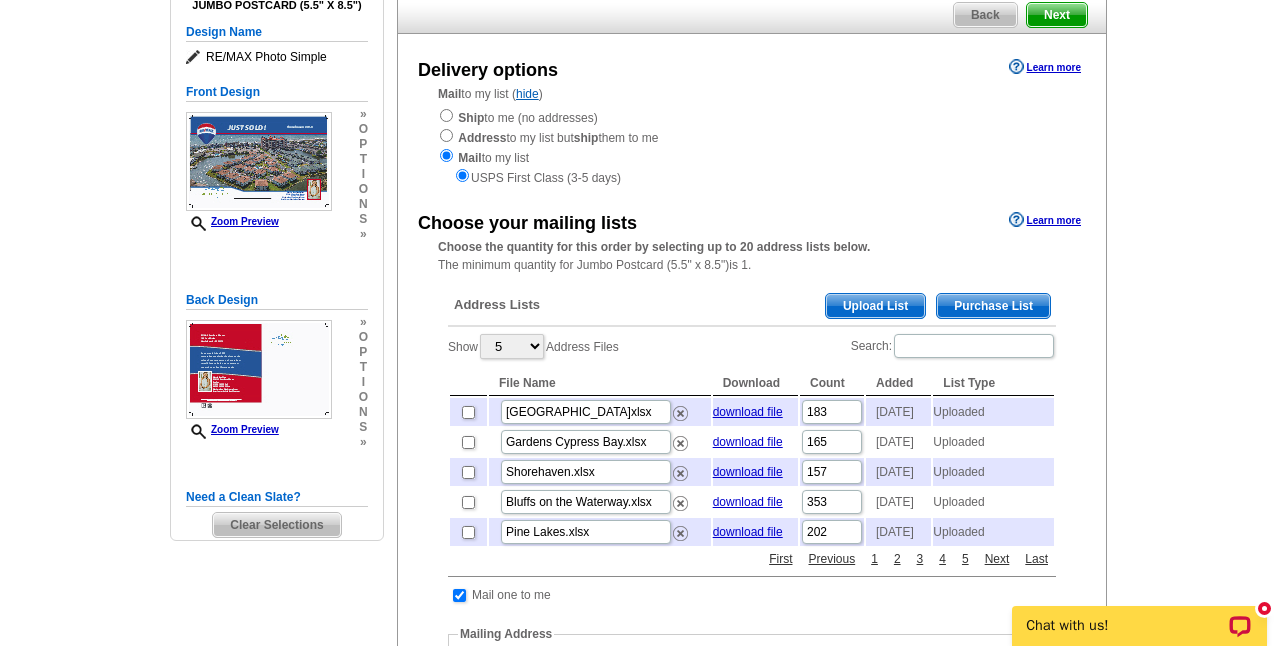 checkbox on "true" 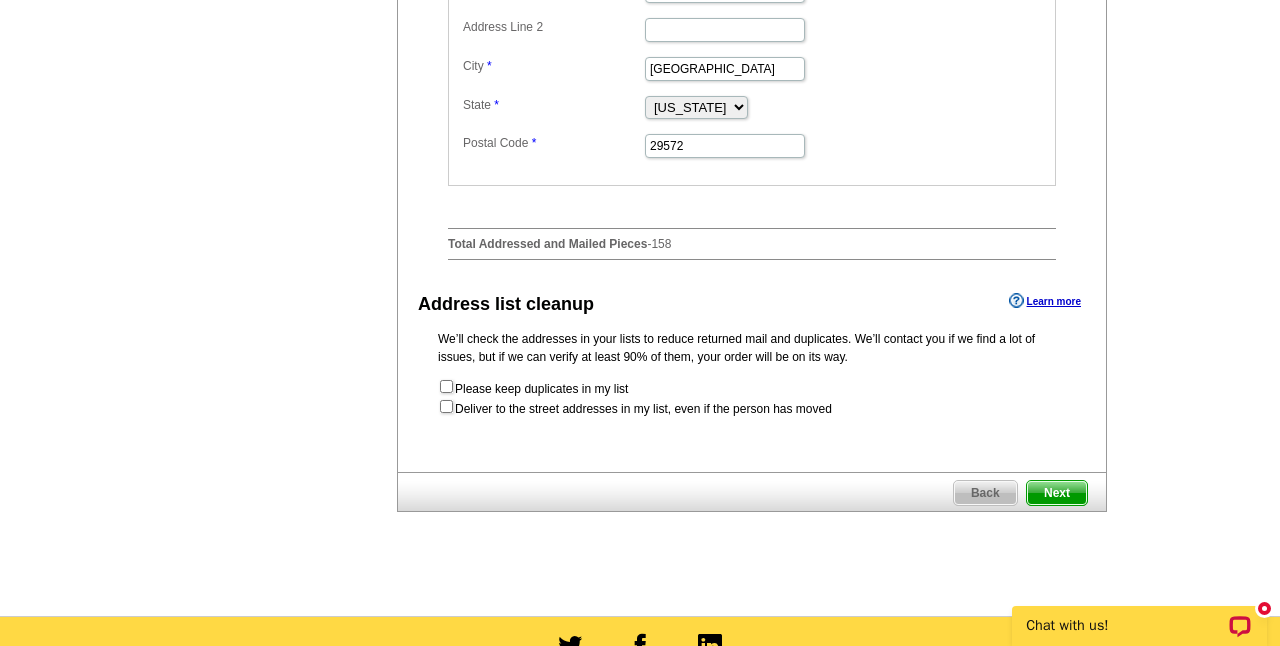 scroll, scrollTop: 959, scrollLeft: 0, axis: vertical 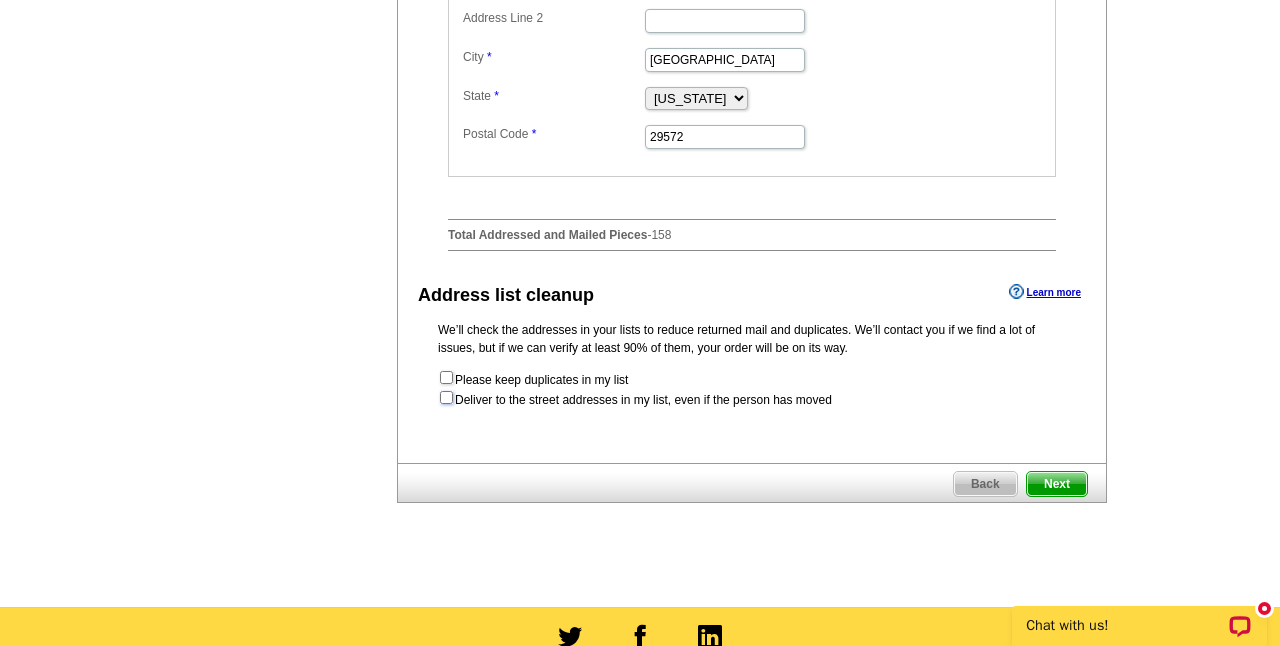 click at bounding box center [446, 397] 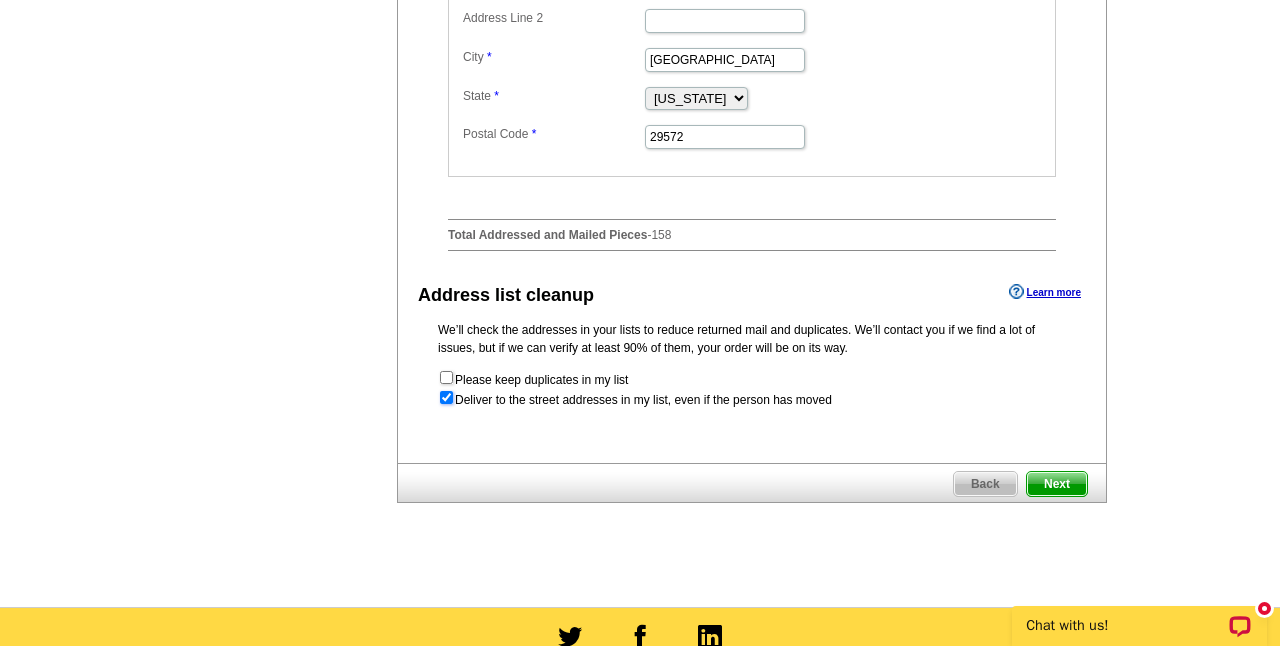 radio on "true" 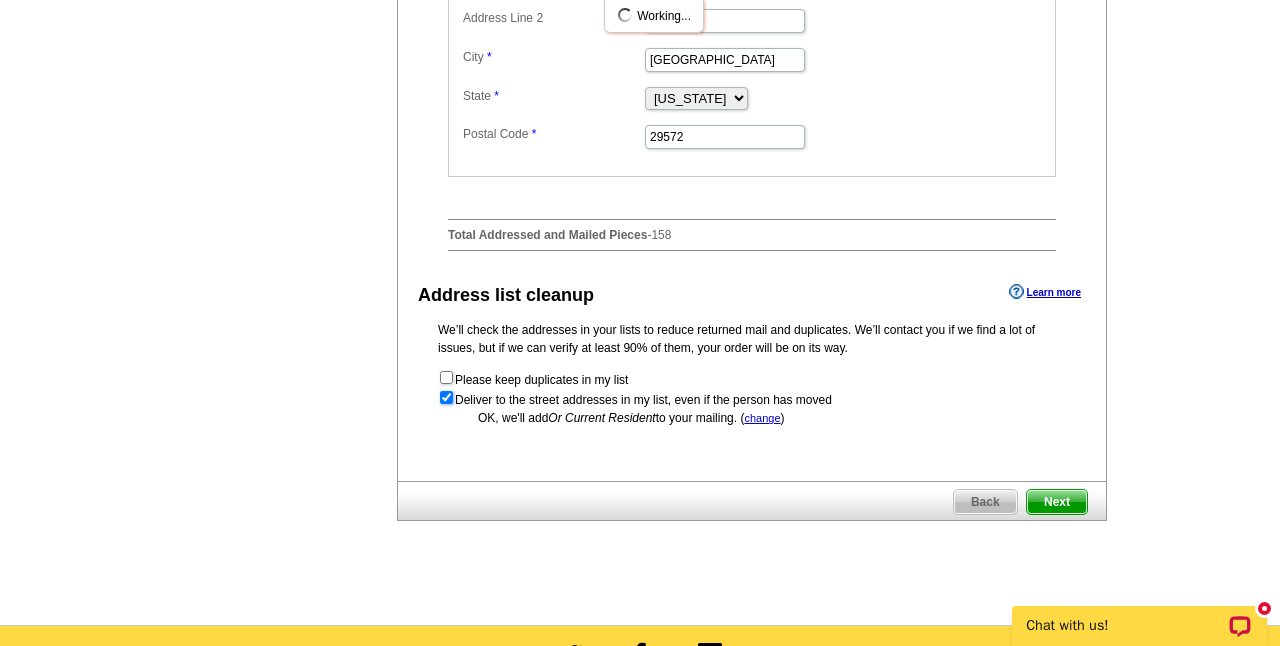 scroll, scrollTop: 0, scrollLeft: 0, axis: both 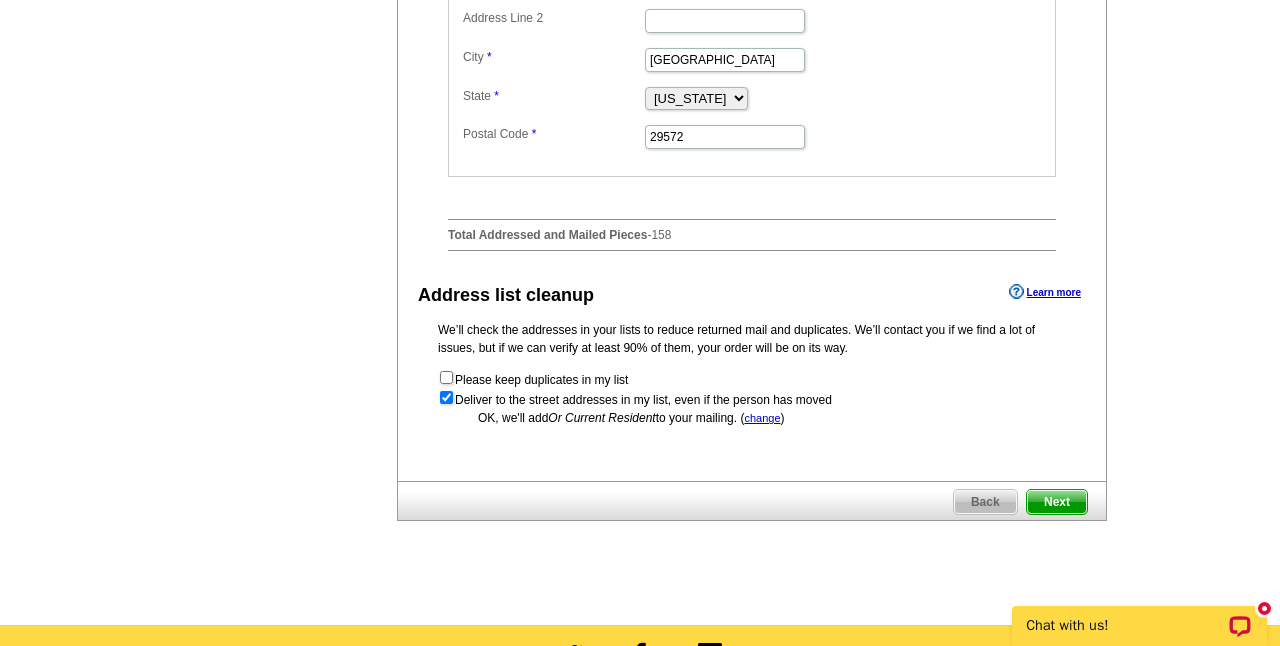 click on "Next" at bounding box center [1057, 502] 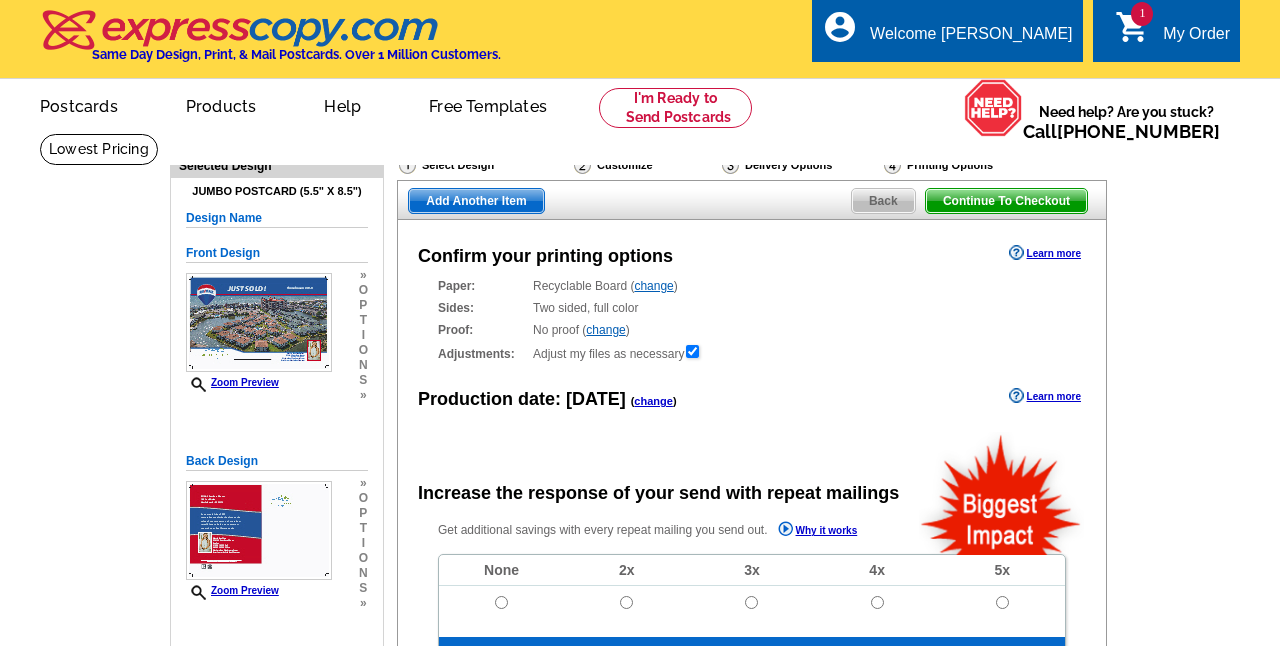 scroll, scrollTop: 0, scrollLeft: 0, axis: both 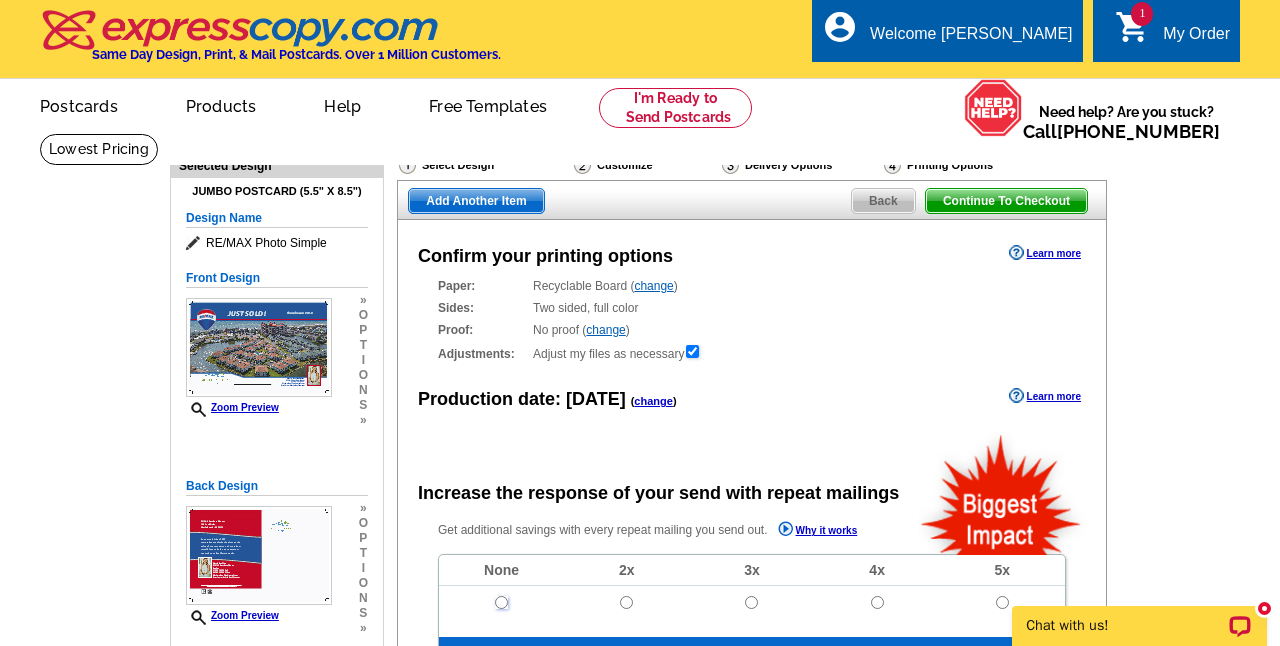 click at bounding box center [501, 602] 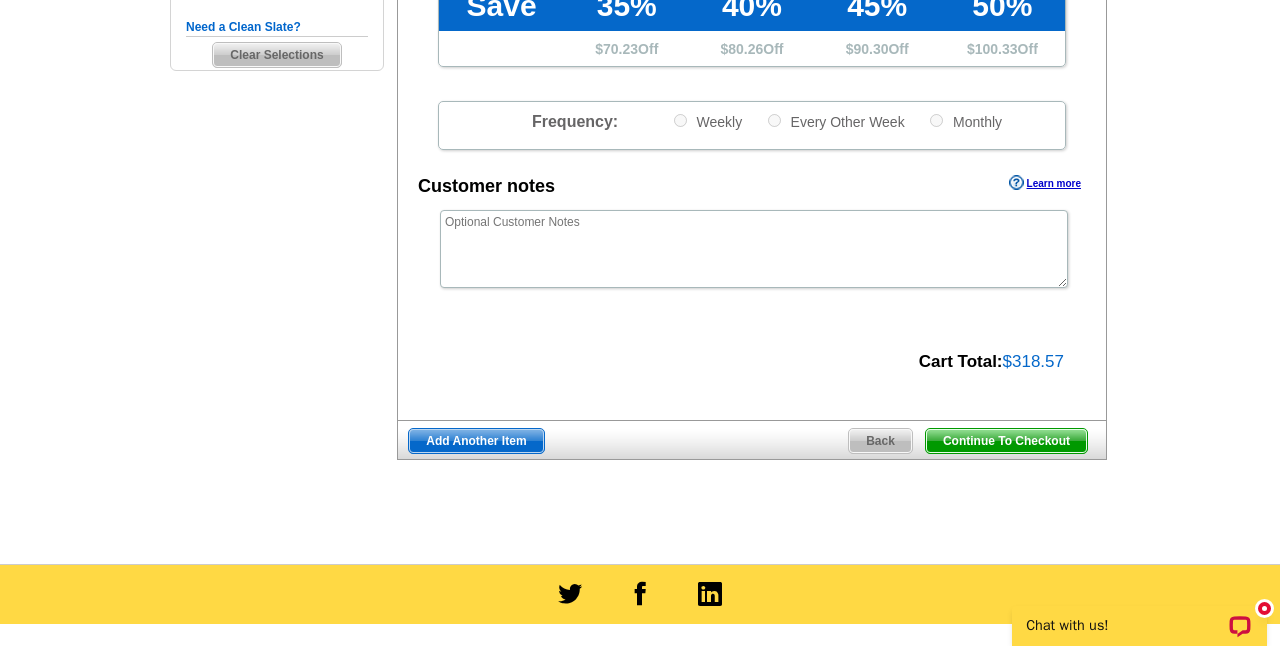scroll, scrollTop: 767, scrollLeft: 0, axis: vertical 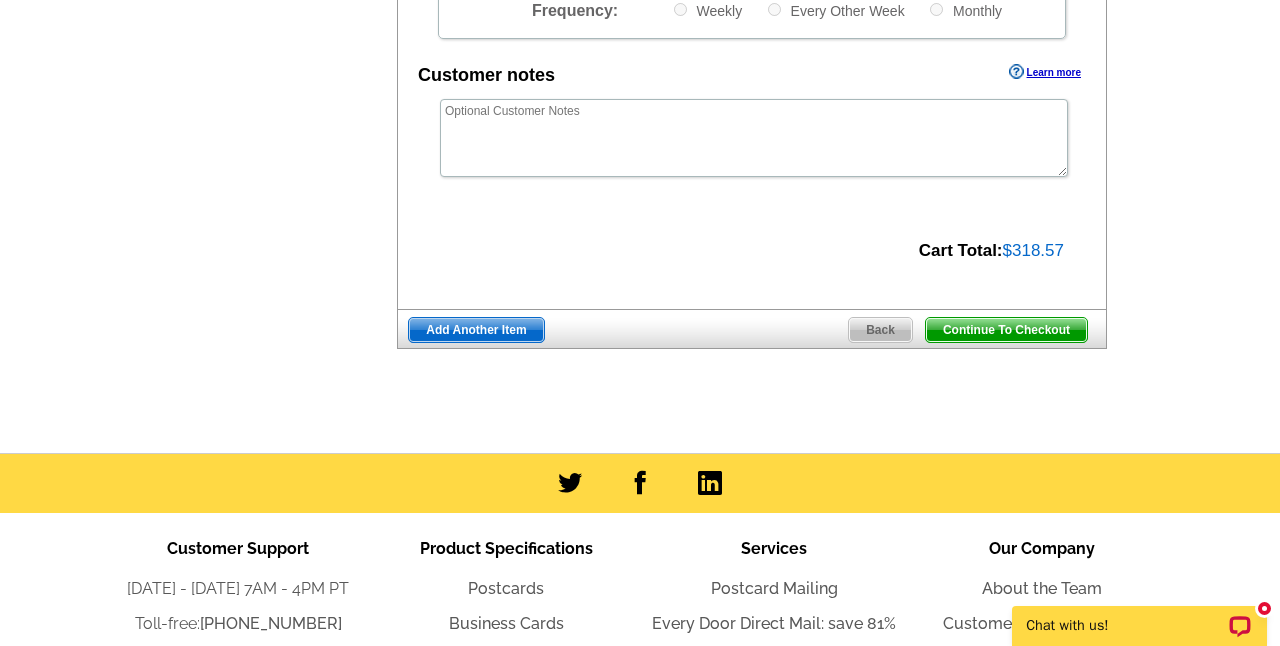 click on "Add Another Item" at bounding box center (476, 330) 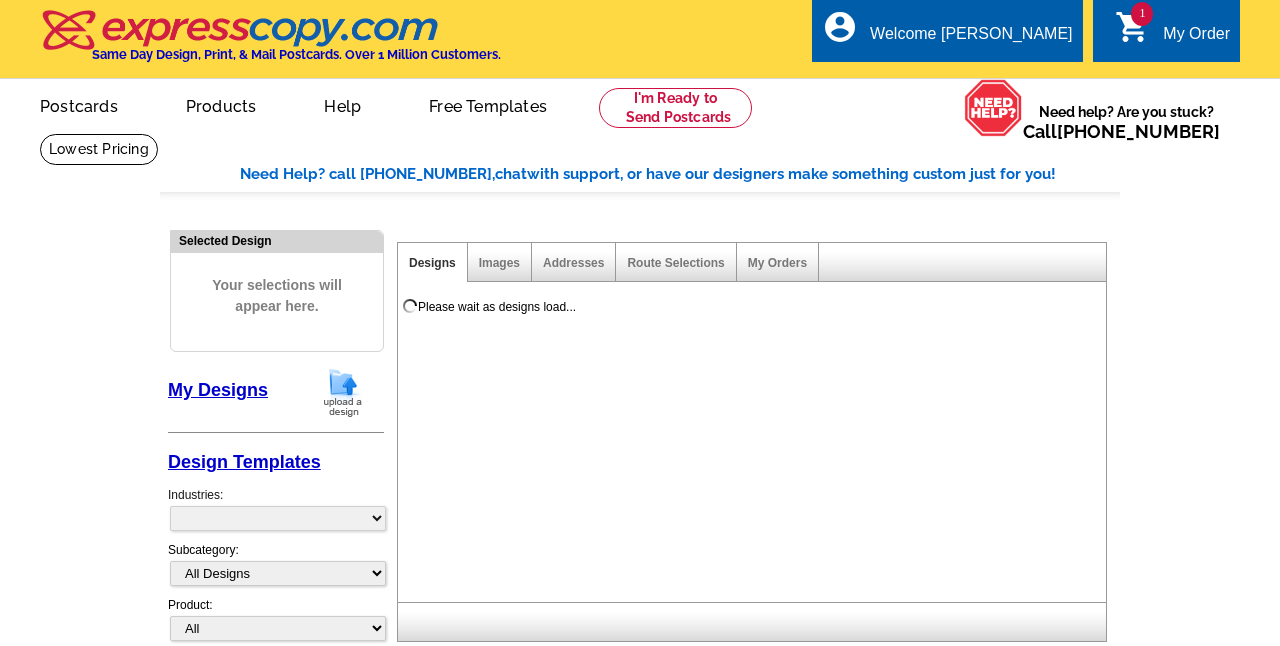 scroll, scrollTop: 0, scrollLeft: 0, axis: both 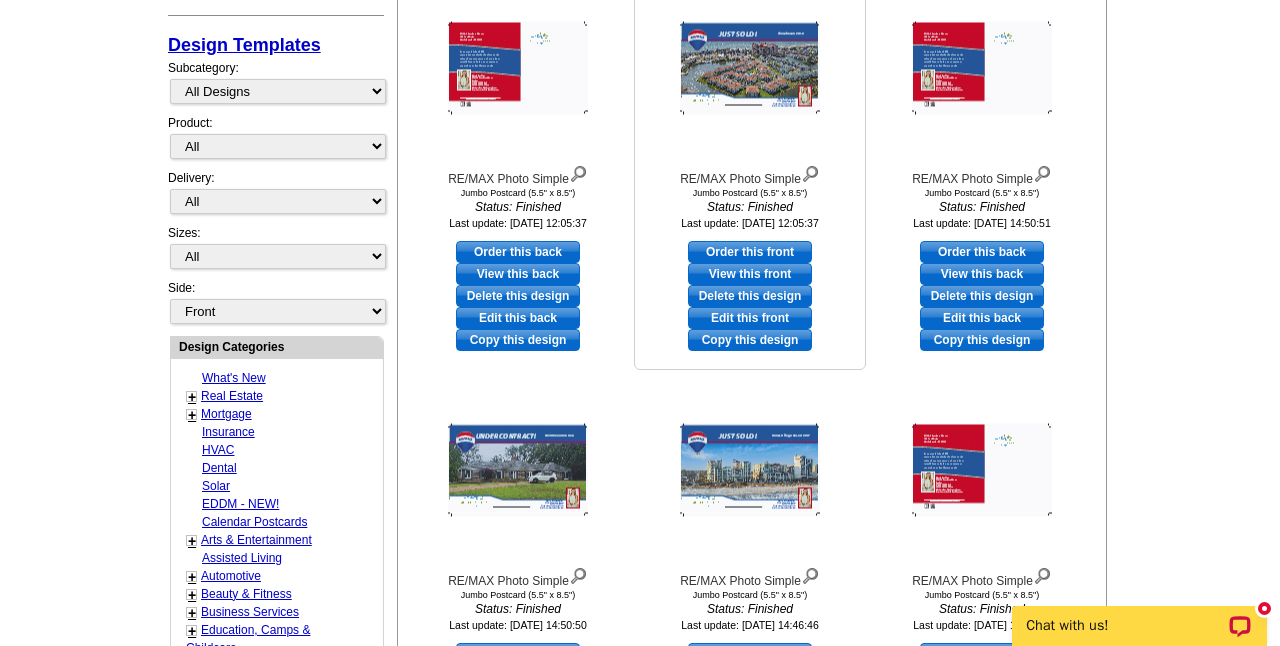 click on "Edit this front" at bounding box center [750, 318] 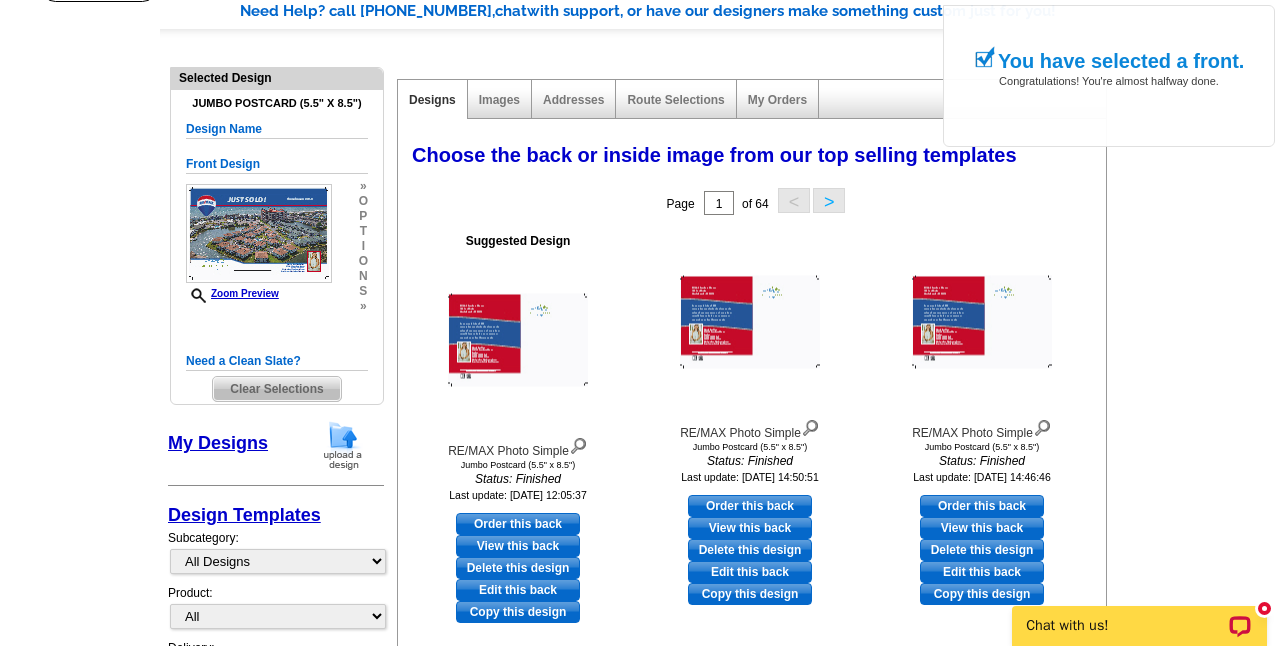 scroll, scrollTop: 230, scrollLeft: 0, axis: vertical 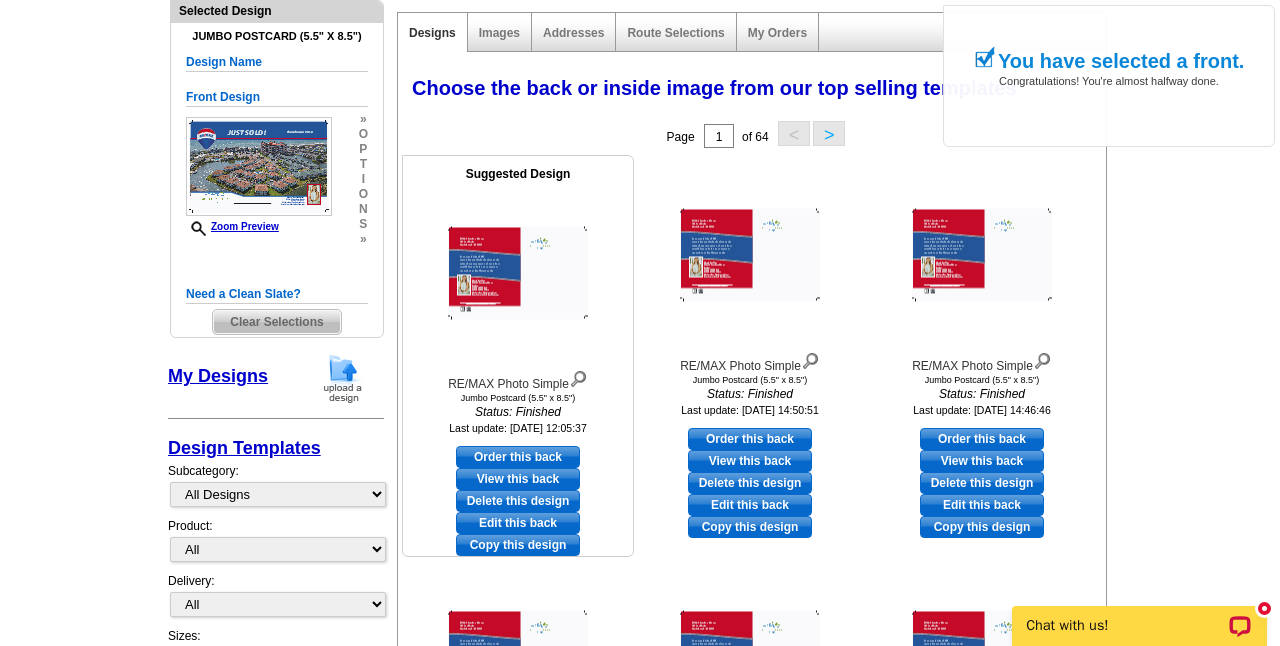 click on "Edit this back" at bounding box center (518, 523) 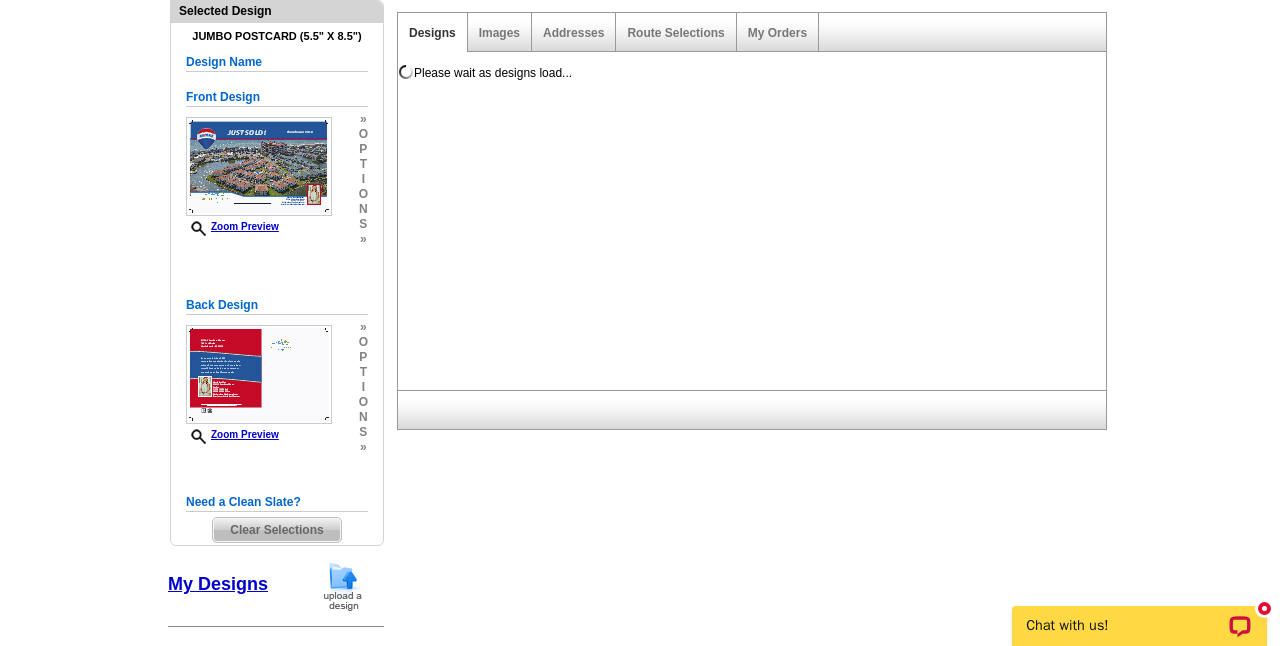 scroll, scrollTop: 0, scrollLeft: 0, axis: both 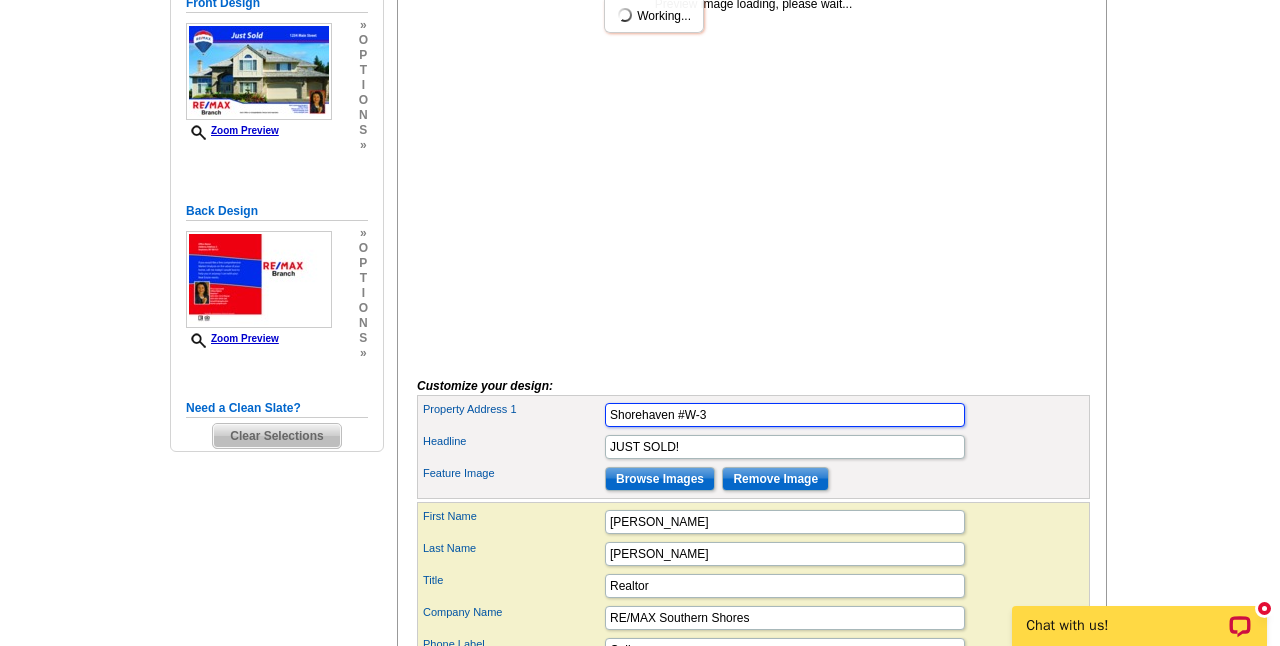 drag, startPoint x: 736, startPoint y: 450, endPoint x: 465, endPoint y: 450, distance: 271 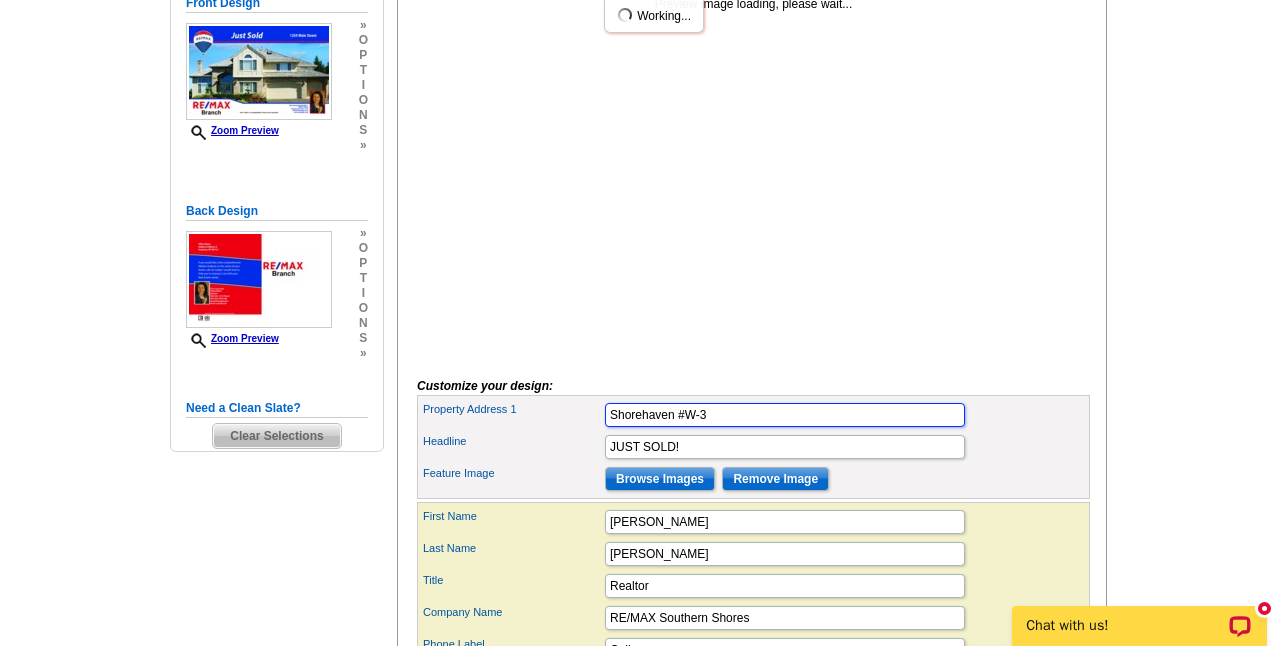 click on "Property Address 1
Shorehaven #W-3" at bounding box center [753, 415] 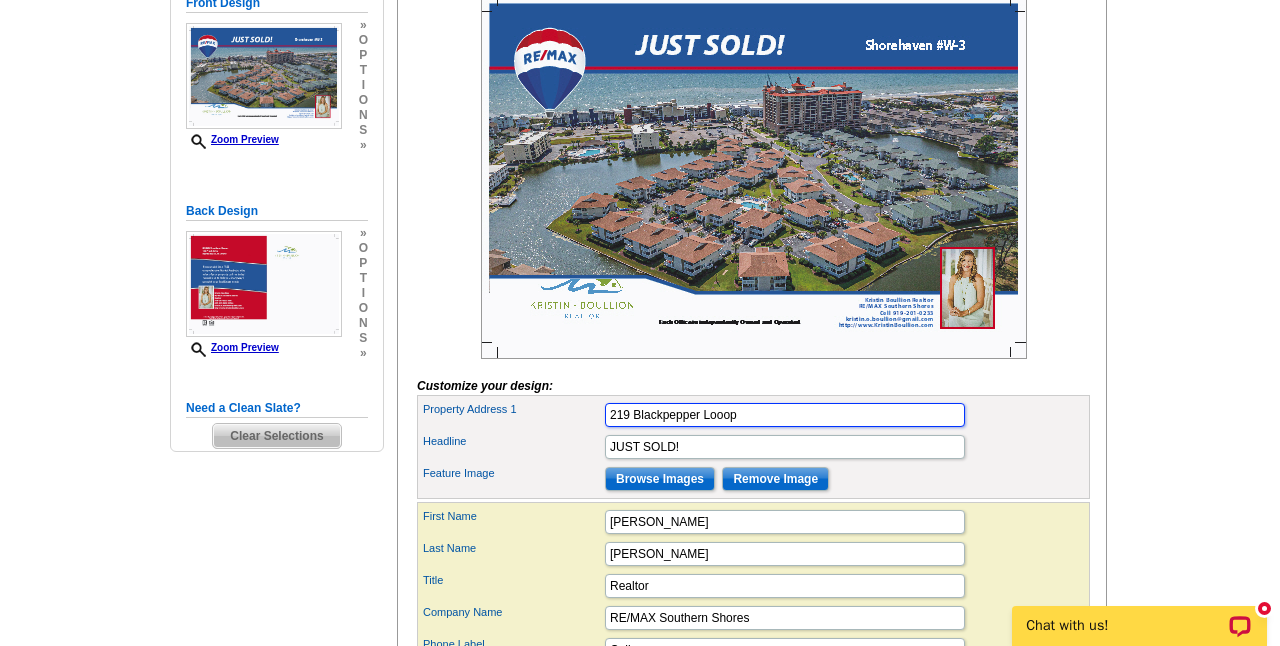 type on "219 Blackpepper Looop" 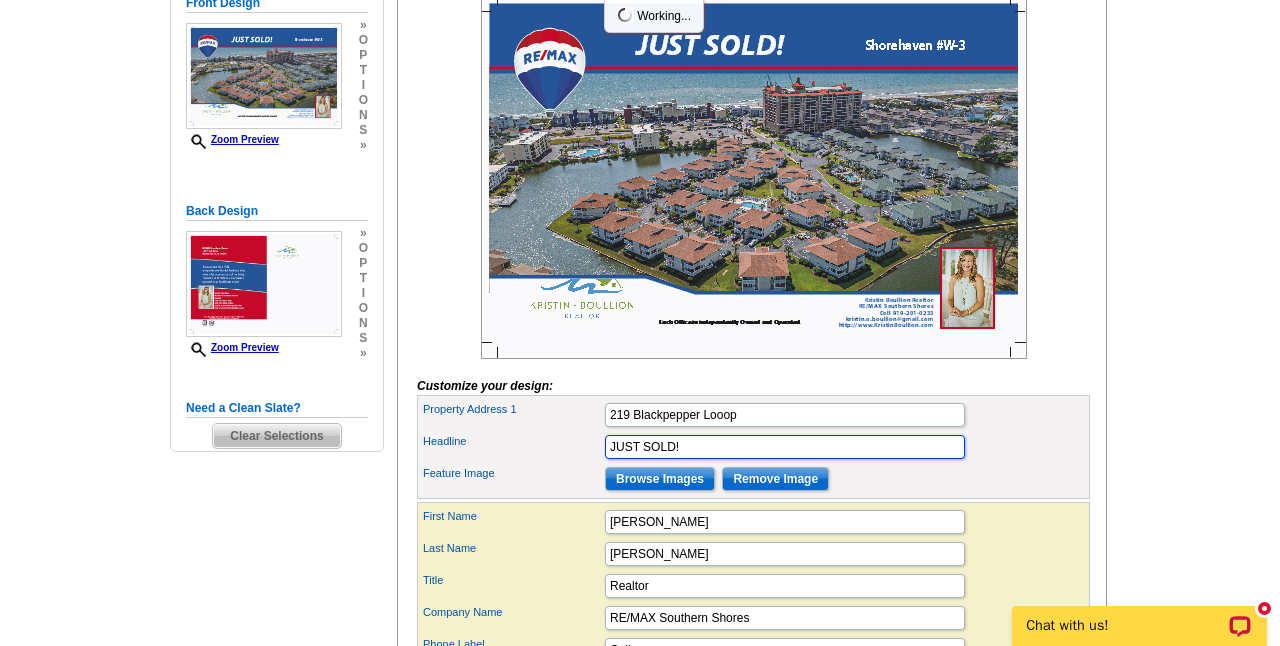 scroll, scrollTop: 0, scrollLeft: 0, axis: both 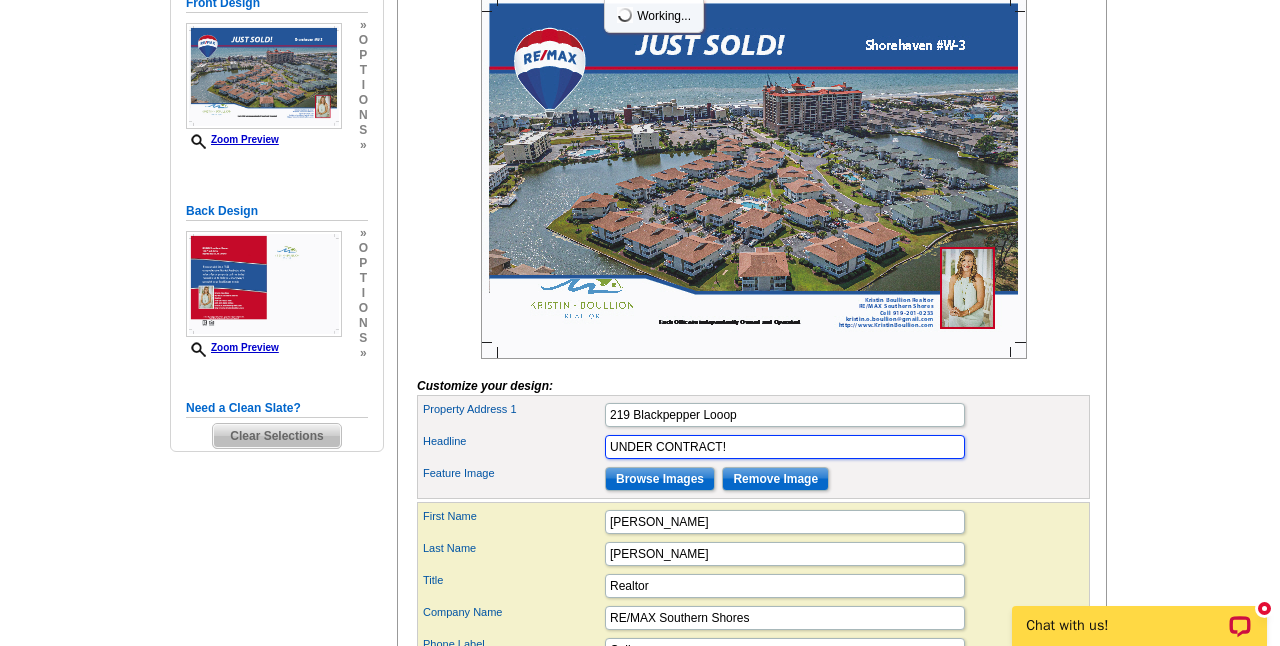 type on "UNDER CONTRACT!" 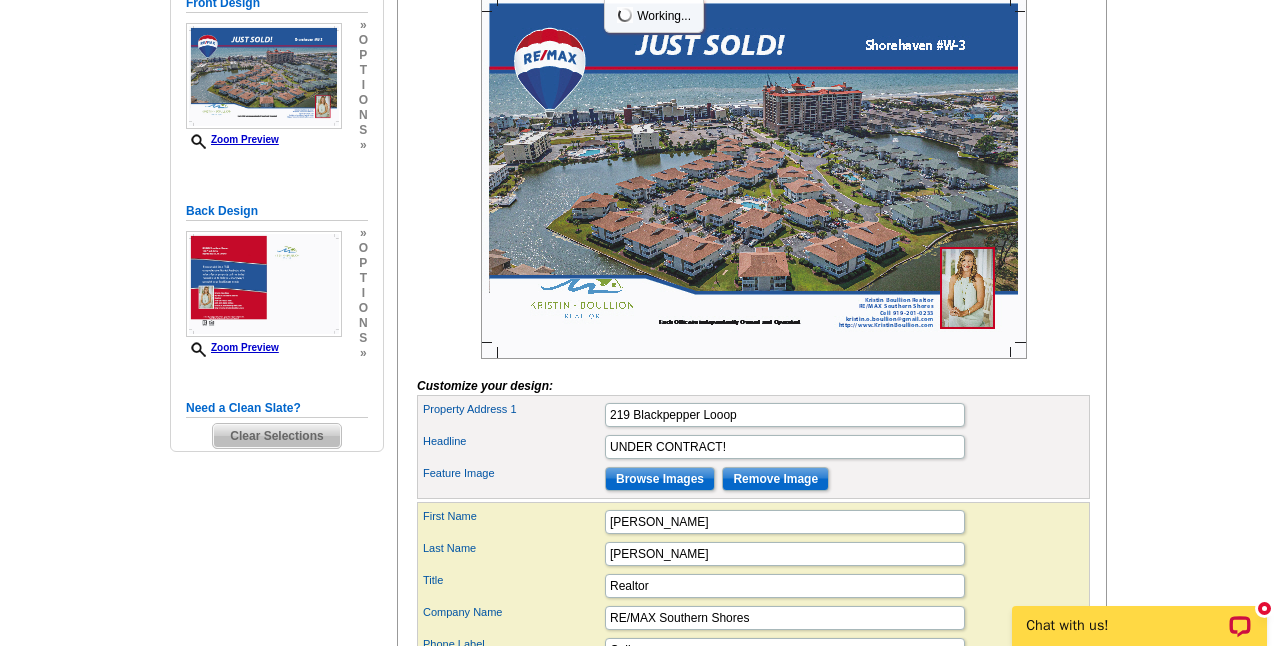 click on "Feature Image" at bounding box center [513, 473] 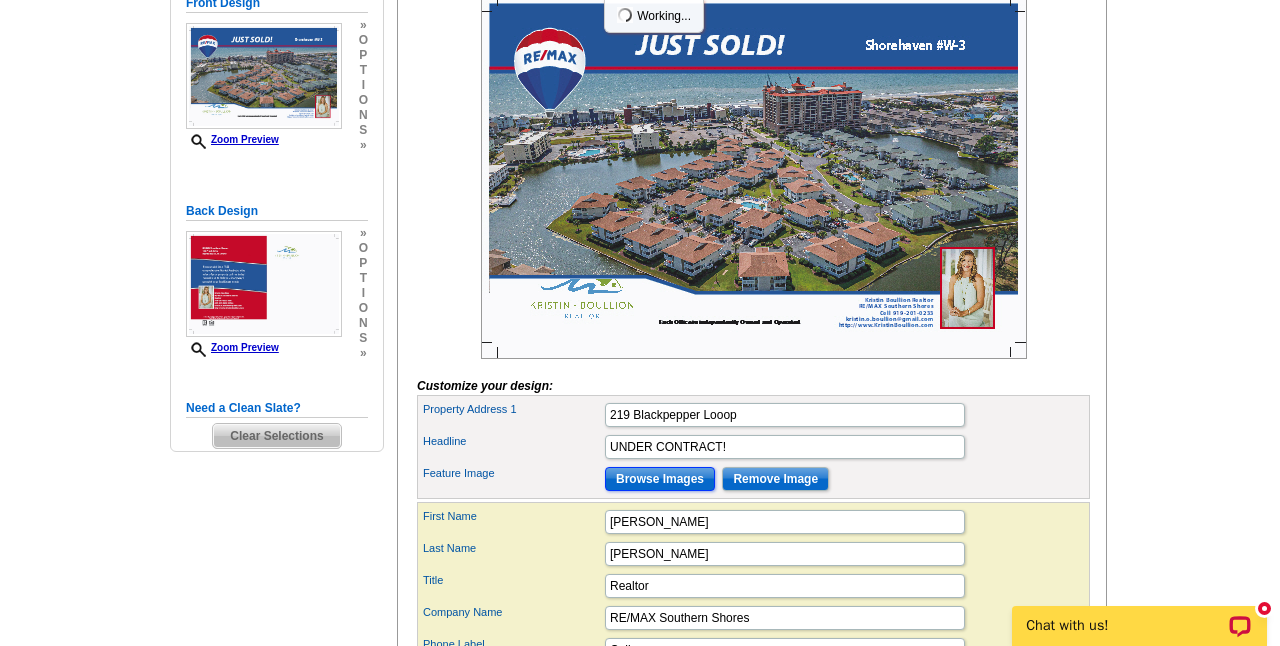 click on "Browse Images" at bounding box center (660, 479) 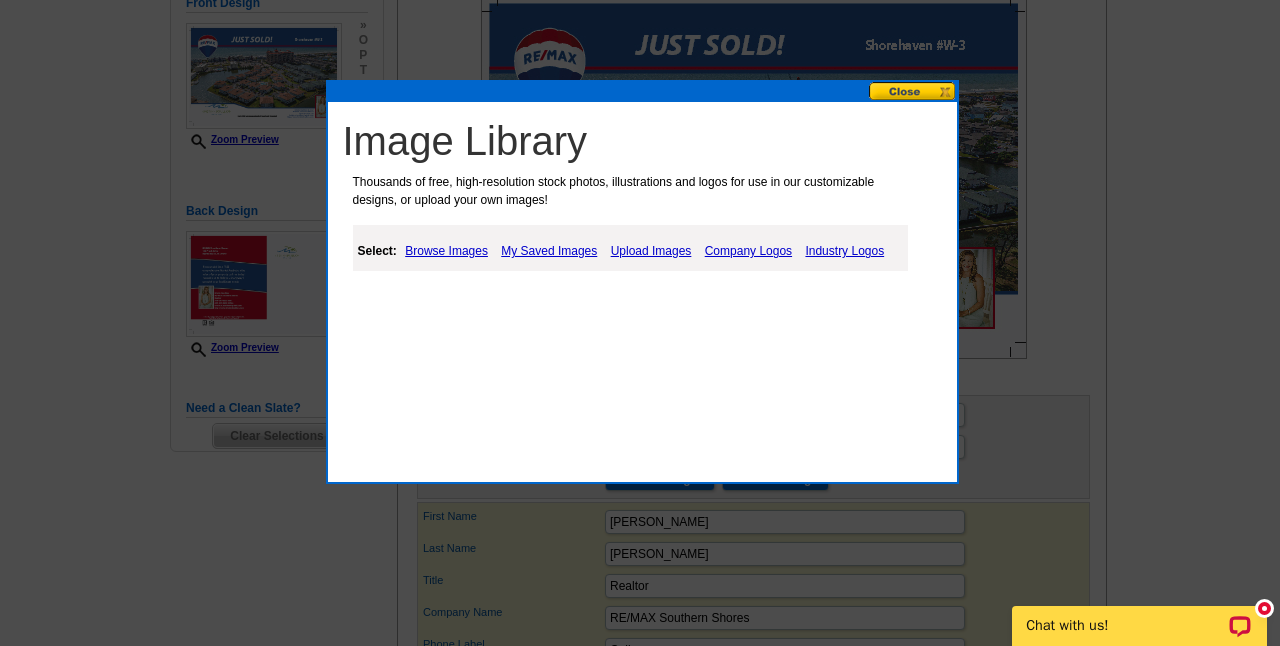 click on "Upload Images" at bounding box center (651, 251) 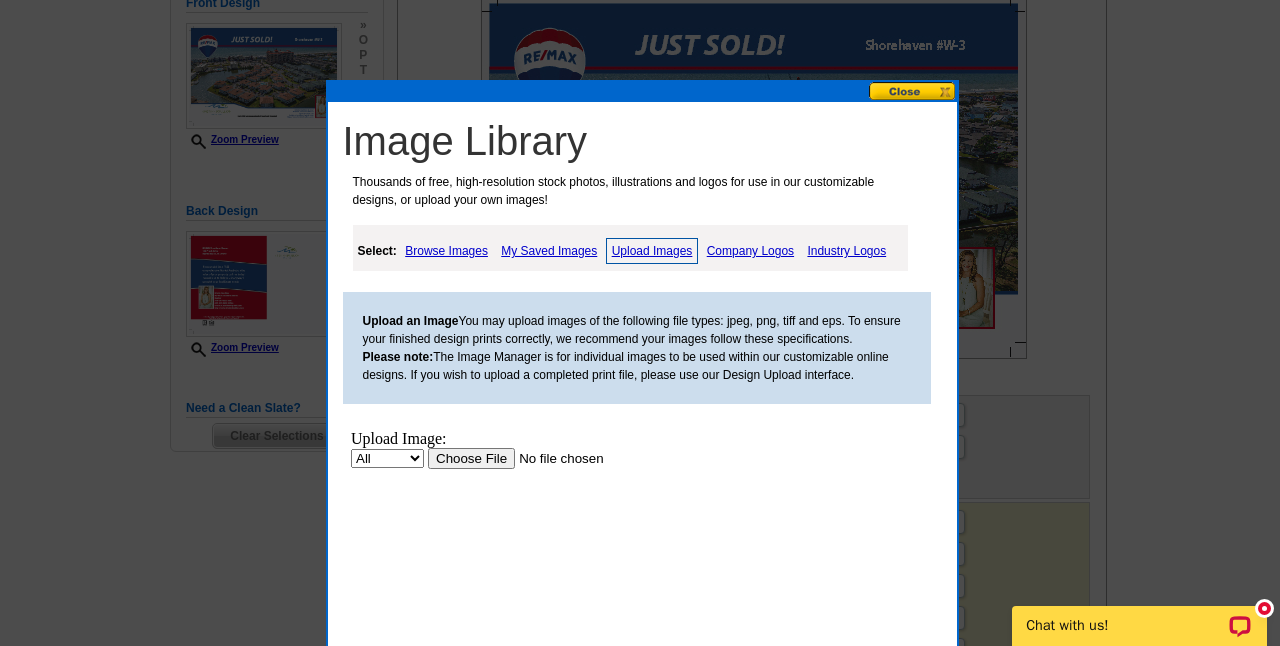 scroll, scrollTop: 0, scrollLeft: 0, axis: both 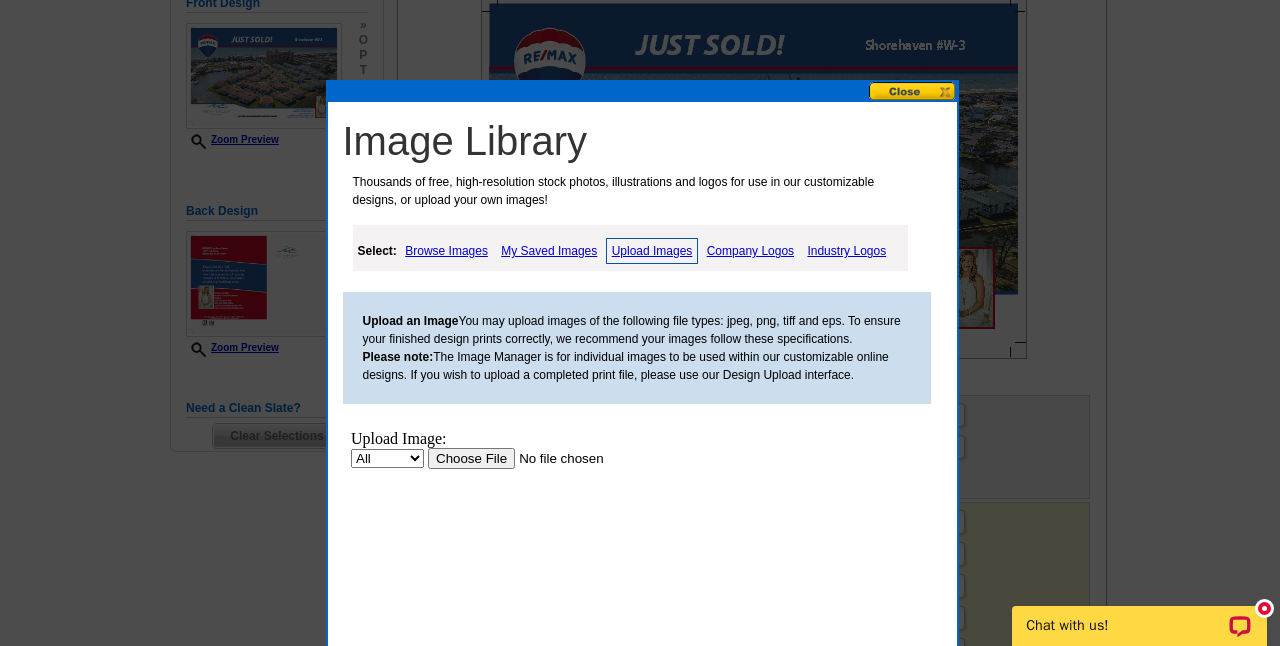 click at bounding box center [553, 458] 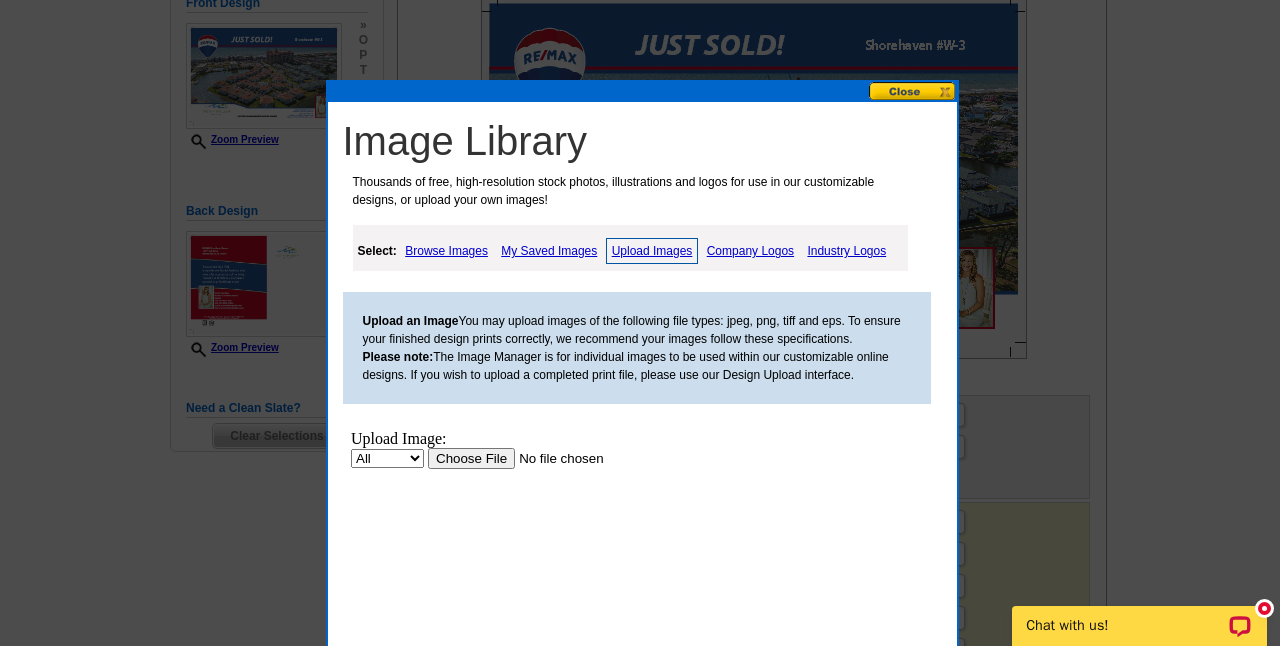 scroll, scrollTop: 0, scrollLeft: 0, axis: both 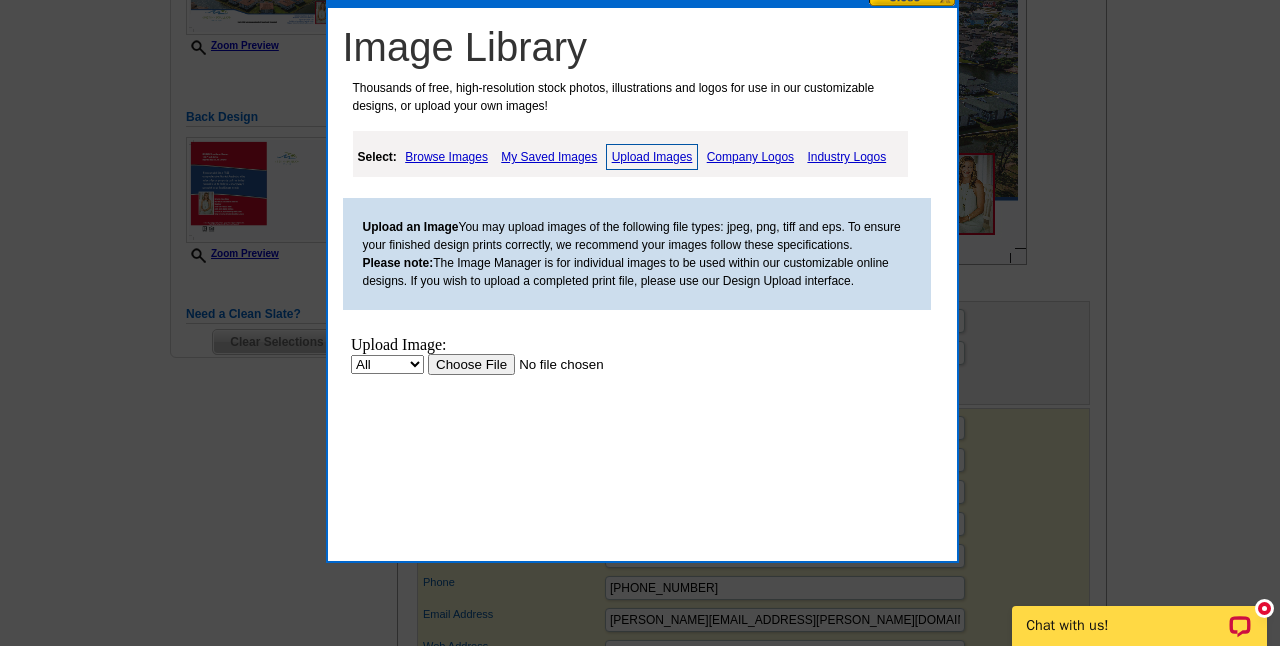 click at bounding box center (553, 364) 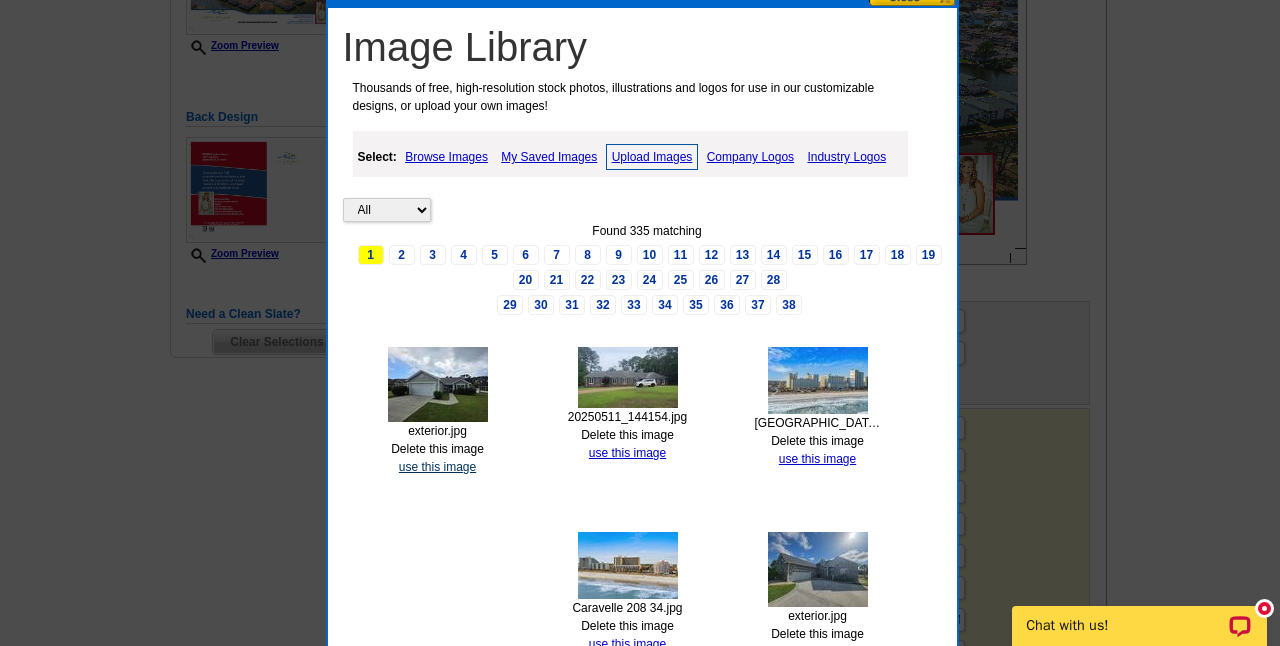 click on "use this image" at bounding box center [437, 467] 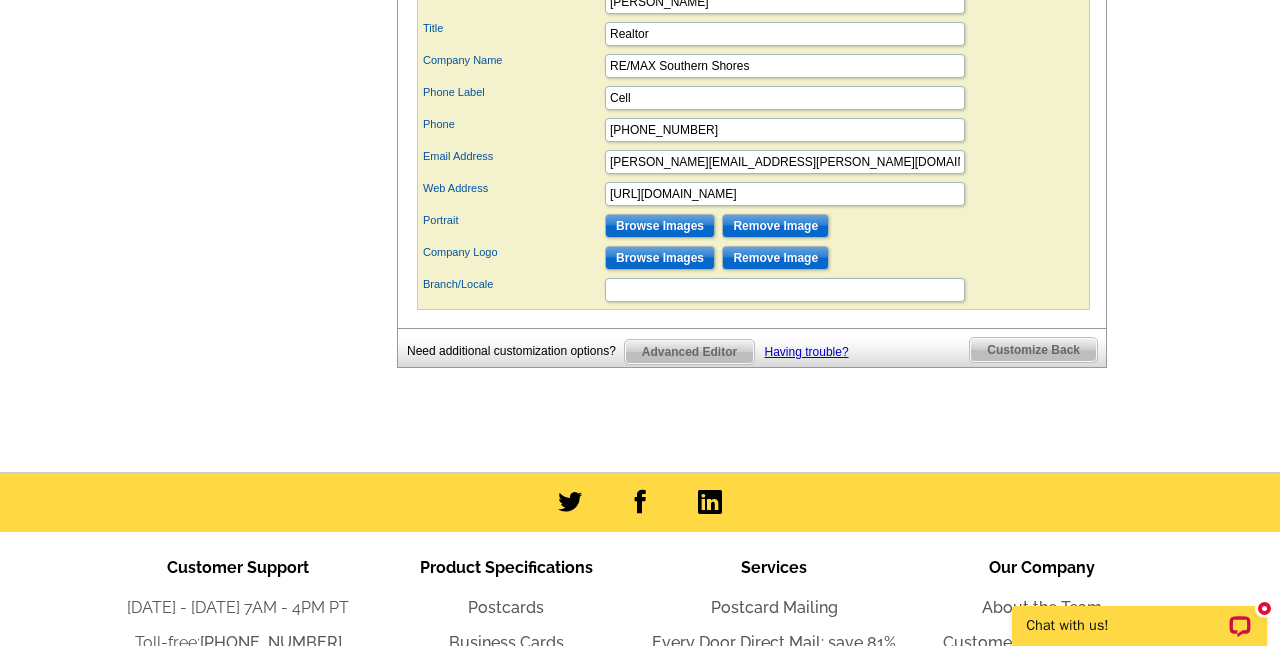 scroll, scrollTop: 1121, scrollLeft: 0, axis: vertical 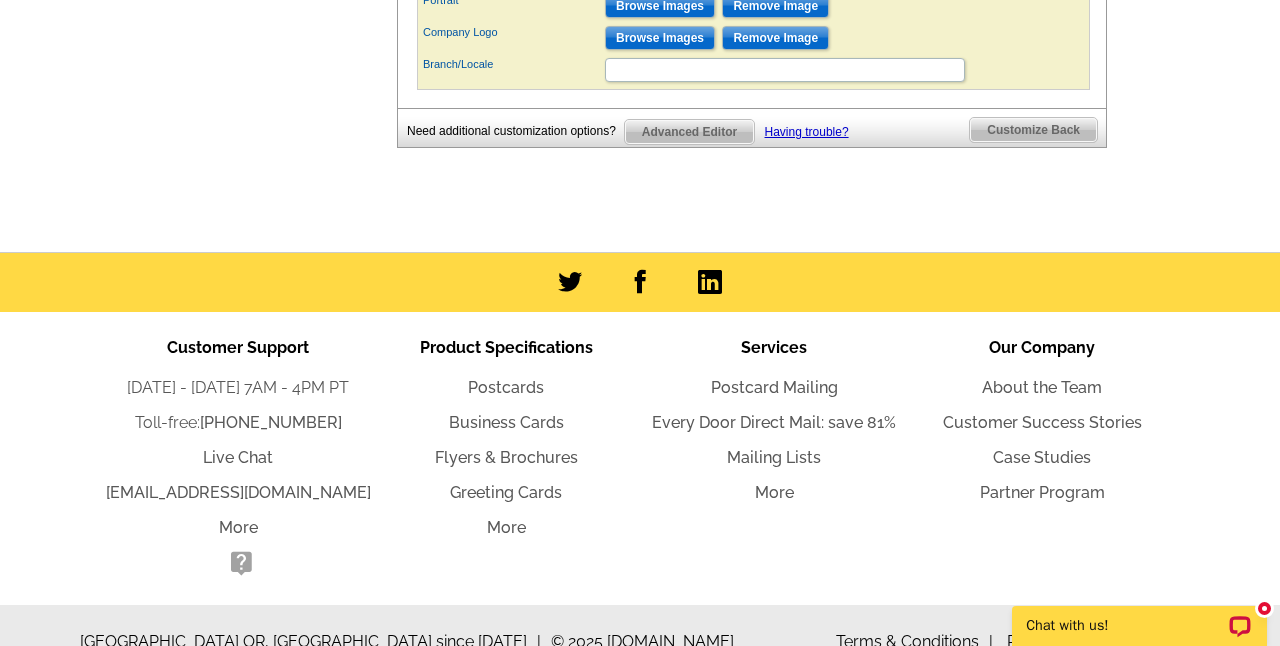 click on "Customize Back" at bounding box center (1033, 130) 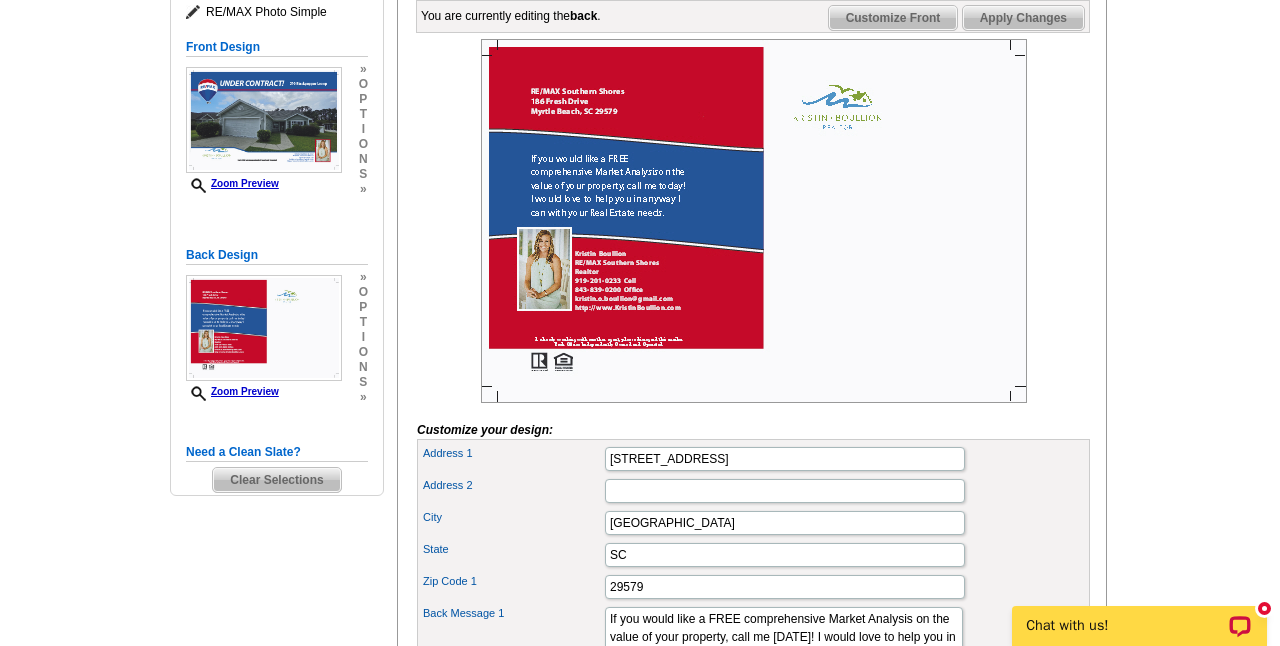 scroll, scrollTop: 287, scrollLeft: 0, axis: vertical 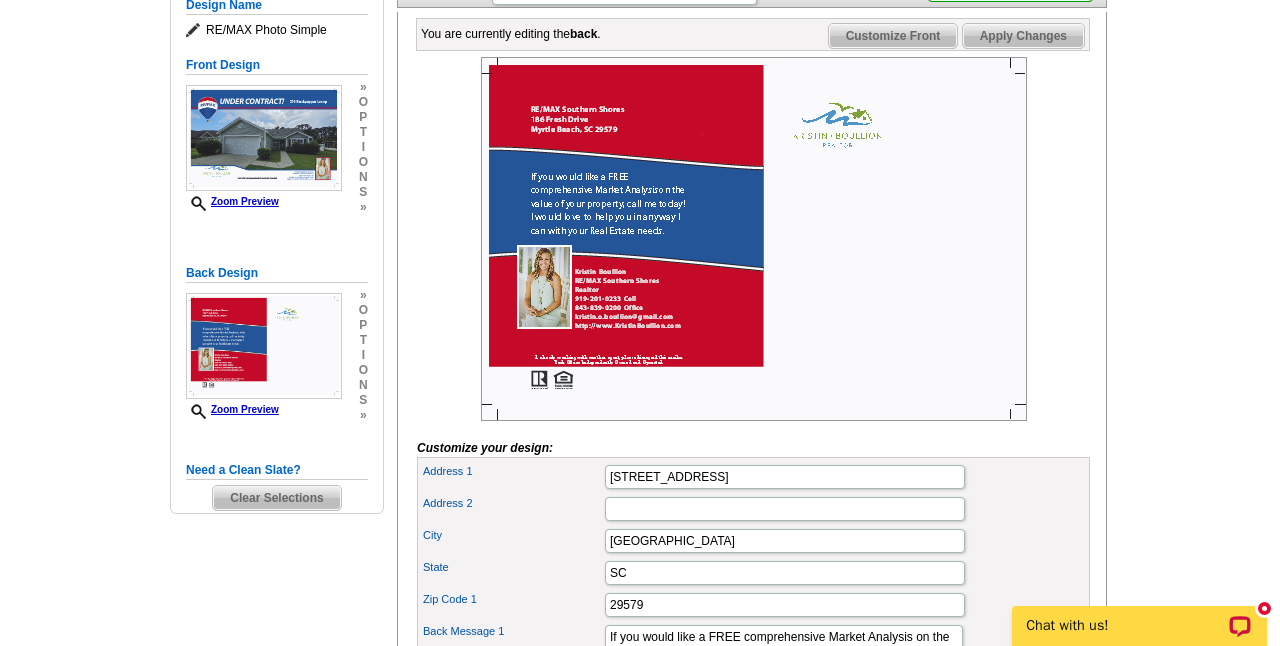 click on "Next   Review Print File" at bounding box center (1010, -11) 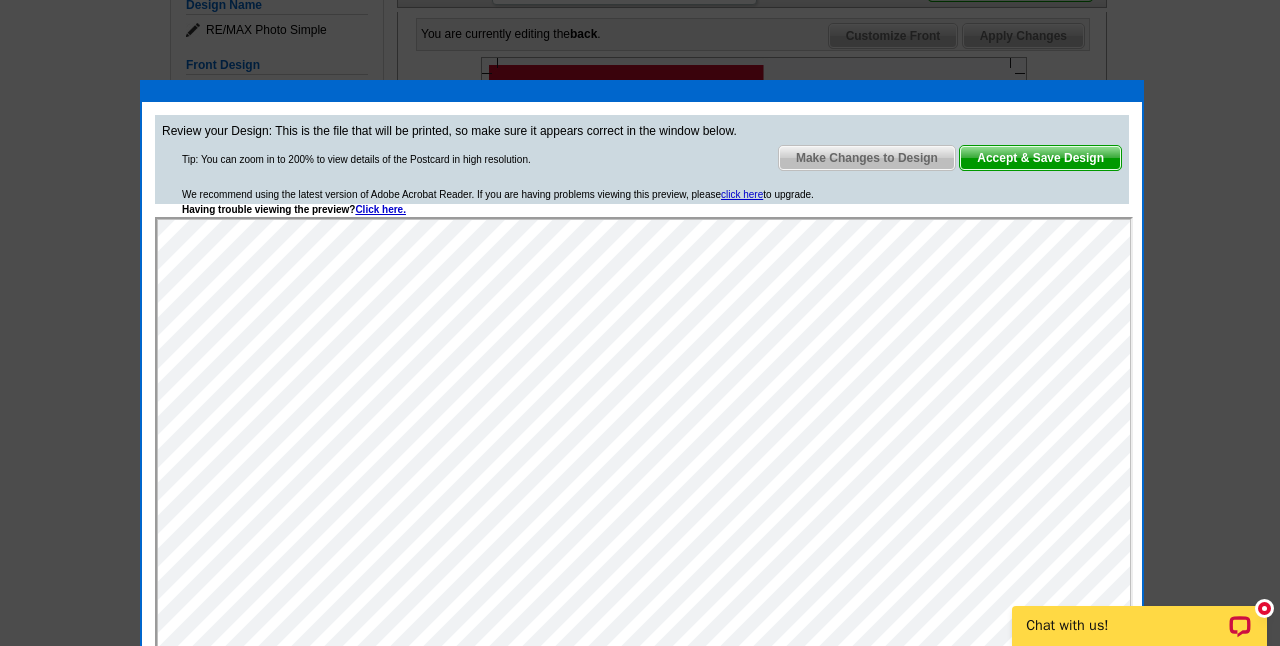 scroll, scrollTop: 0, scrollLeft: 0, axis: both 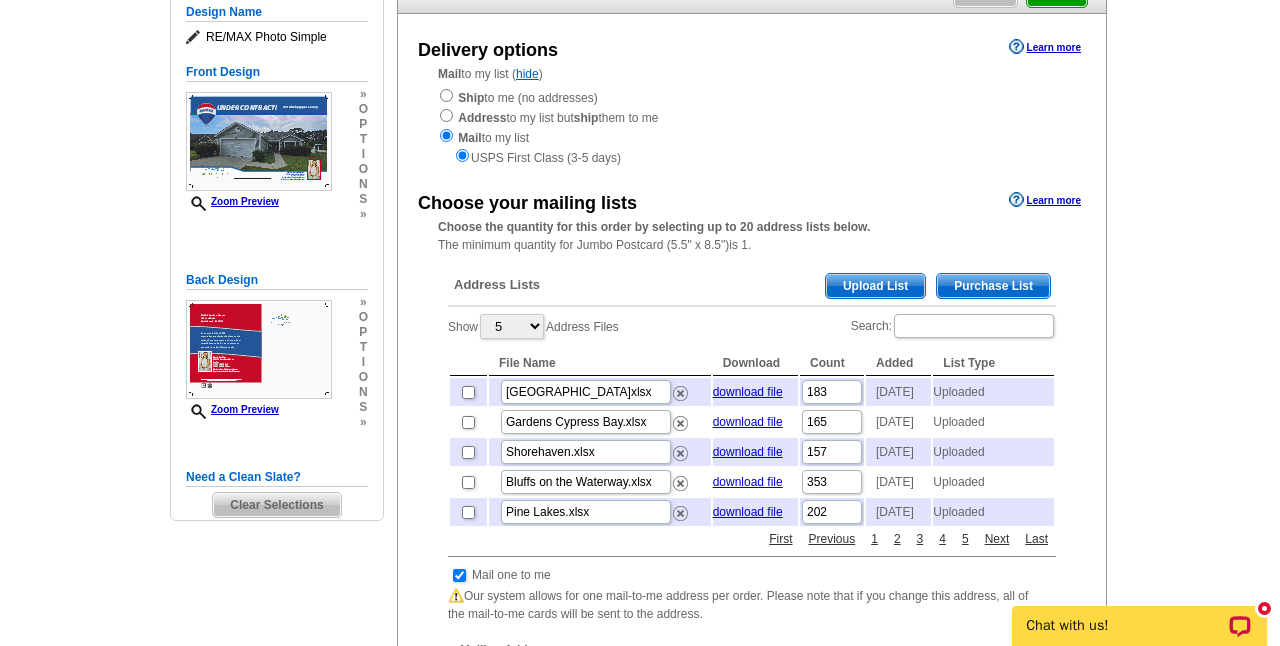 click on "Upload List" at bounding box center [875, 286] 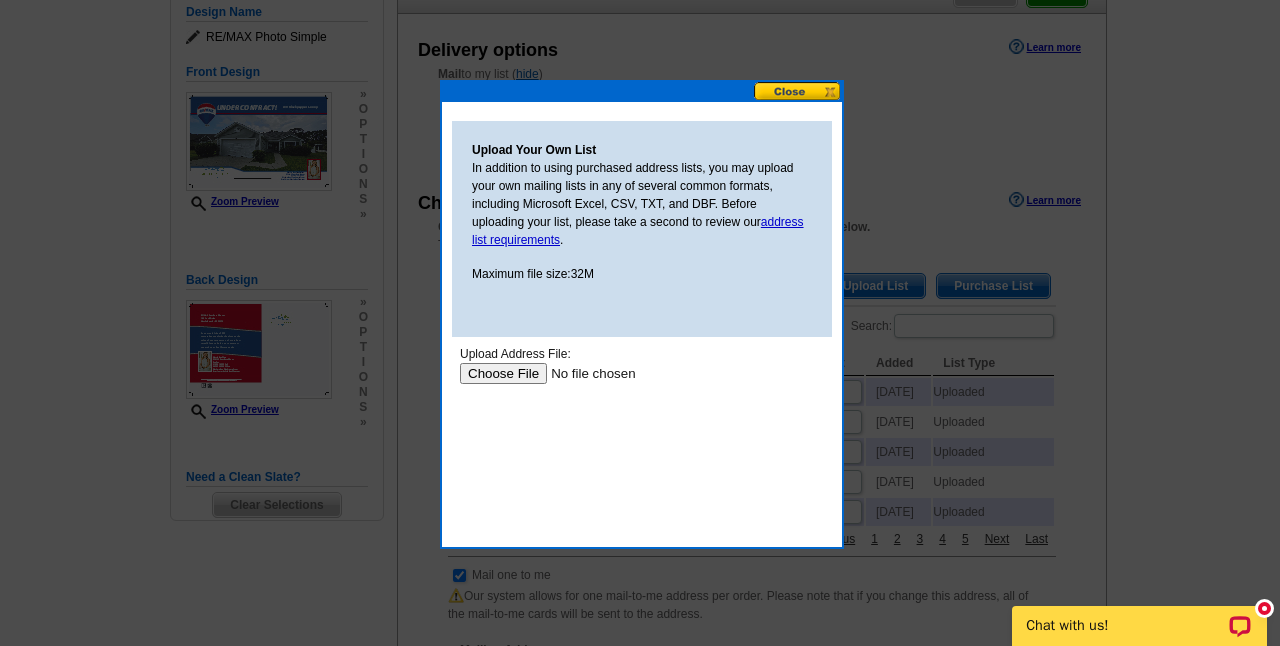 scroll, scrollTop: 0, scrollLeft: 0, axis: both 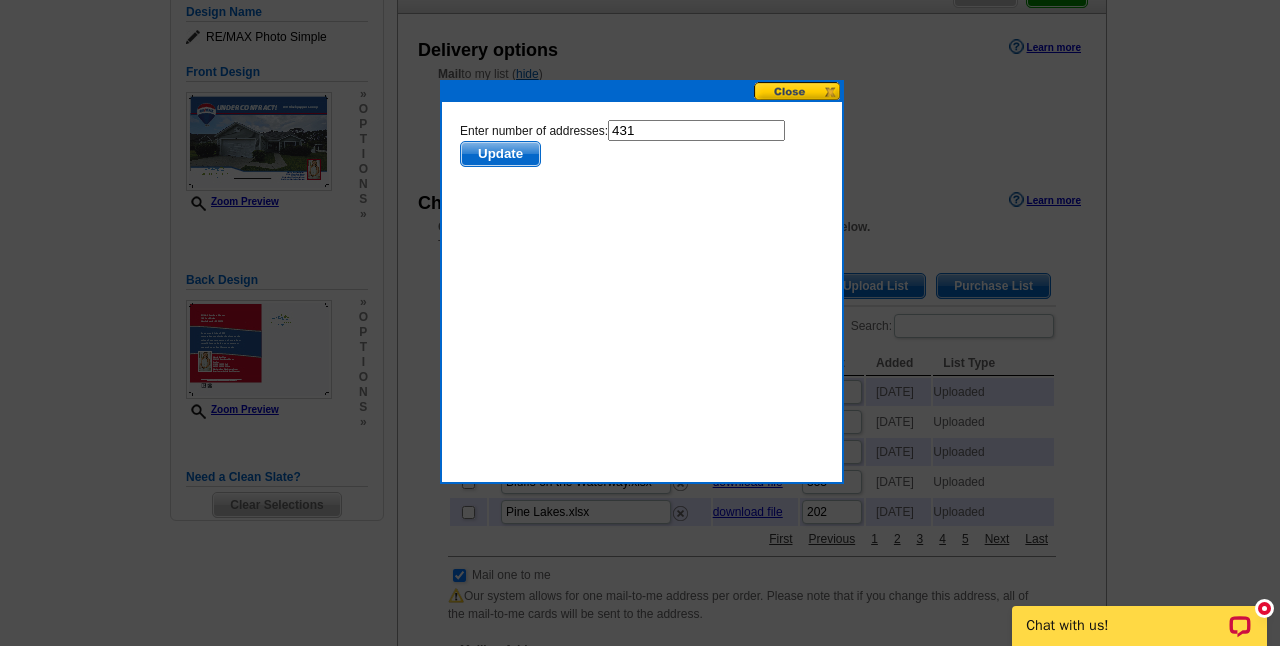 click on "431" at bounding box center [696, 130] 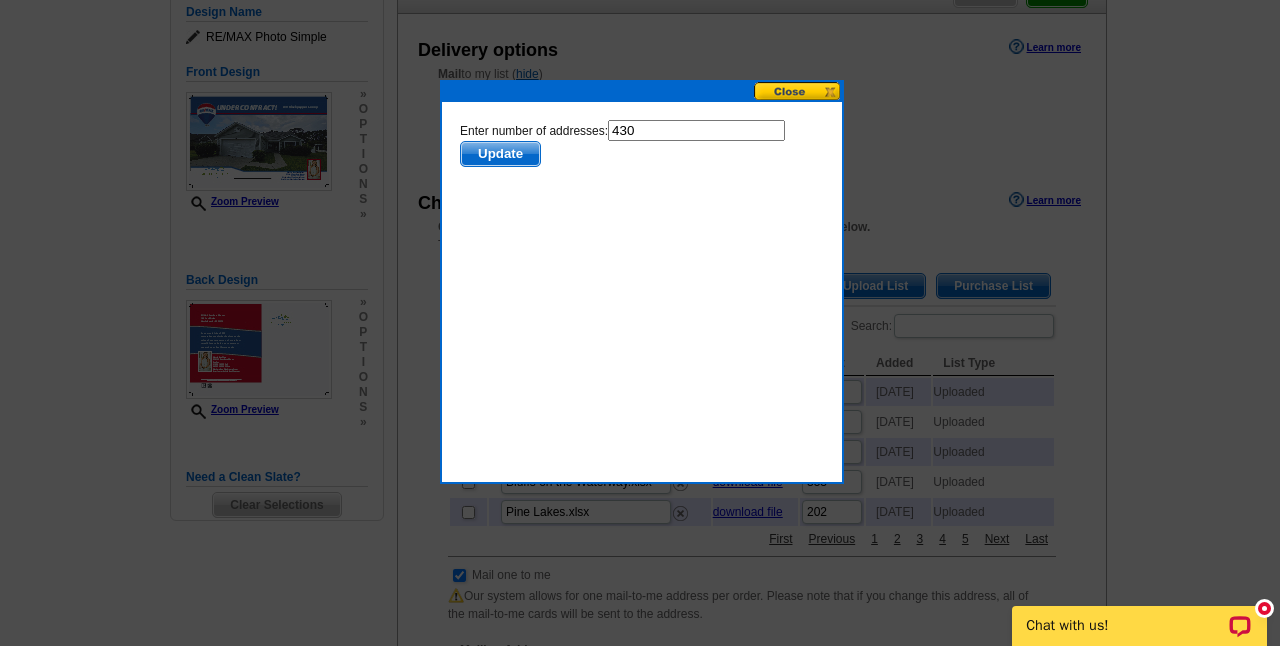 type on "430" 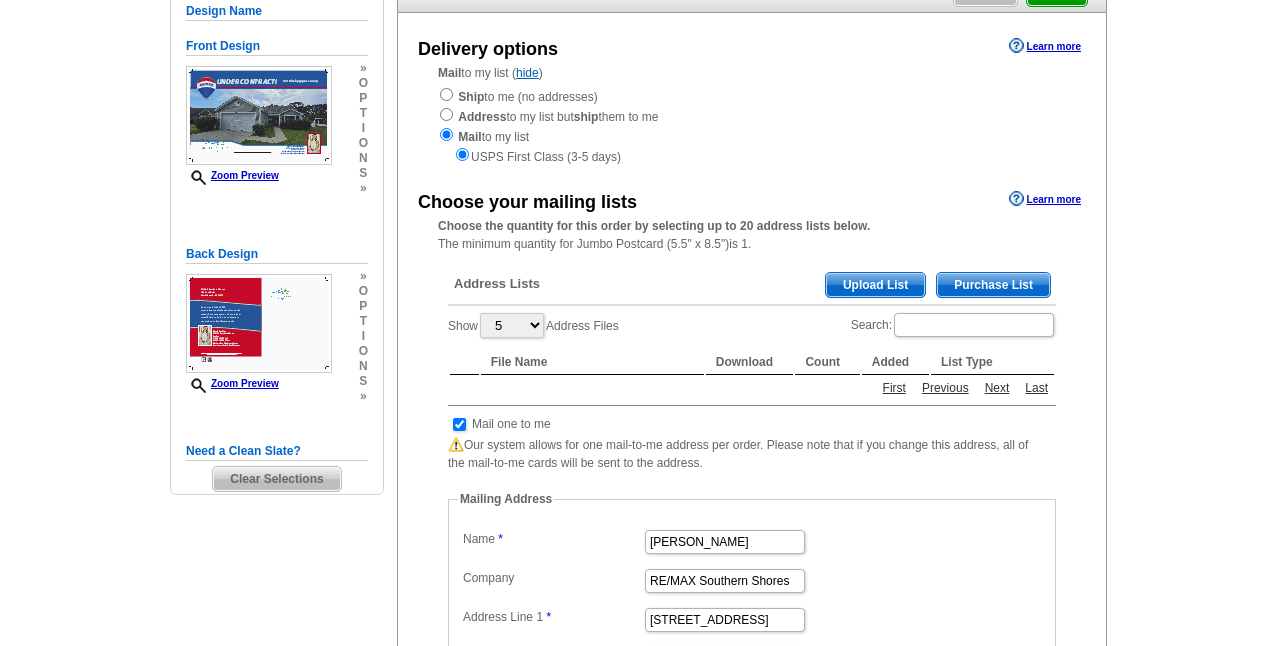 scroll, scrollTop: 206, scrollLeft: 0, axis: vertical 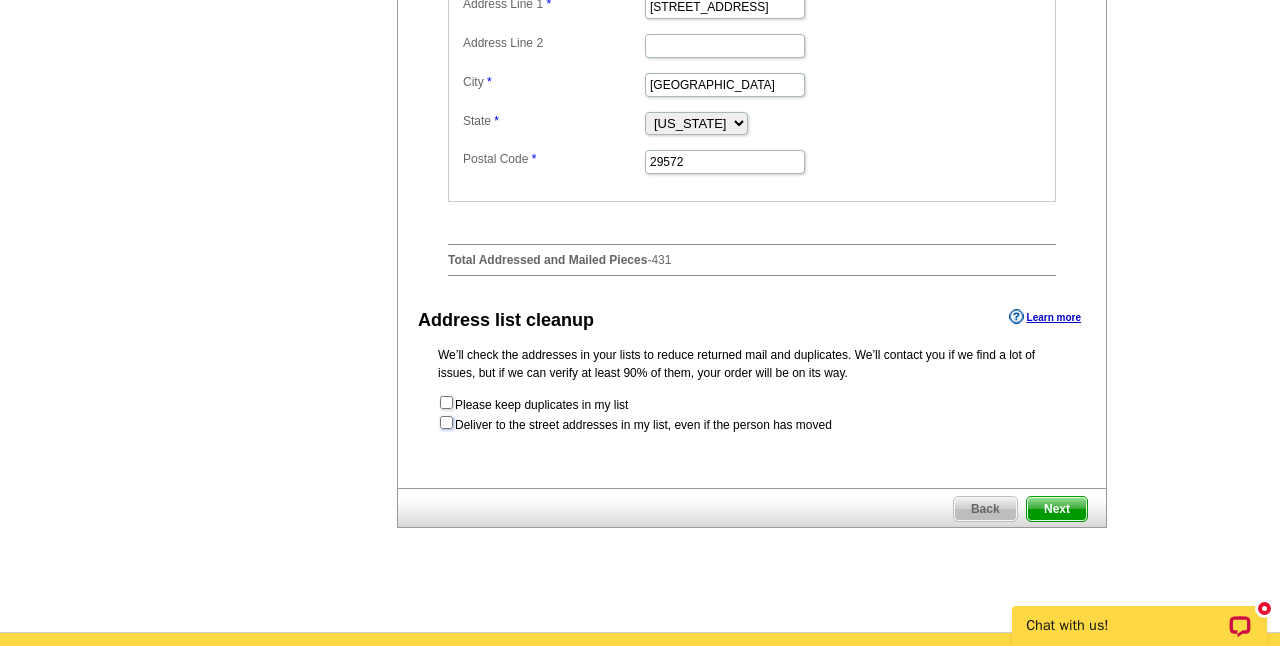 click at bounding box center (446, 422) 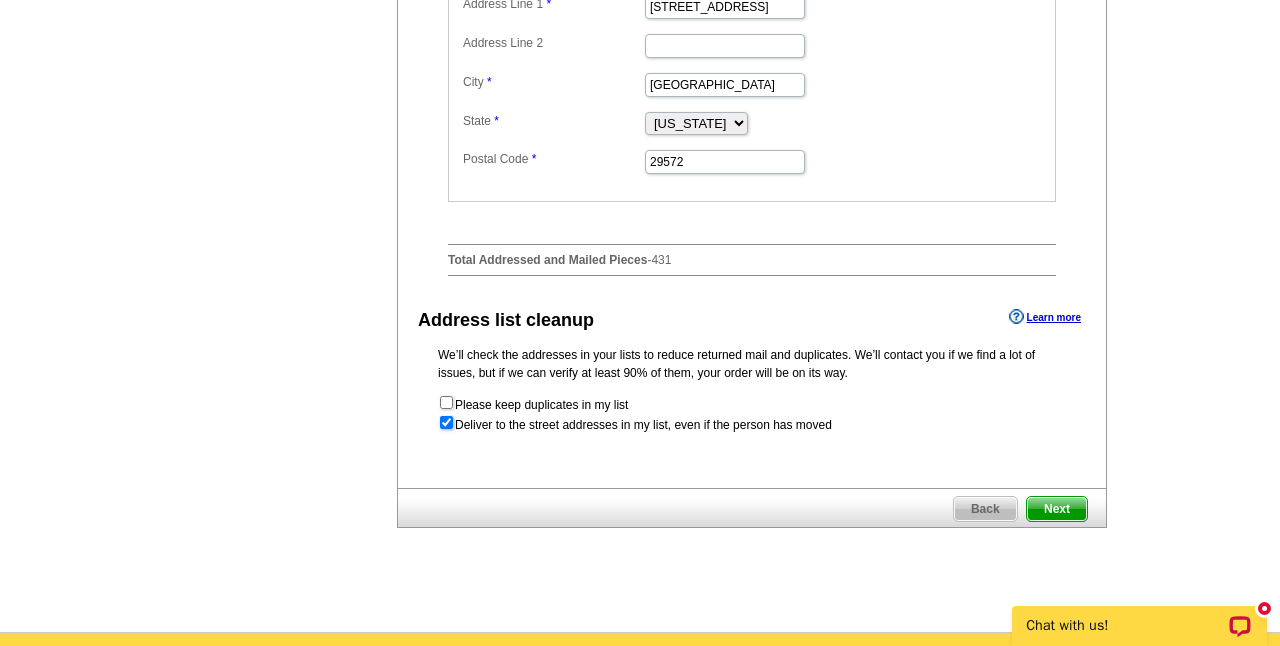radio on "true" 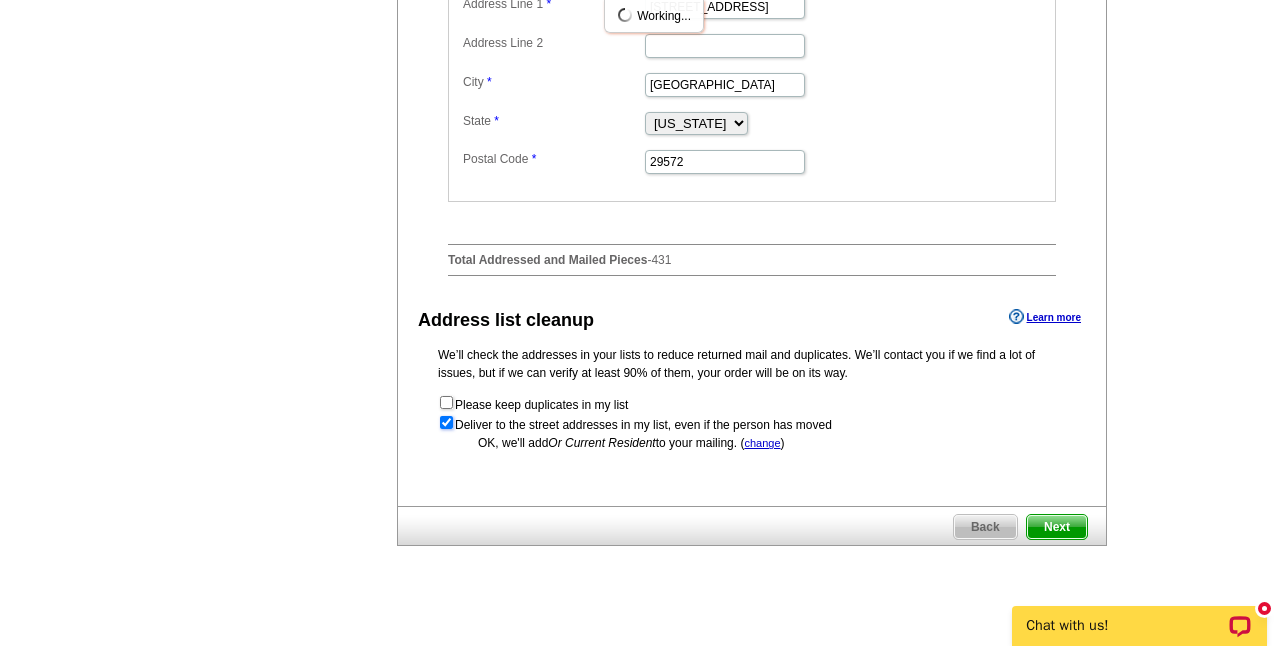 scroll, scrollTop: 0, scrollLeft: 0, axis: both 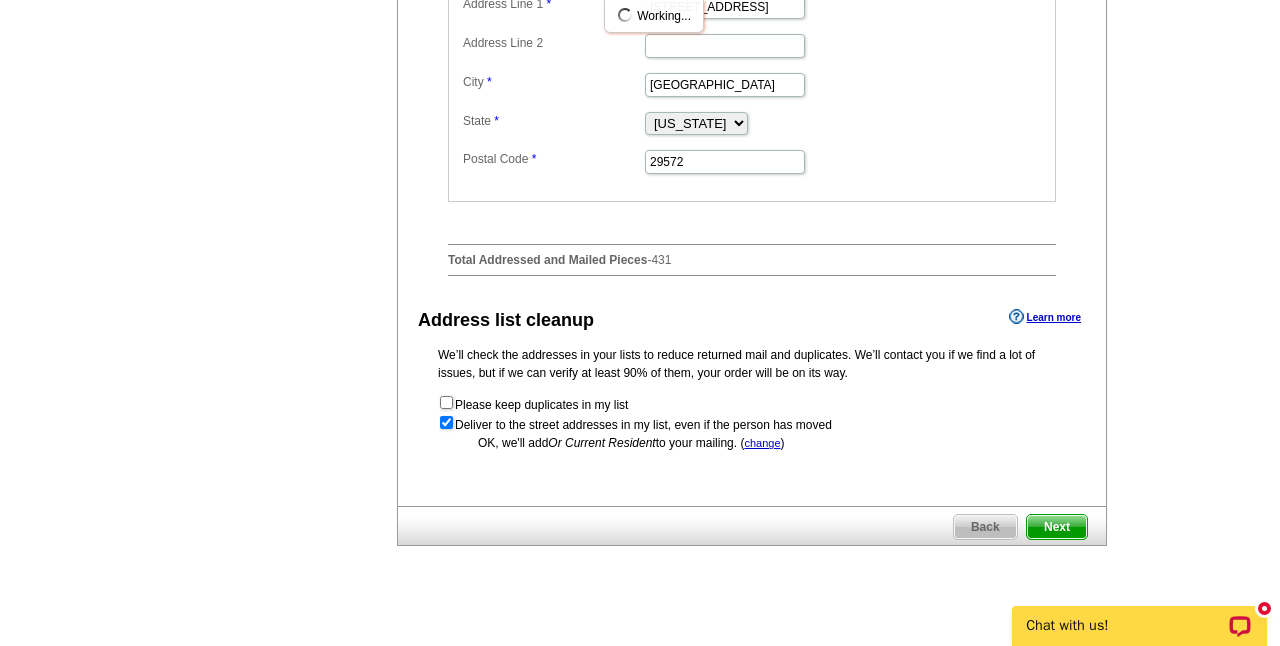 click on "Next" at bounding box center (1057, 527) 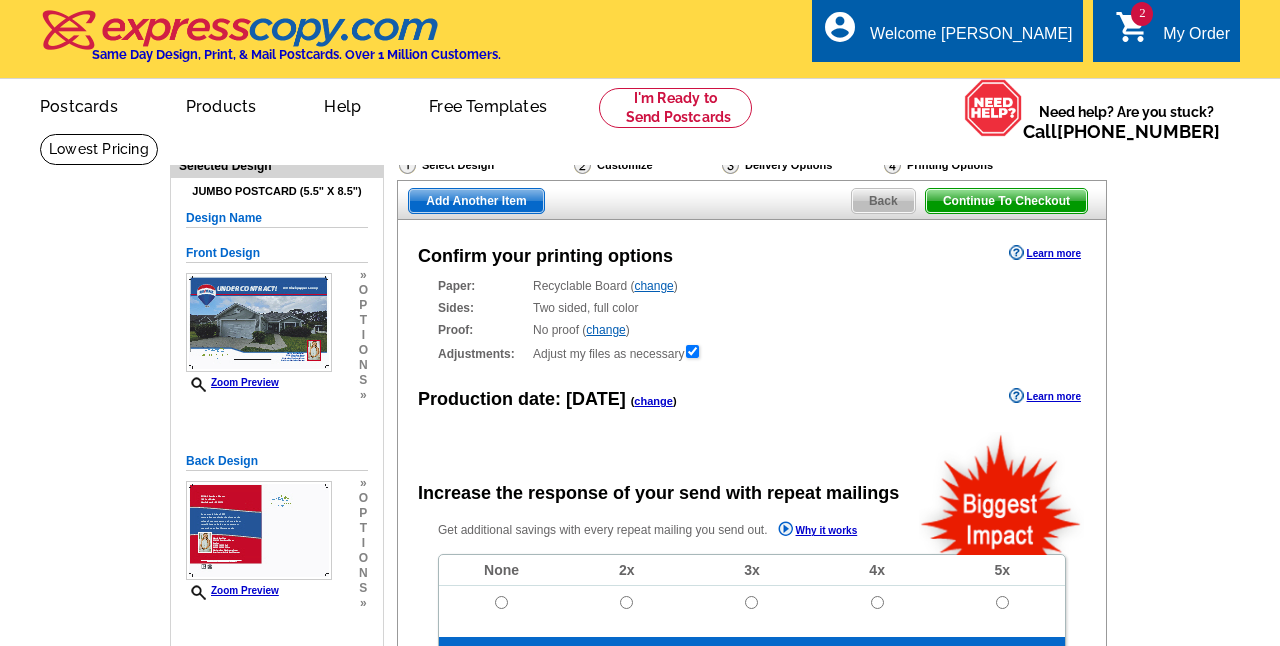 scroll, scrollTop: 0, scrollLeft: 0, axis: both 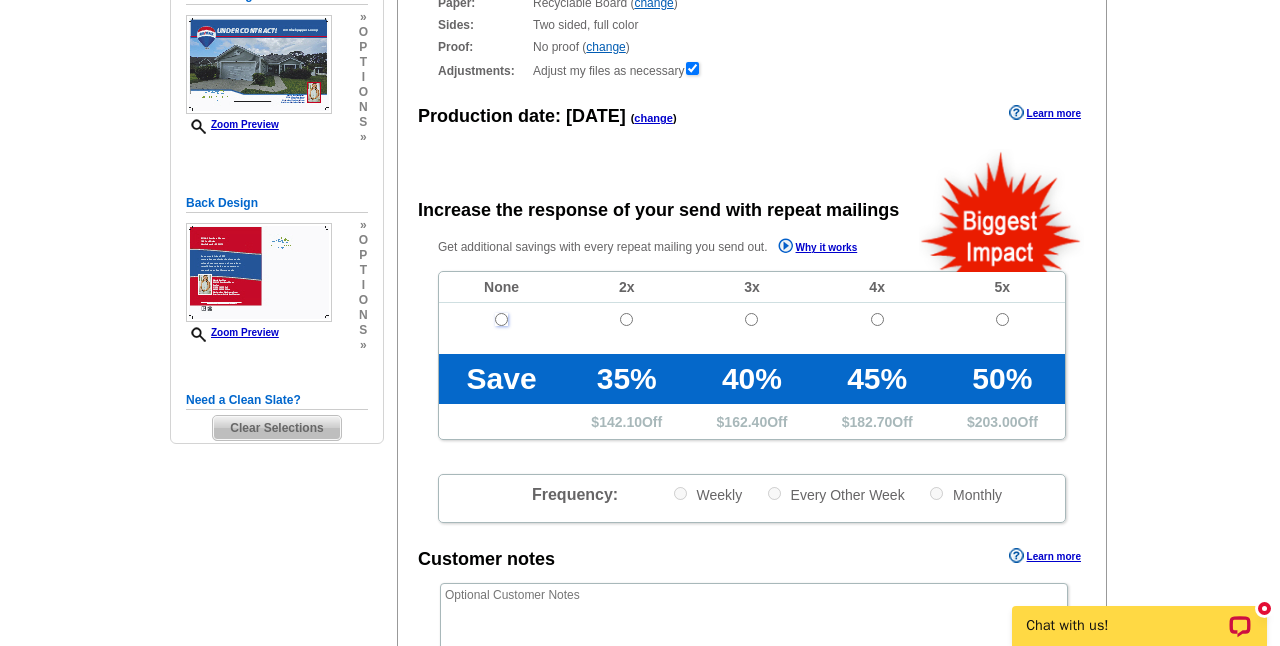 click at bounding box center (501, 319) 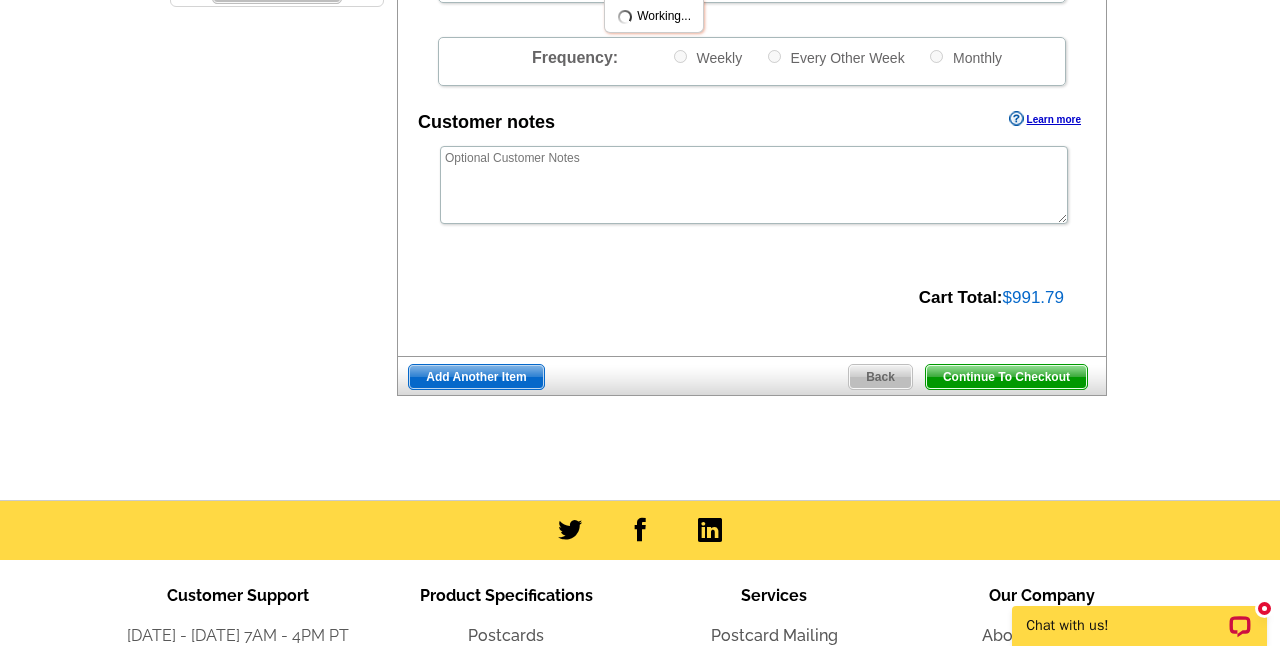 scroll, scrollTop: 724, scrollLeft: 0, axis: vertical 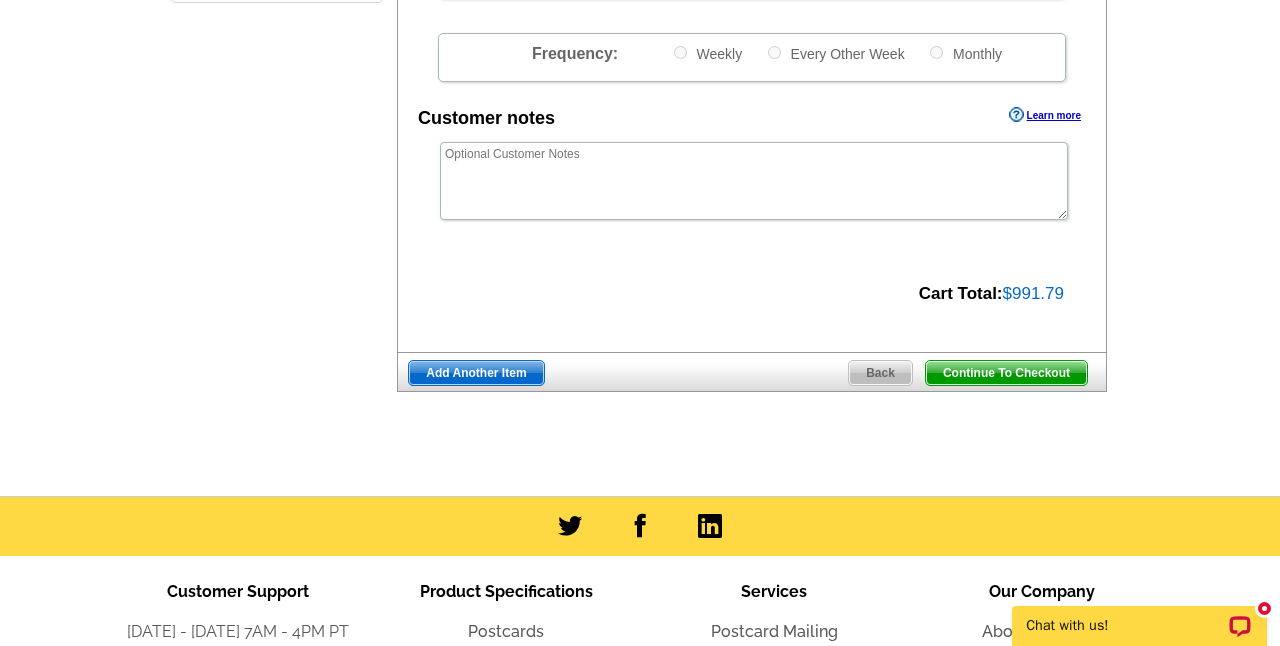 click on "Add Another Item" at bounding box center [476, 373] 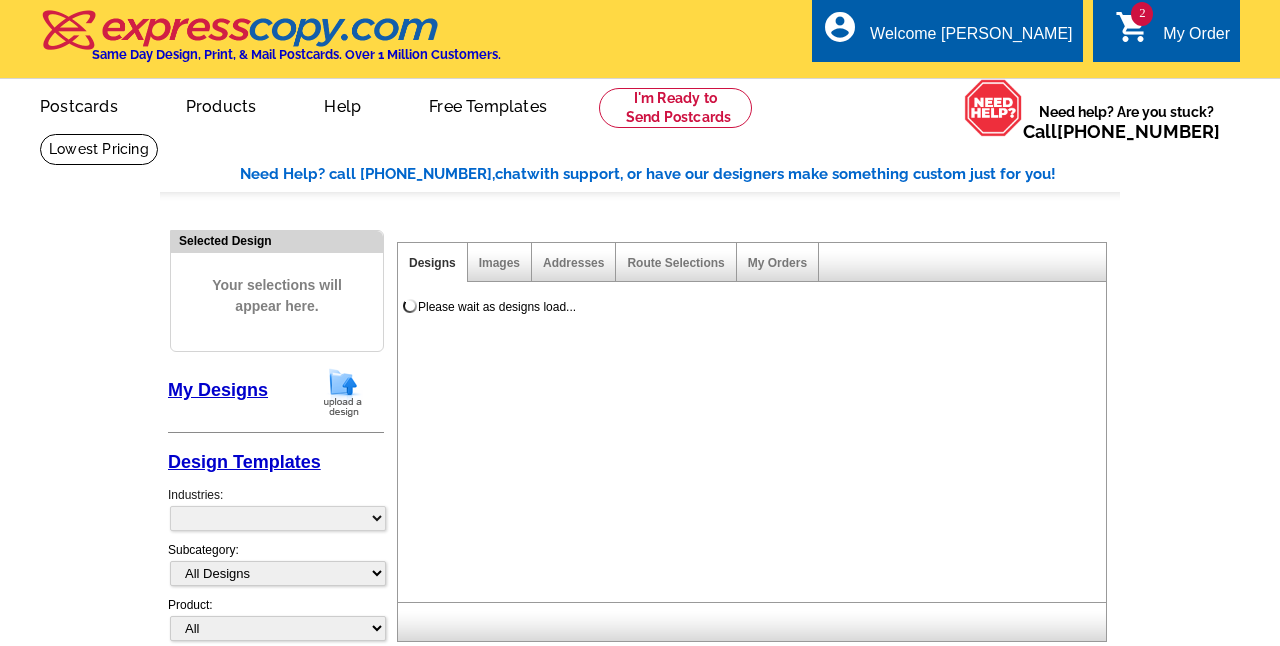 scroll, scrollTop: 0, scrollLeft: 0, axis: both 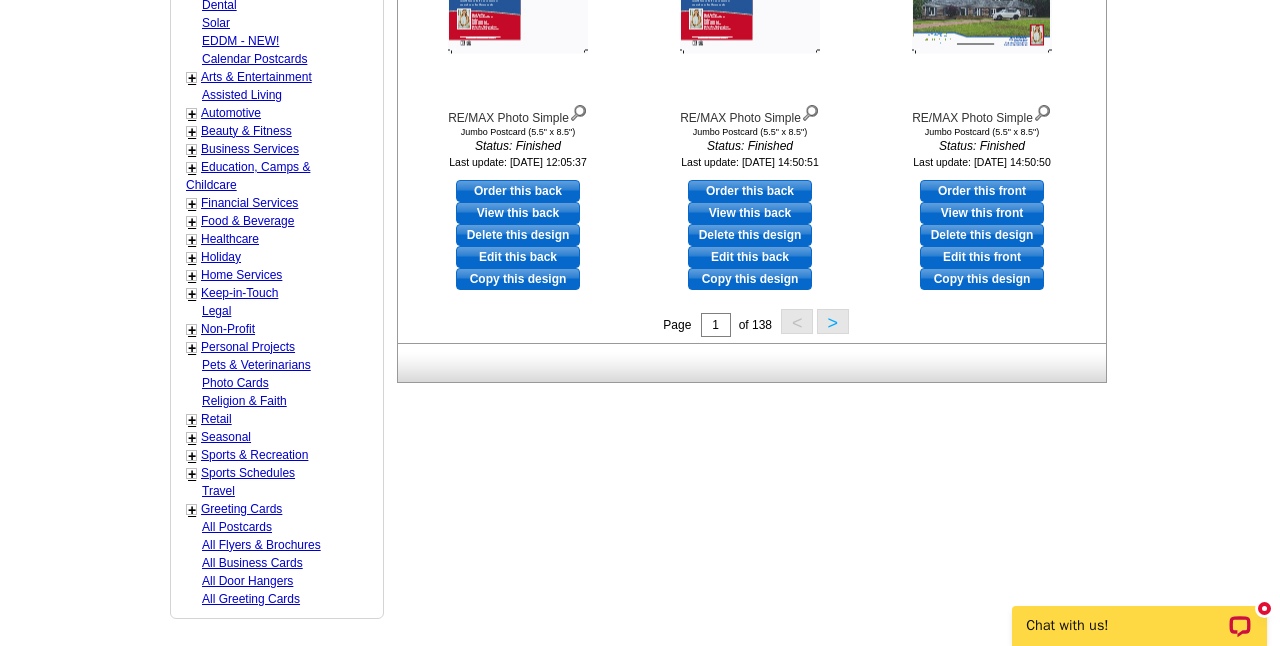 click on ">" at bounding box center (833, 321) 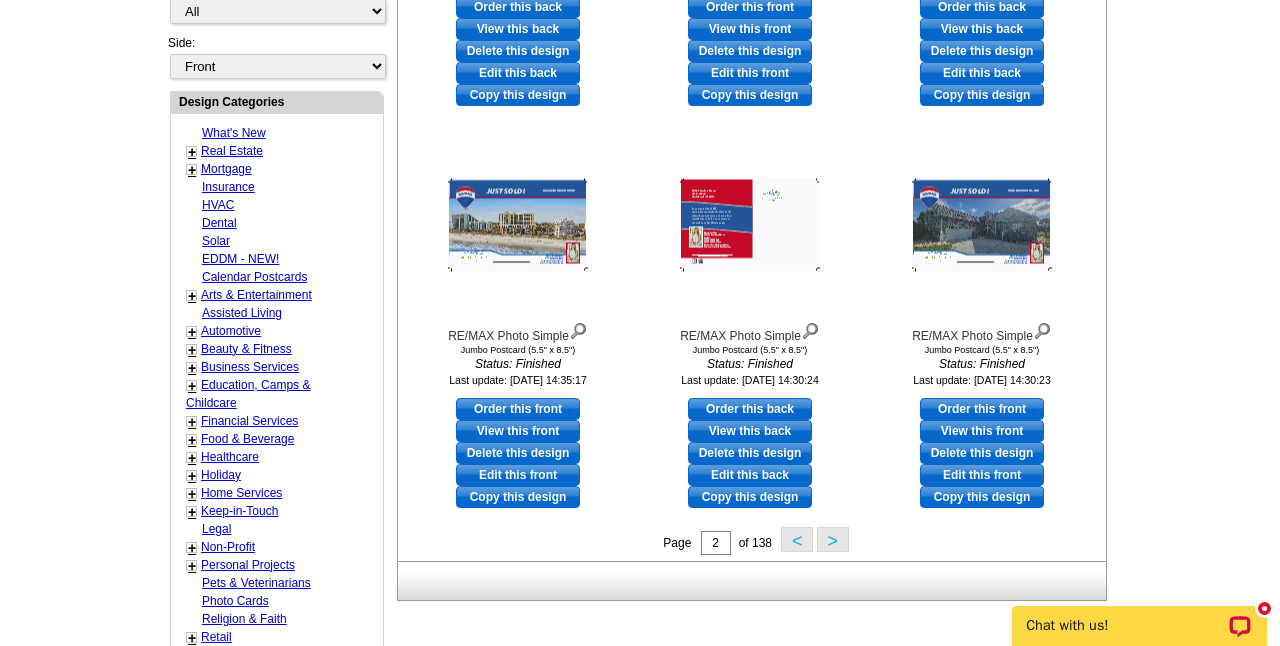 scroll, scrollTop: 797, scrollLeft: 0, axis: vertical 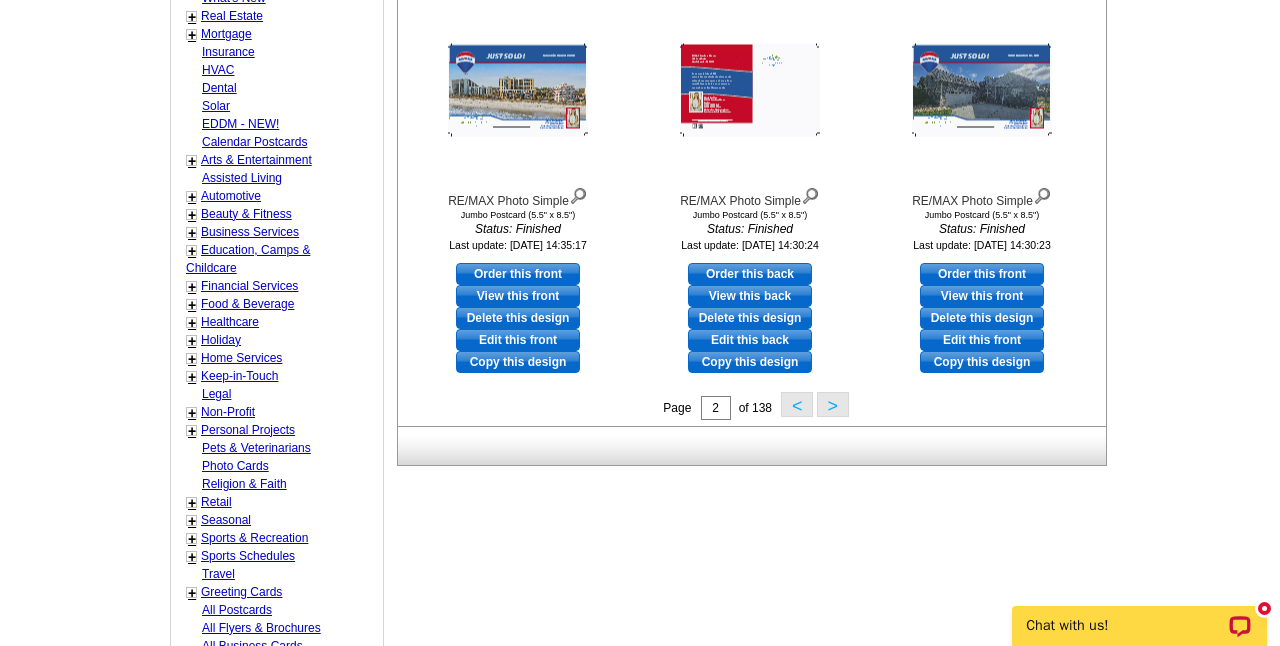 click on ">" at bounding box center [833, 404] 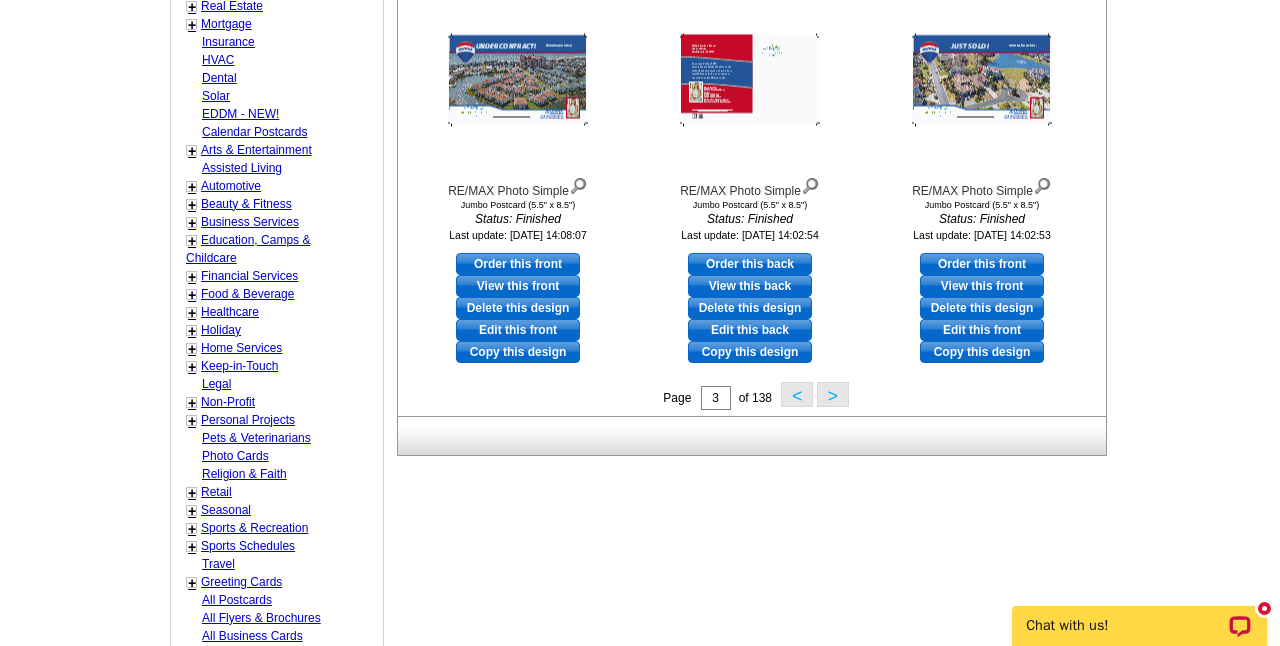 scroll, scrollTop: 853, scrollLeft: 0, axis: vertical 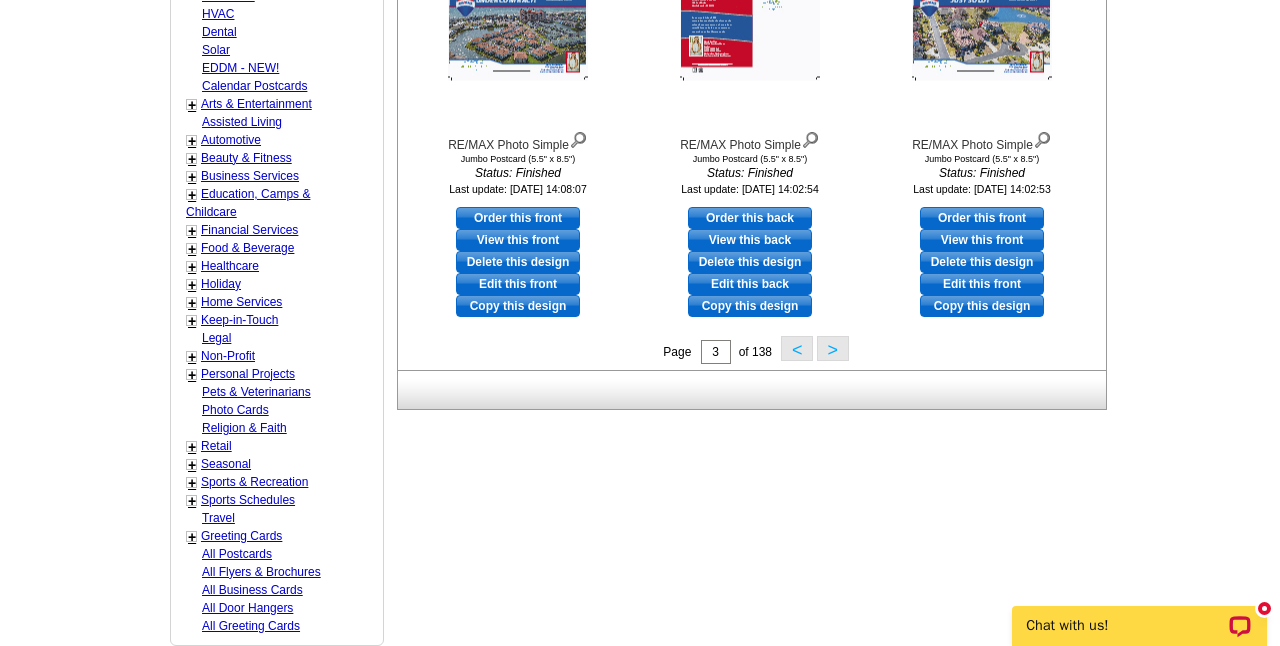 click on ">" at bounding box center [833, 348] 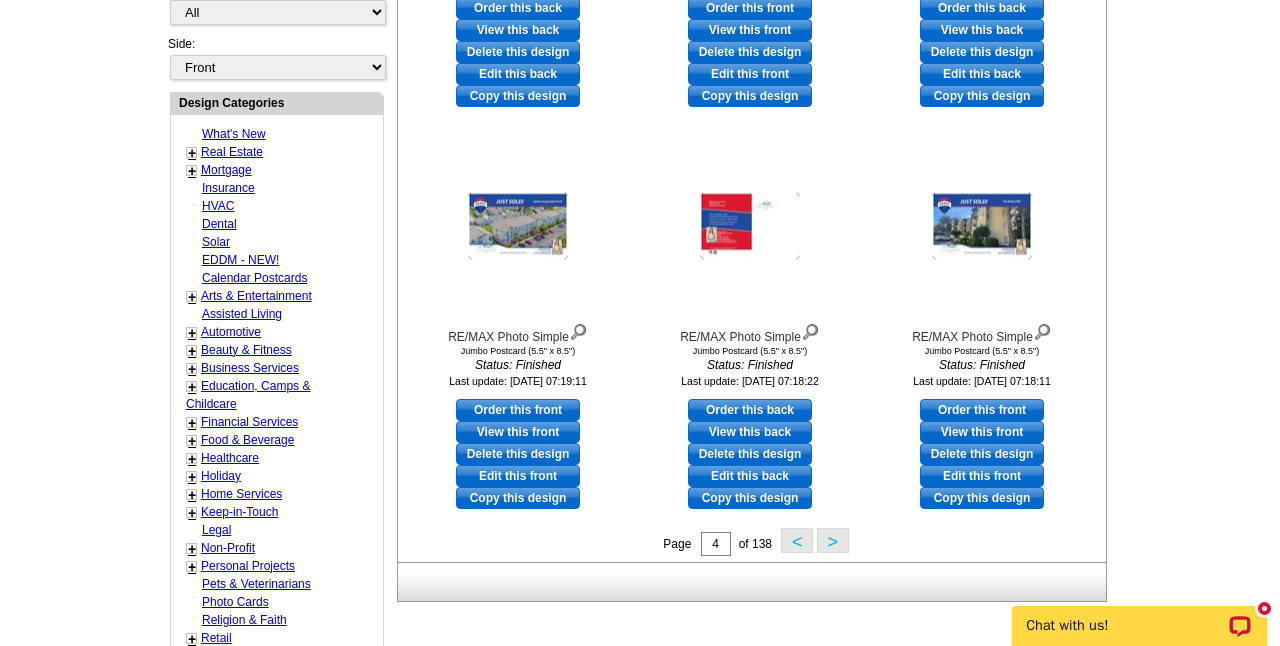 scroll, scrollTop: 684, scrollLeft: 0, axis: vertical 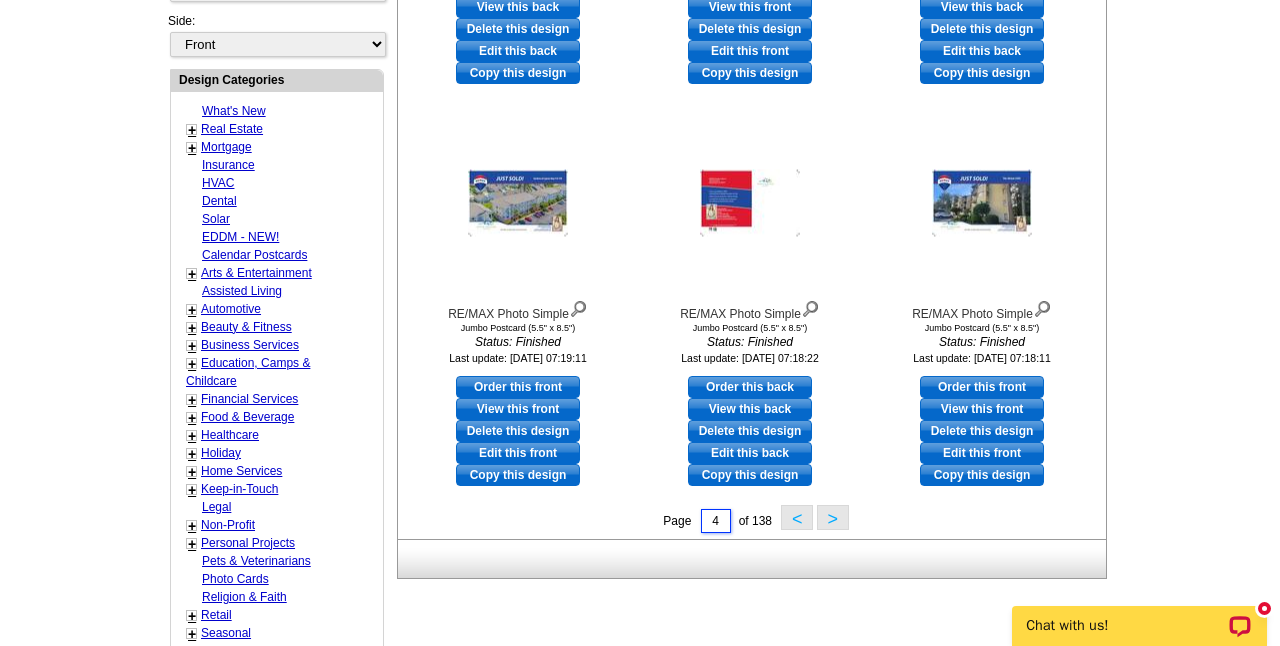 drag, startPoint x: 721, startPoint y: 519, endPoint x: 686, endPoint y: 519, distance: 35 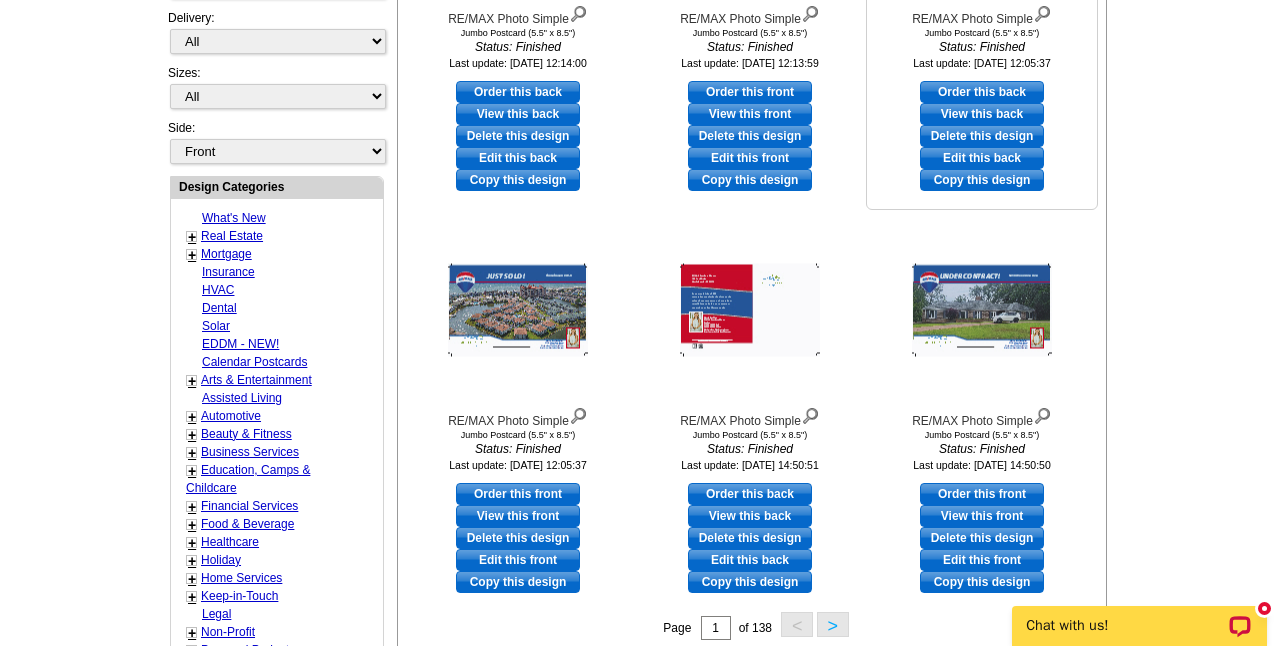 scroll, scrollTop: 579, scrollLeft: 0, axis: vertical 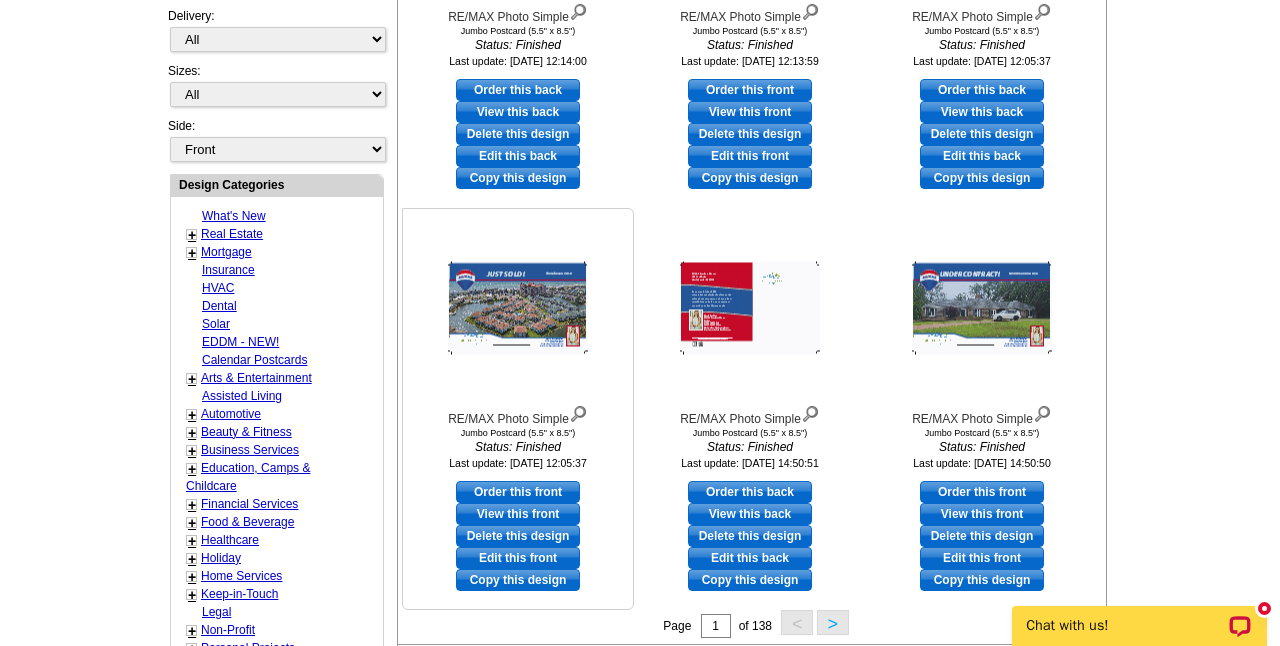 click on "Edit this front" at bounding box center (518, 558) 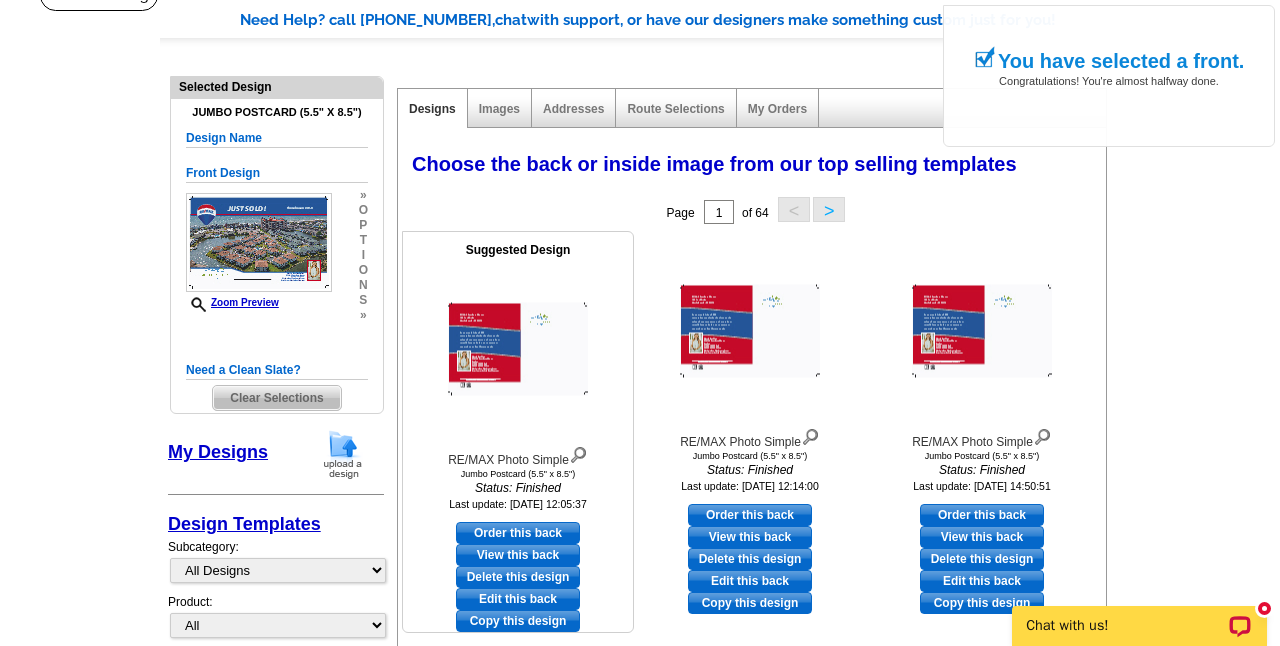 scroll, scrollTop: 230, scrollLeft: 0, axis: vertical 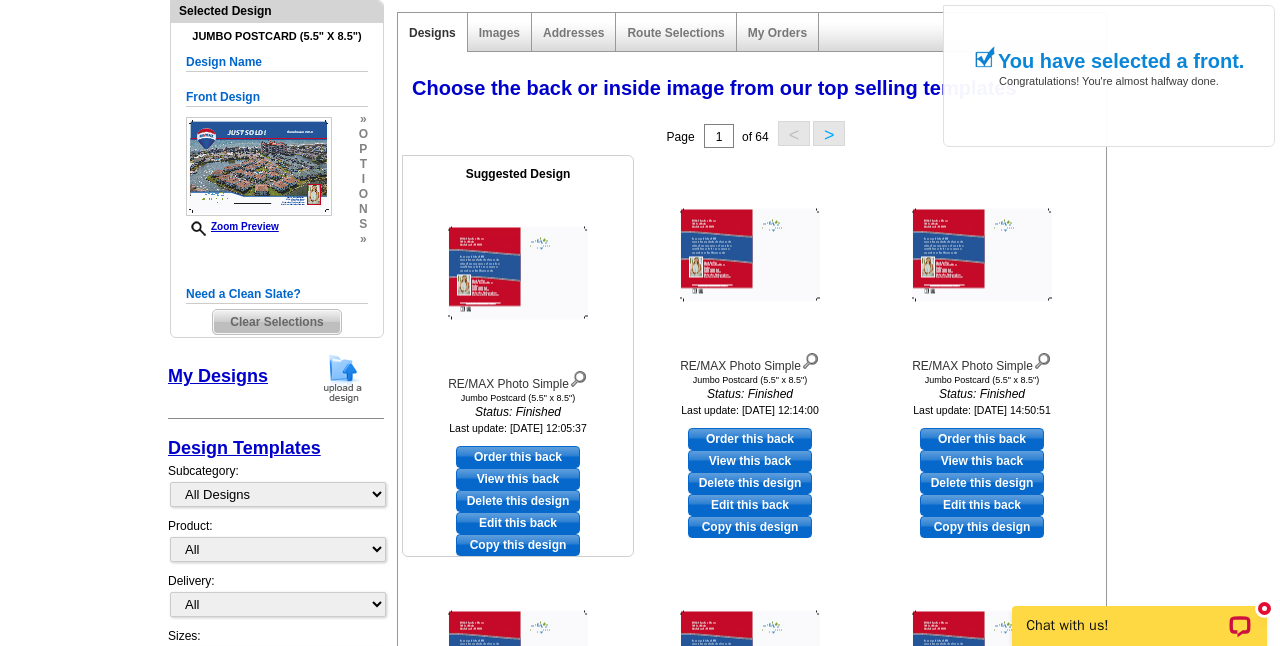 click on "Edit this back" at bounding box center (518, 523) 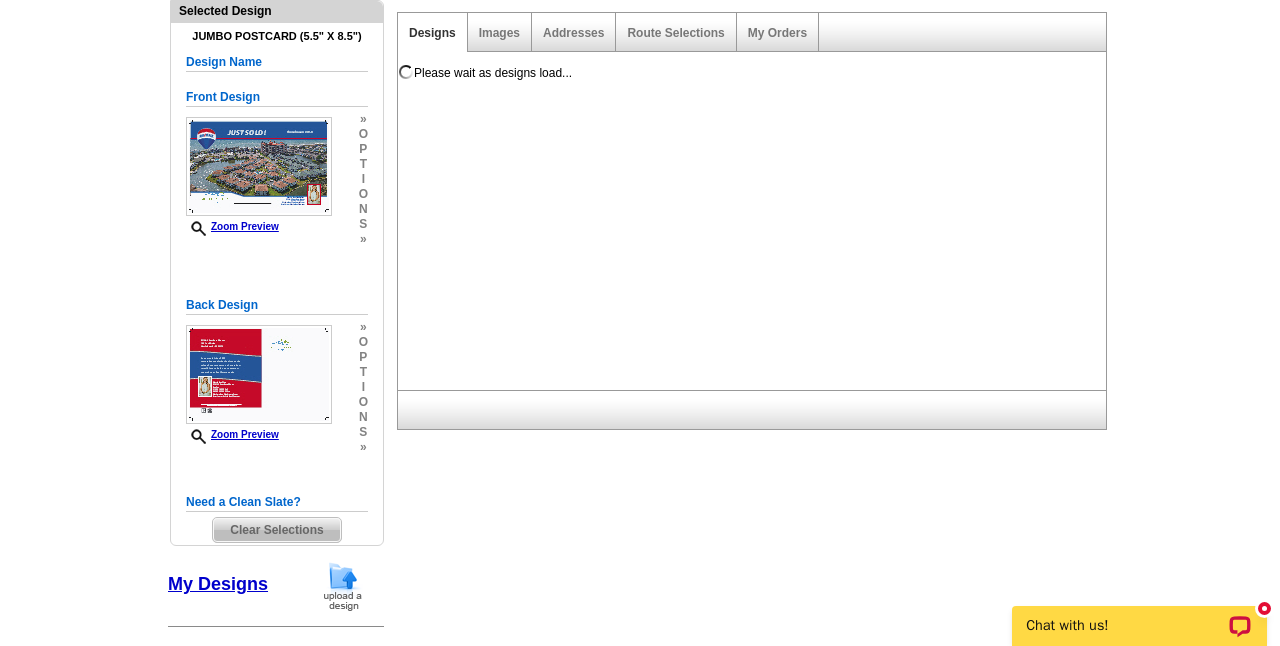 scroll, scrollTop: 0, scrollLeft: 0, axis: both 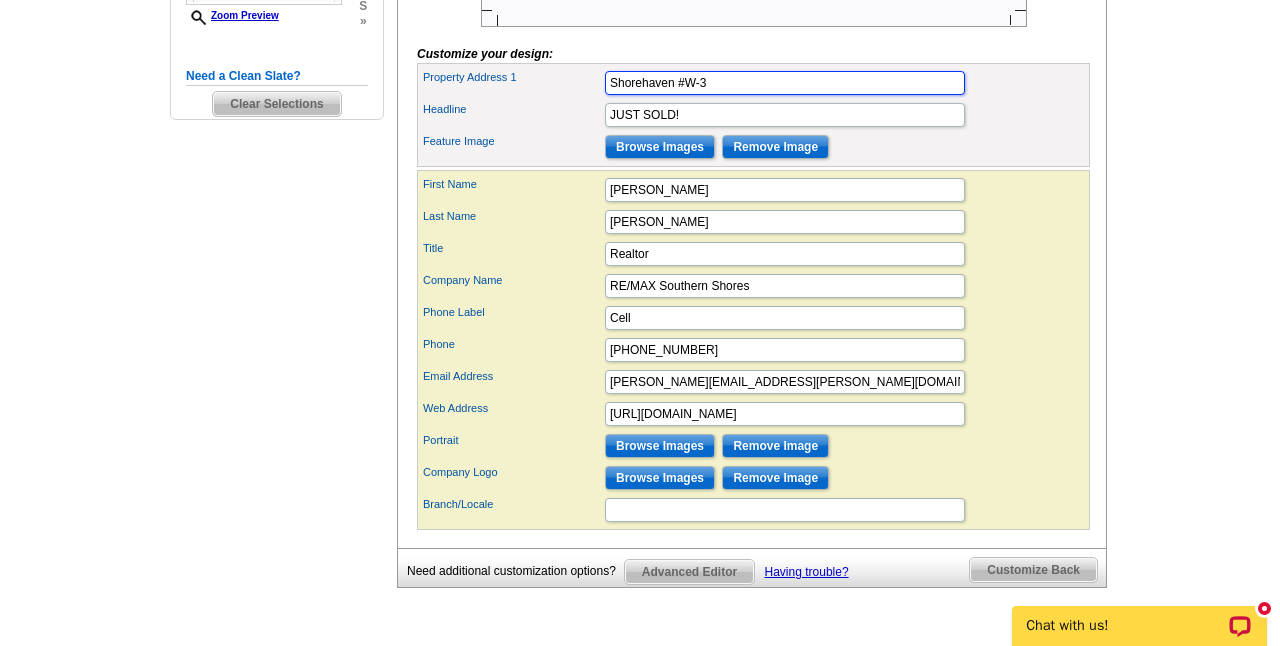 drag, startPoint x: 776, startPoint y: 118, endPoint x: 552, endPoint y: 121, distance: 224.0201 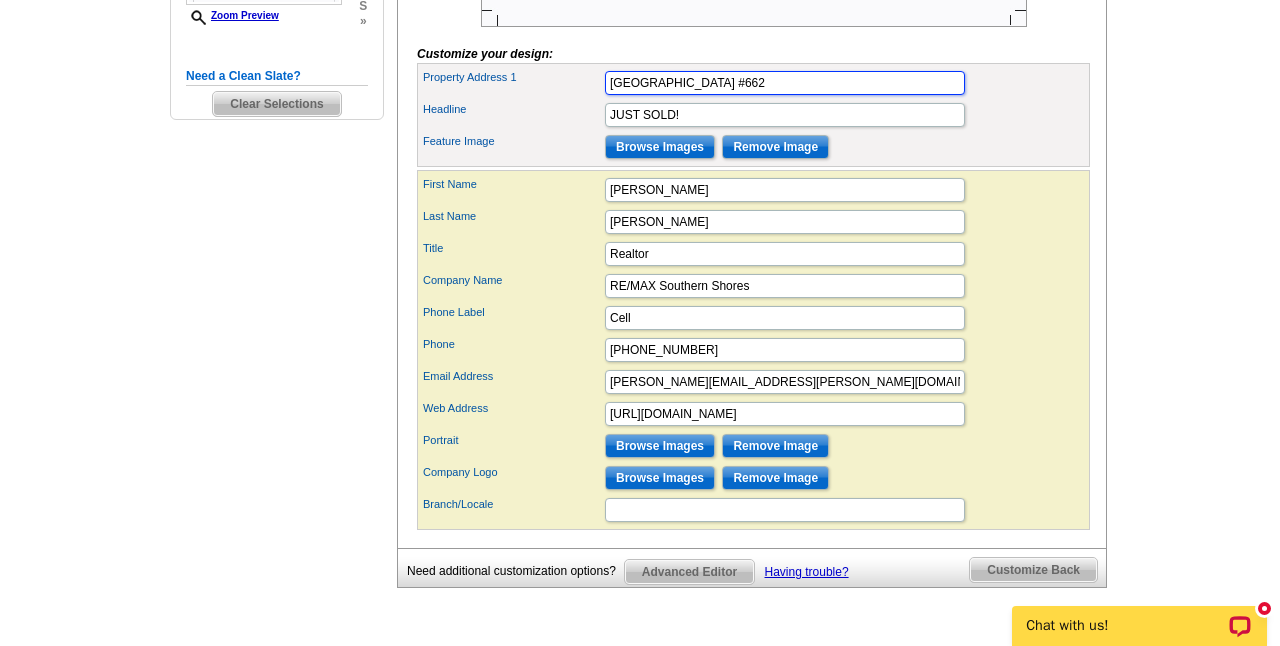type on "Grande Cayman Resort #662" 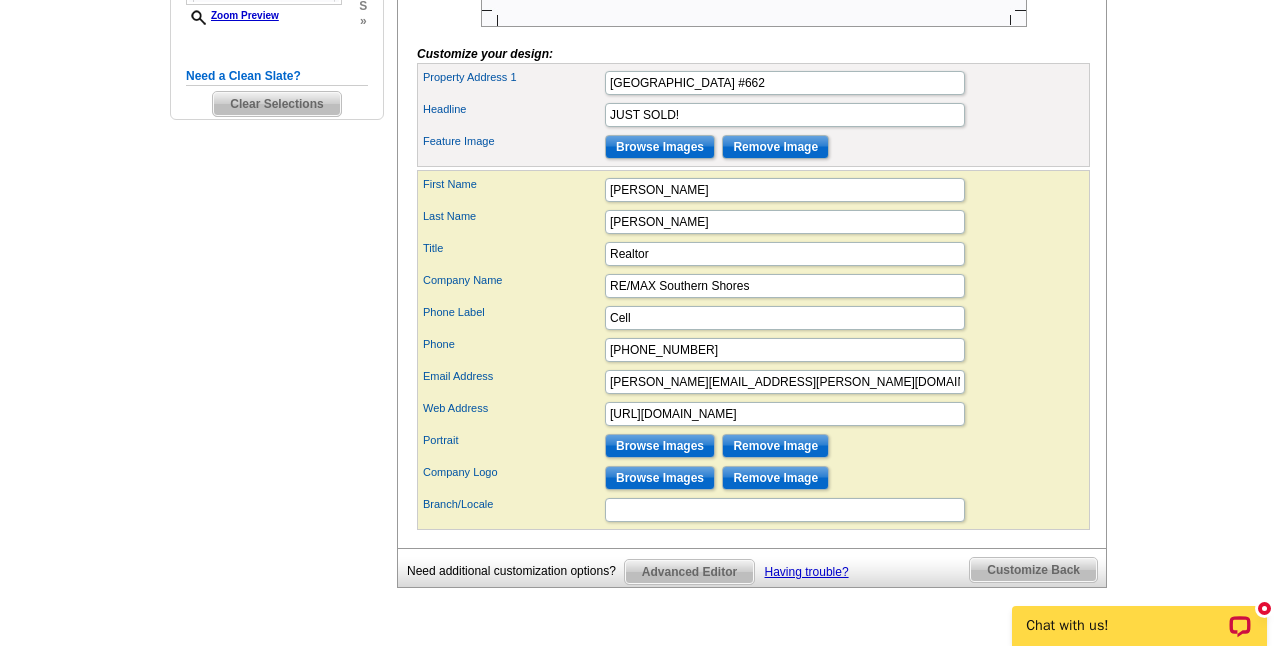 click on "Headline" at bounding box center (513, 109) 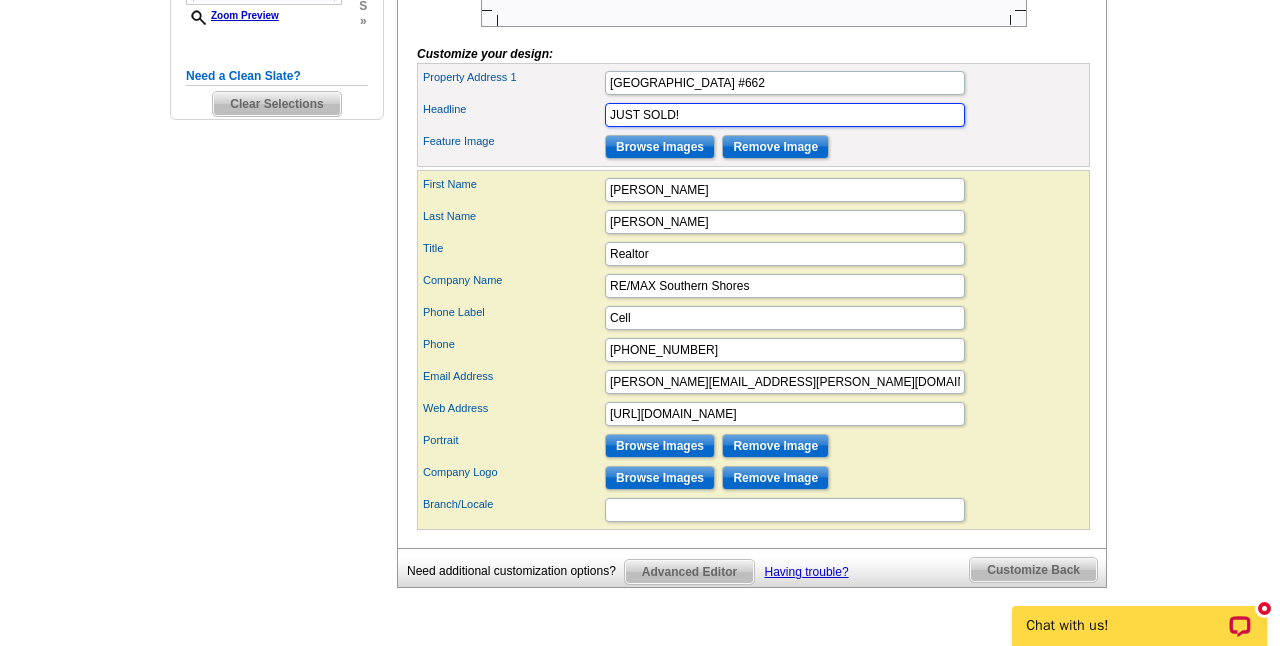 click on "JUST SOLD!" at bounding box center (785, 115) 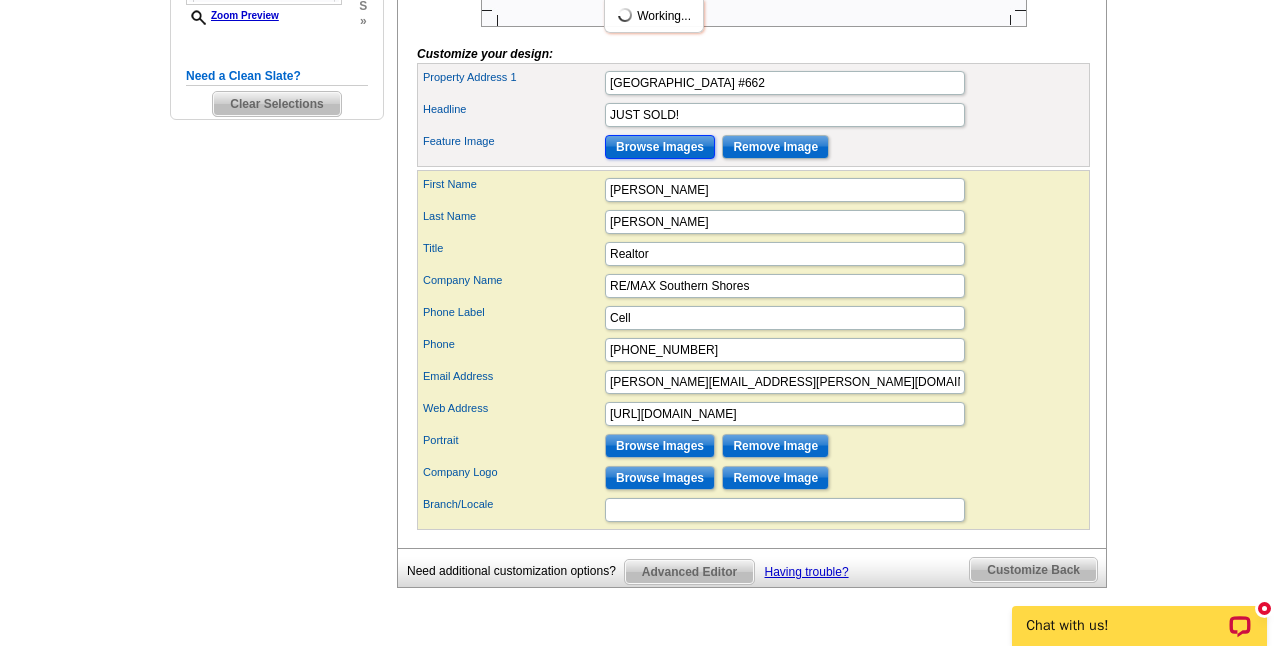 click on "Browse Images" at bounding box center [660, 147] 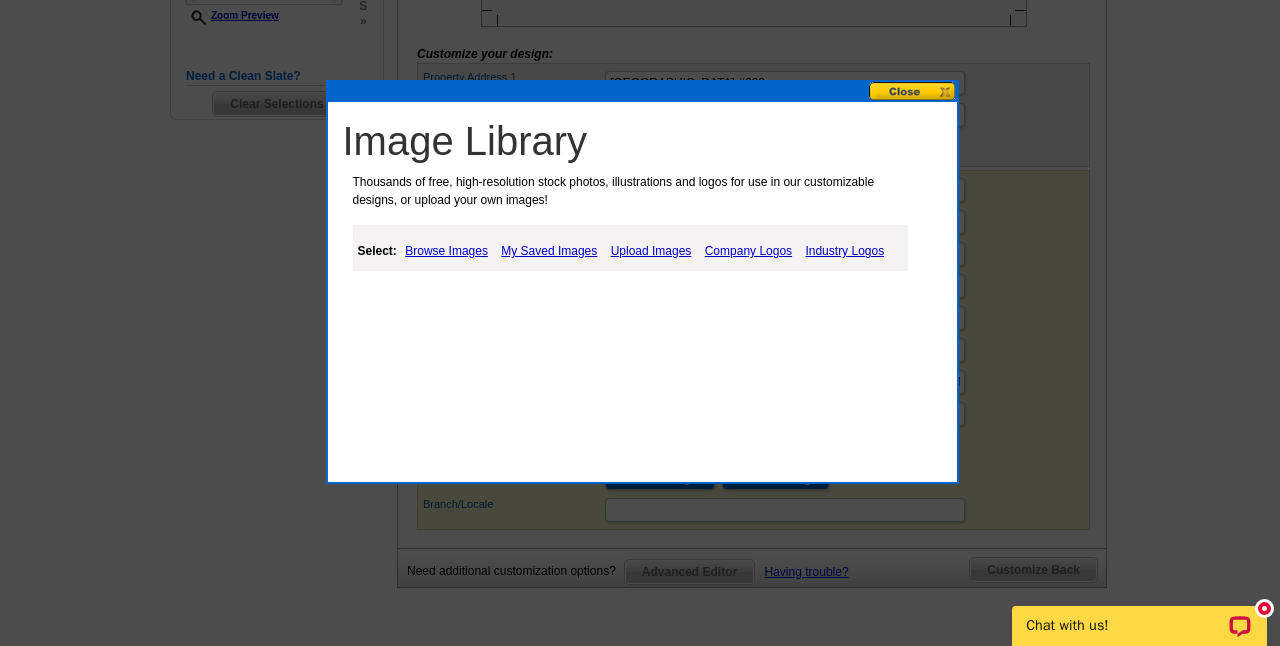 click on "Upload Images" at bounding box center [651, 251] 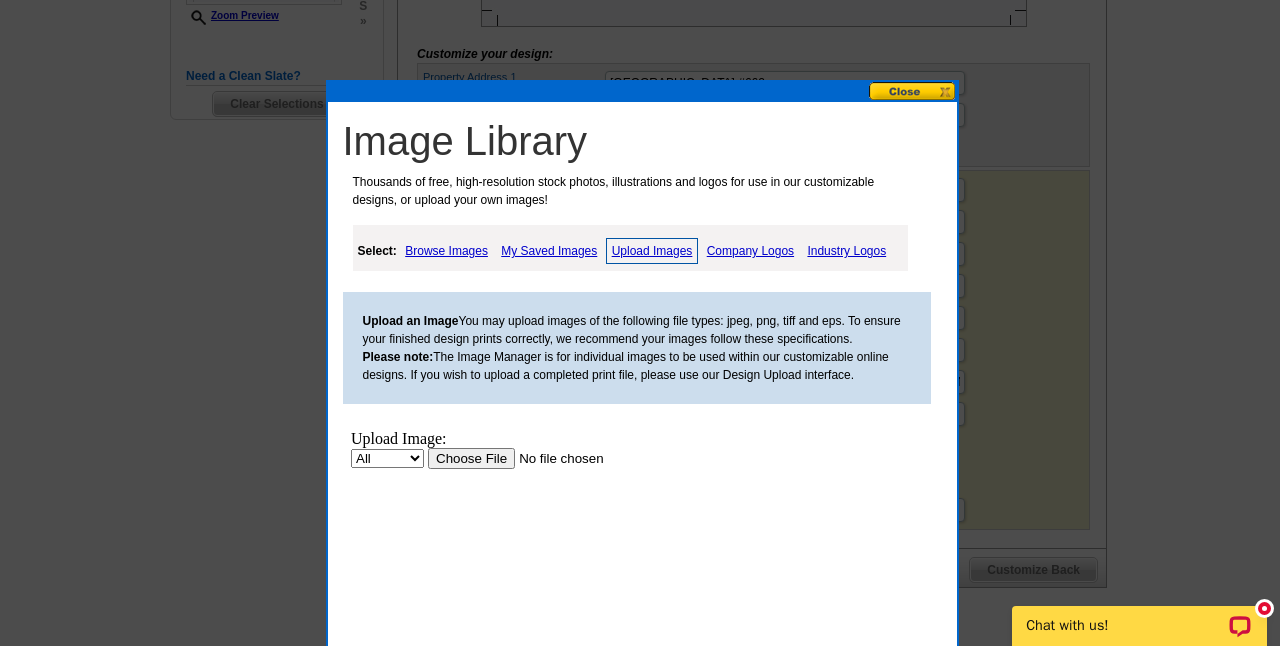 scroll, scrollTop: 0, scrollLeft: 0, axis: both 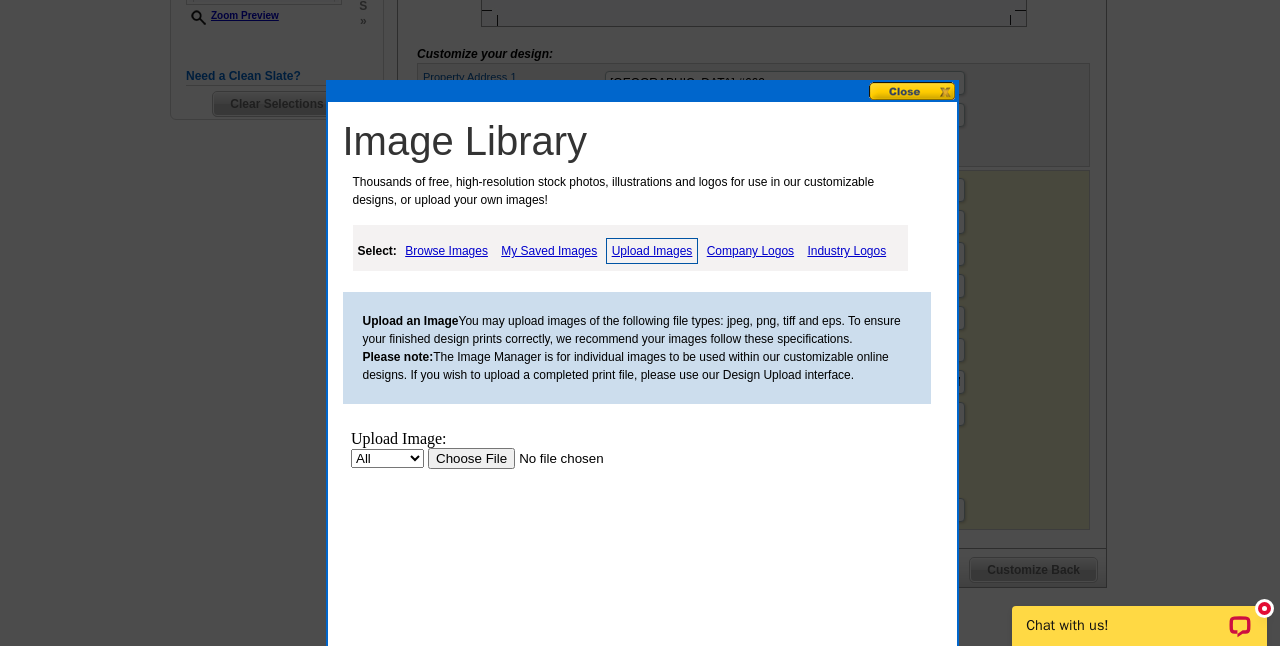 click at bounding box center (553, 458) 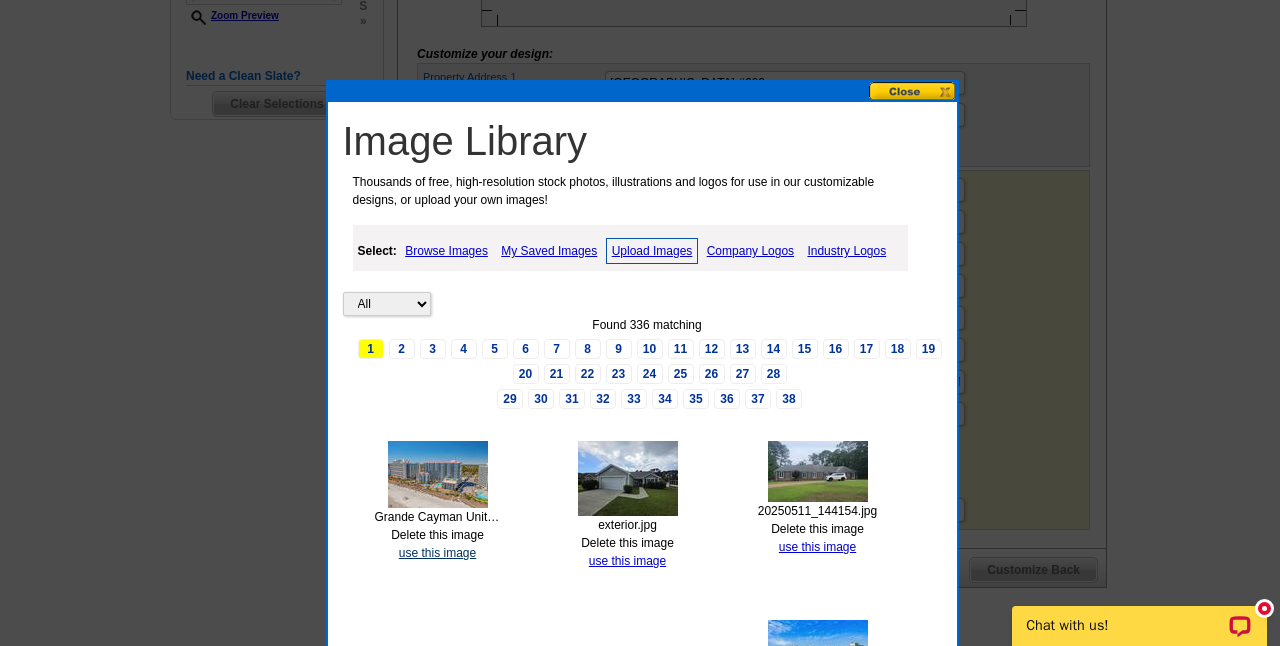 click on "use this image" at bounding box center [437, 553] 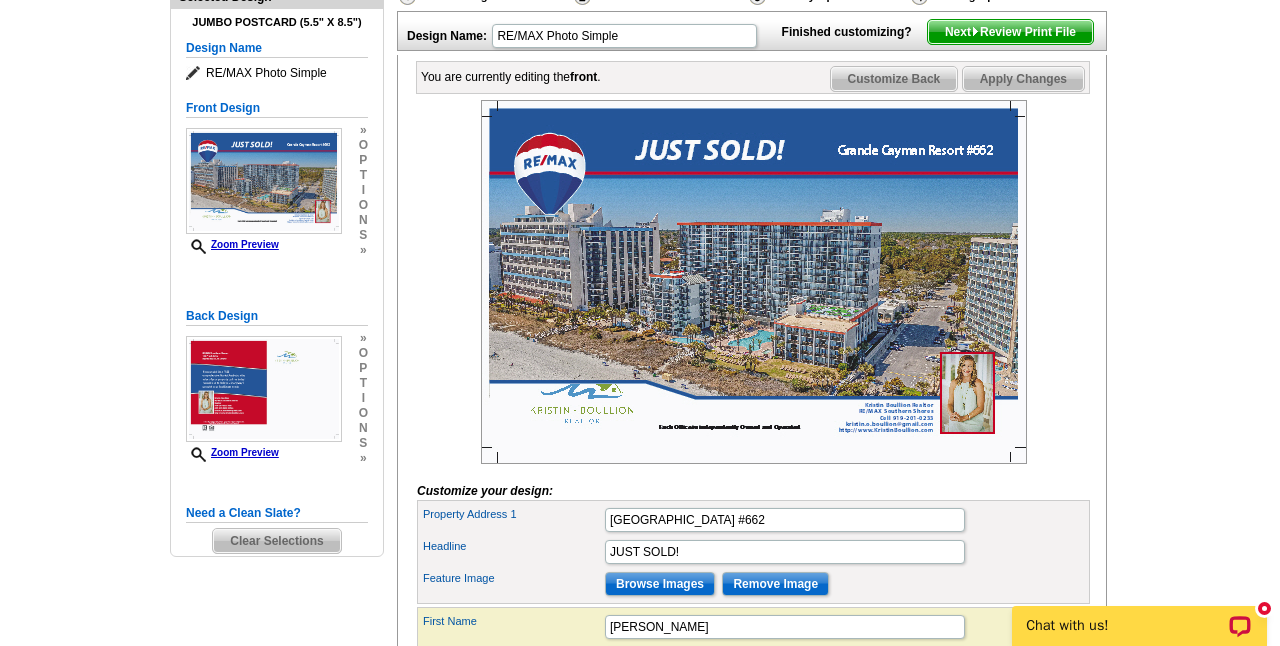 scroll, scrollTop: 243, scrollLeft: 0, axis: vertical 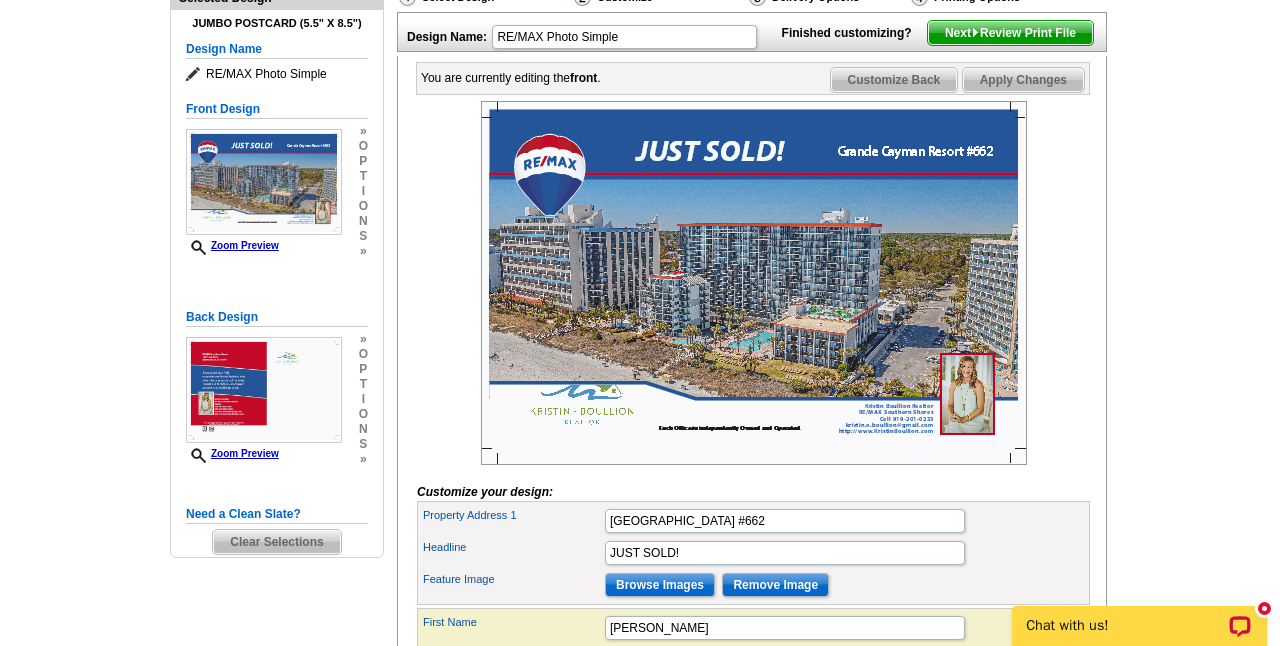 click on "Customize Back" at bounding box center [894, 80] 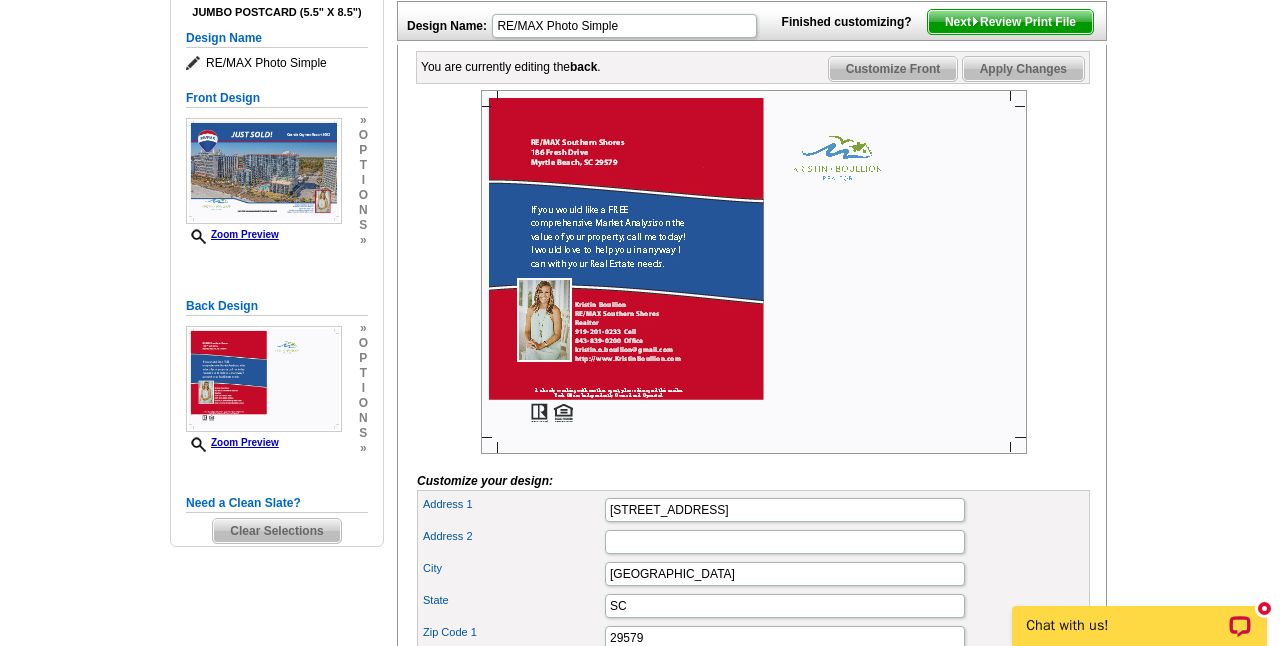 scroll, scrollTop: 262, scrollLeft: 0, axis: vertical 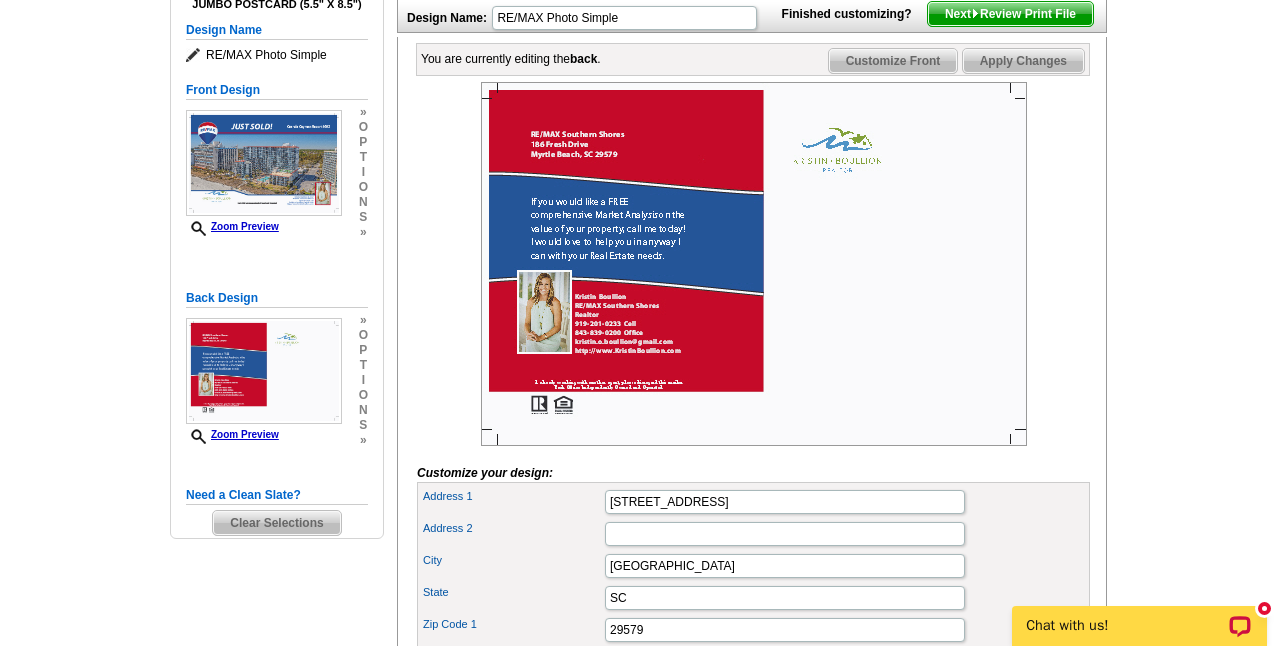 click on "Next   Review Print File" at bounding box center [1010, 14] 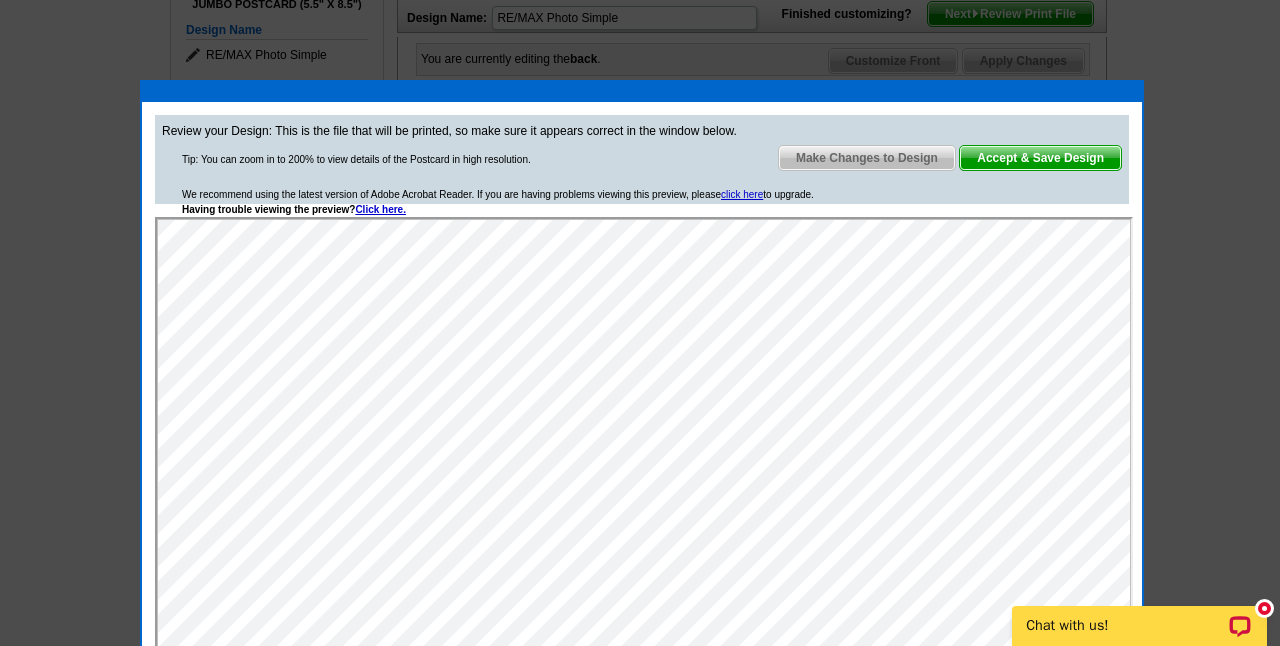 scroll, scrollTop: 0, scrollLeft: 0, axis: both 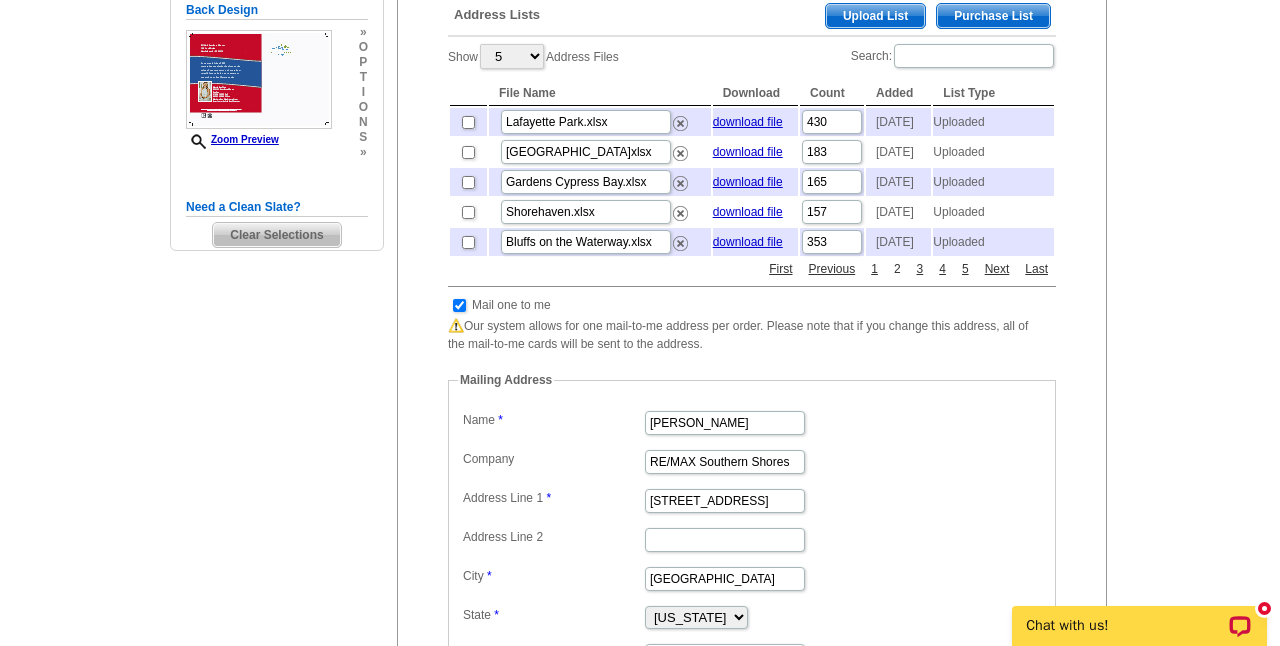 click on "2" at bounding box center [897, 269] 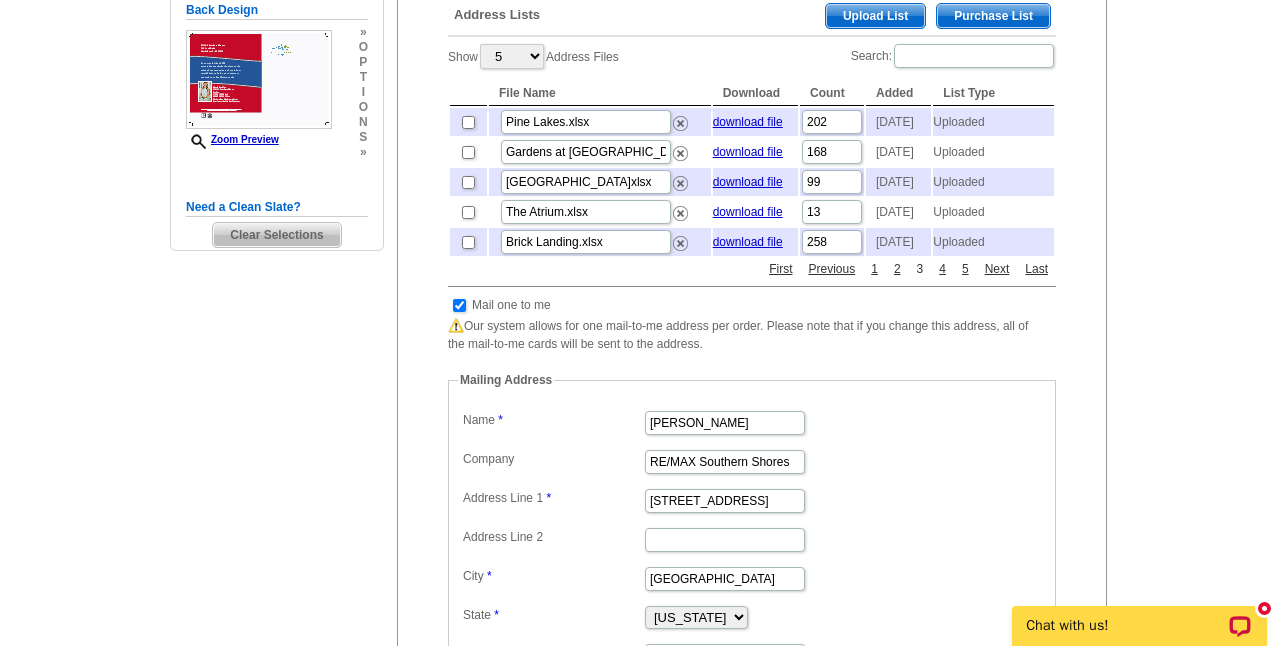 click on "3" at bounding box center [920, 269] 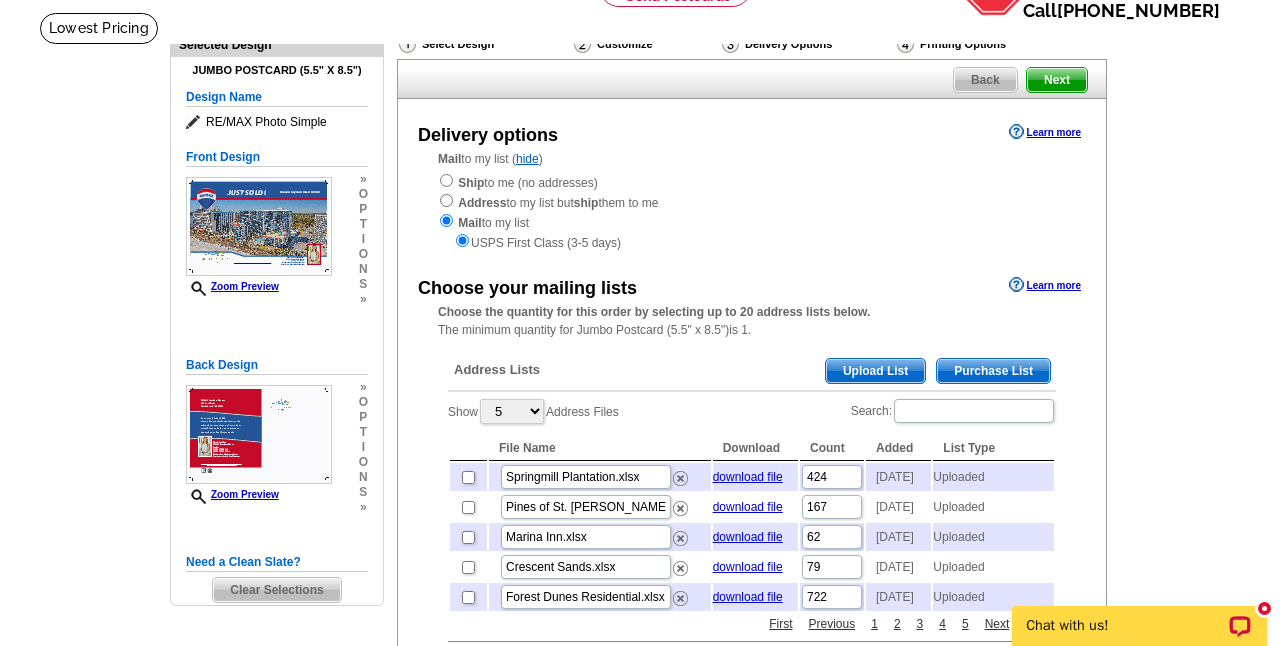 scroll, scrollTop: 0, scrollLeft: 0, axis: both 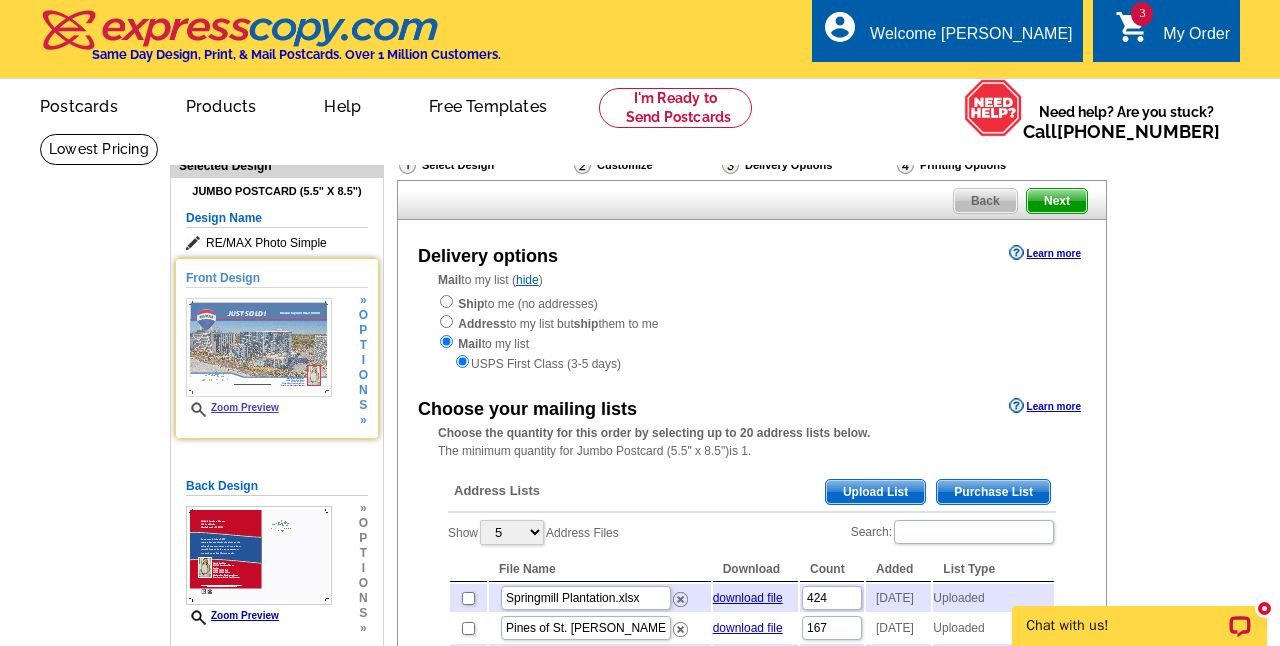 click on "Front Design
Zoom Preview
»
o
p
t
i
o
n
s
»
Change Your Design
Edit Design
Copy Design" at bounding box center (277, 348) 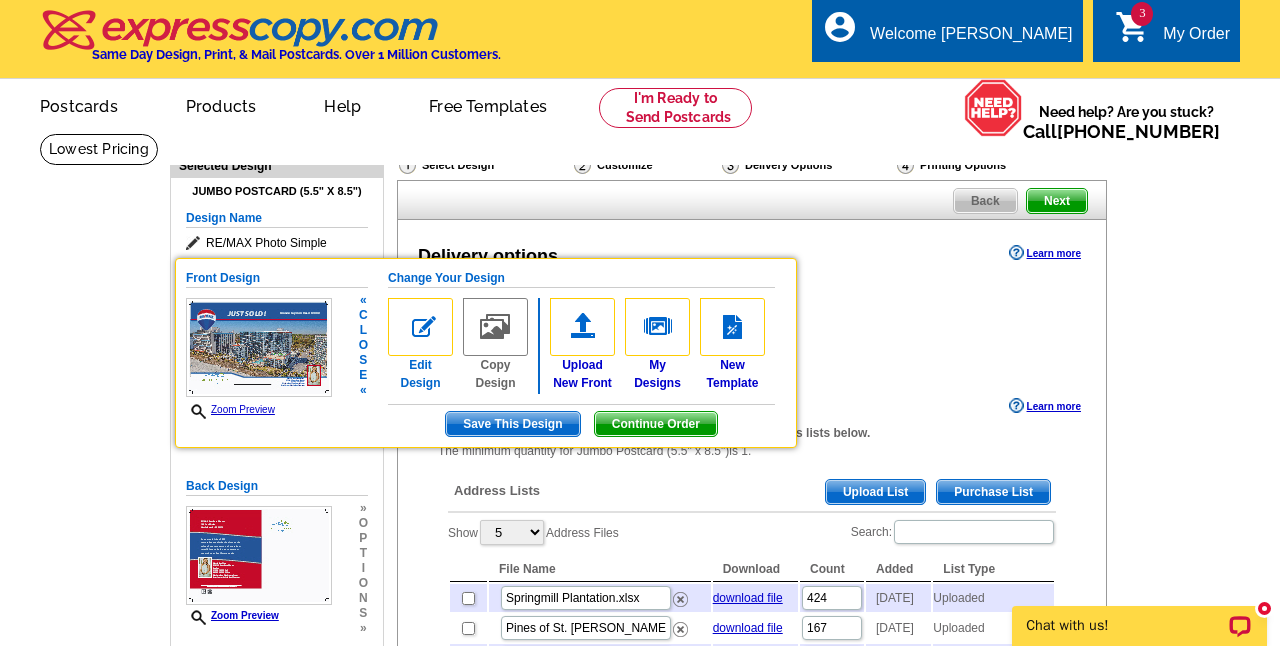 click at bounding box center (420, 327) 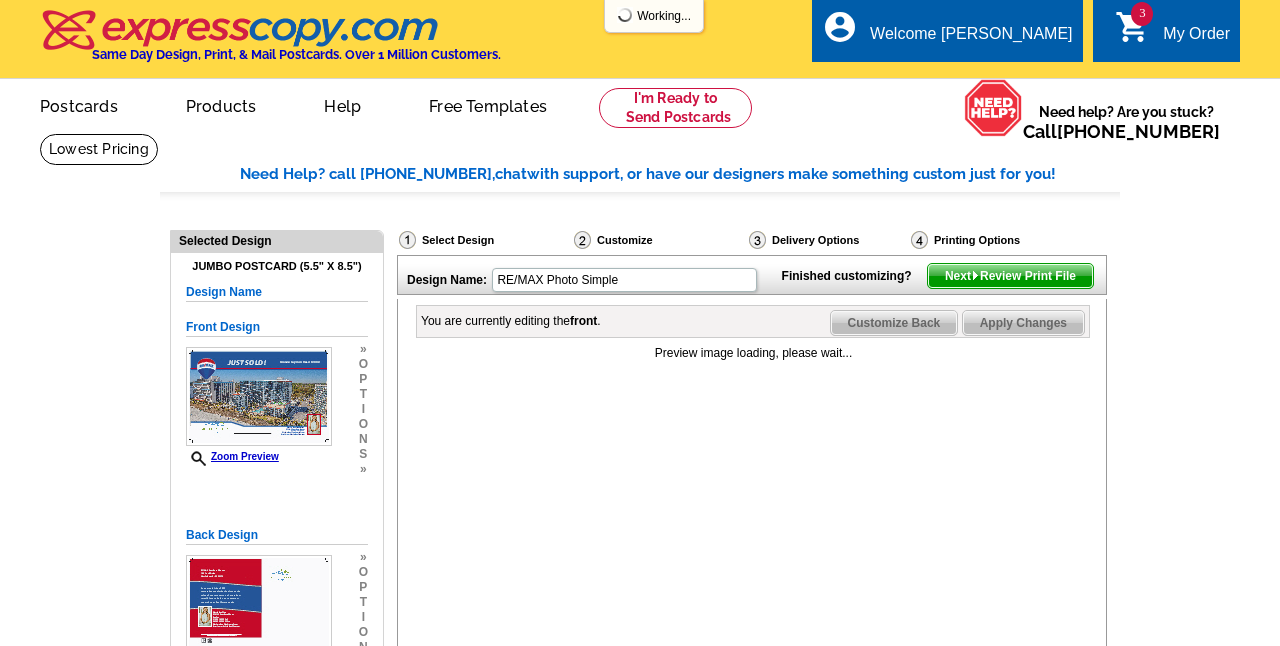 scroll, scrollTop: 0, scrollLeft: 0, axis: both 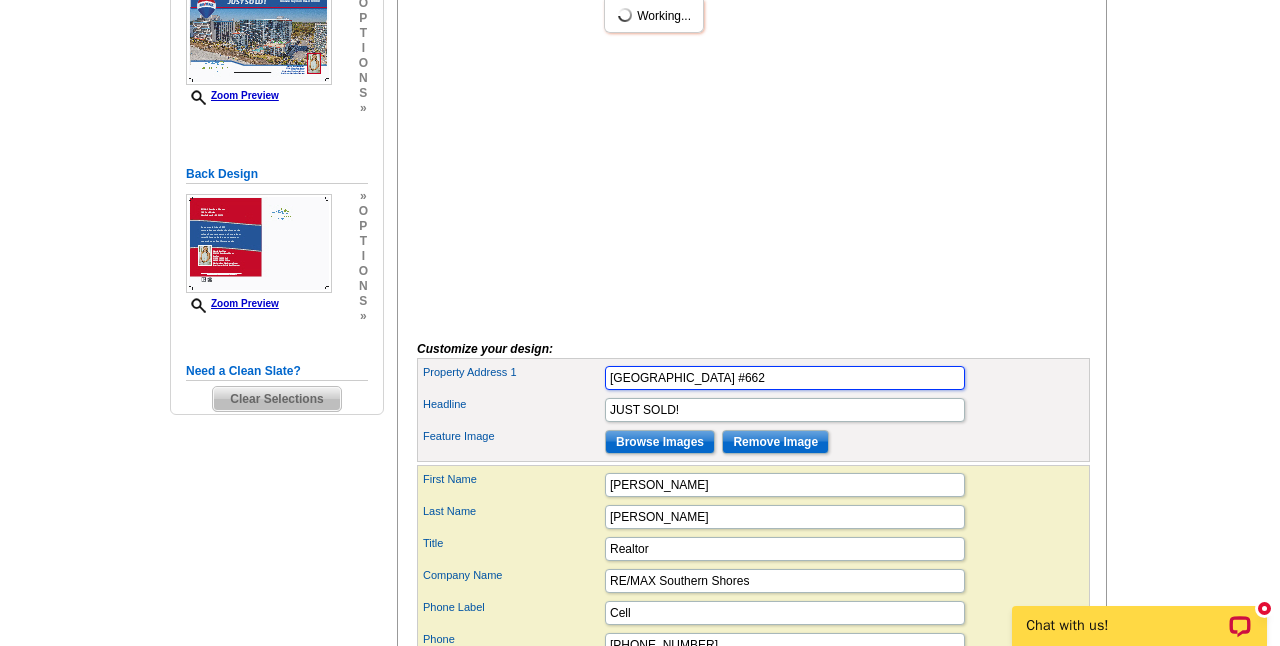 drag, startPoint x: 792, startPoint y: 411, endPoint x: 518, endPoint y: 408, distance: 274.01642 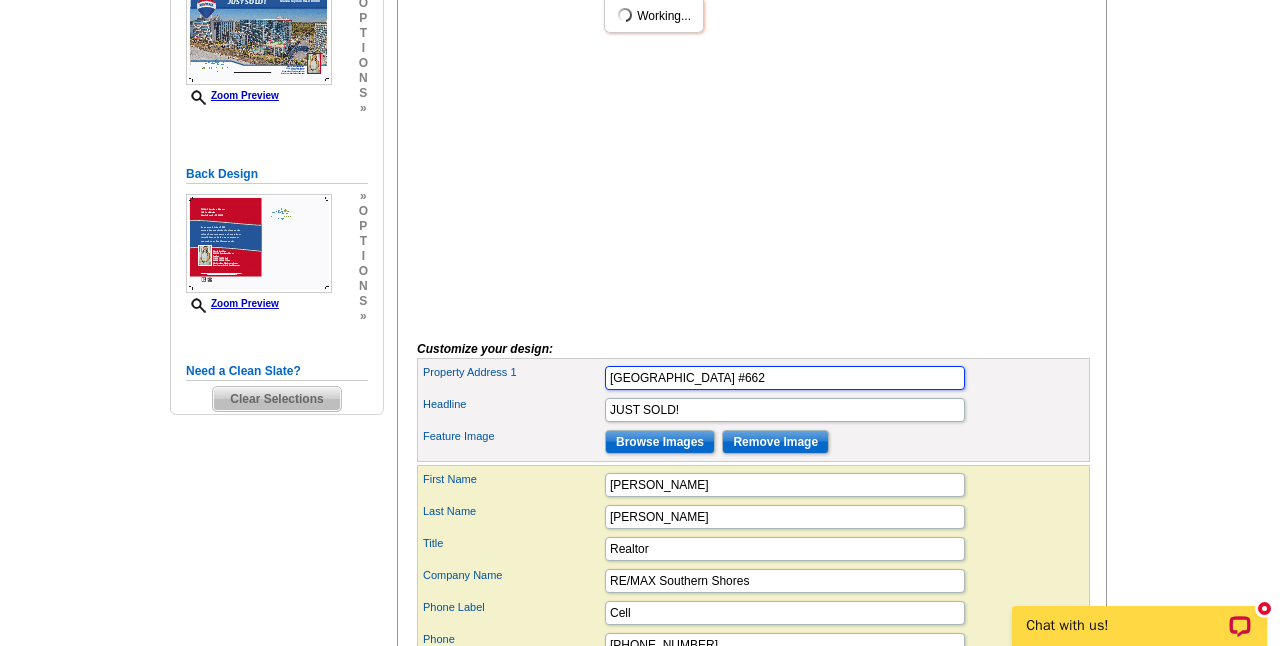 click on "Property Address 1
Grande Cayman Resort #662" at bounding box center [753, 378] 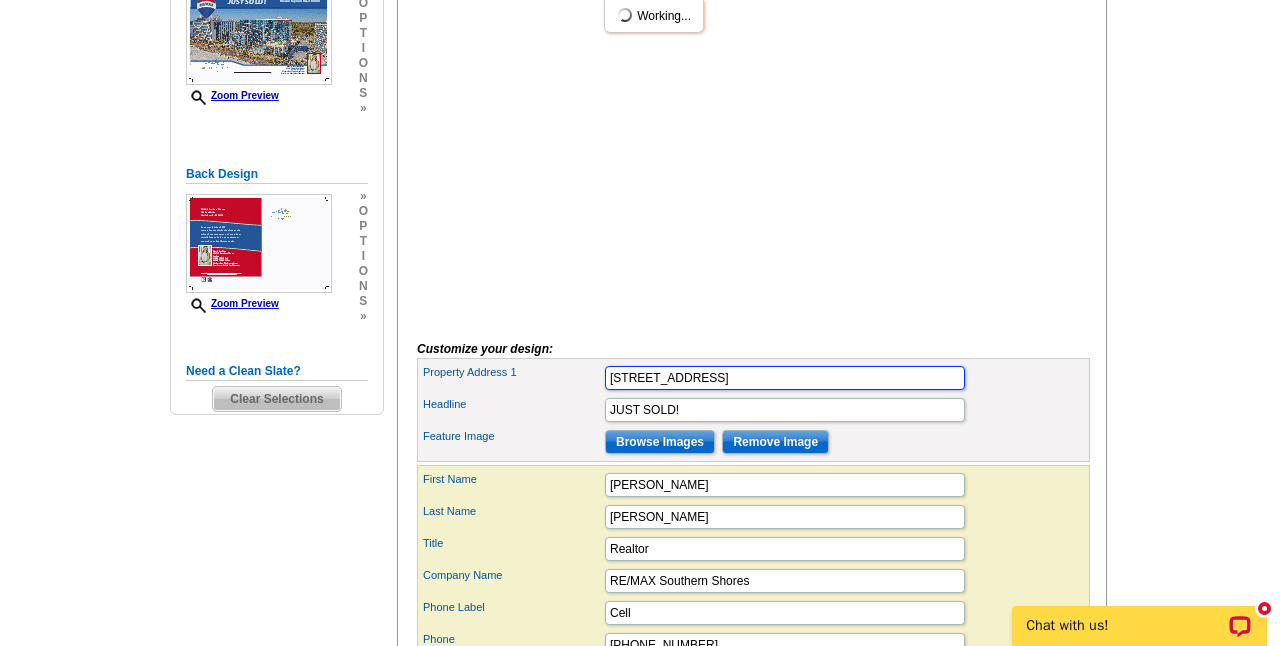 type on "4170 Hibiscus Dr. #303" 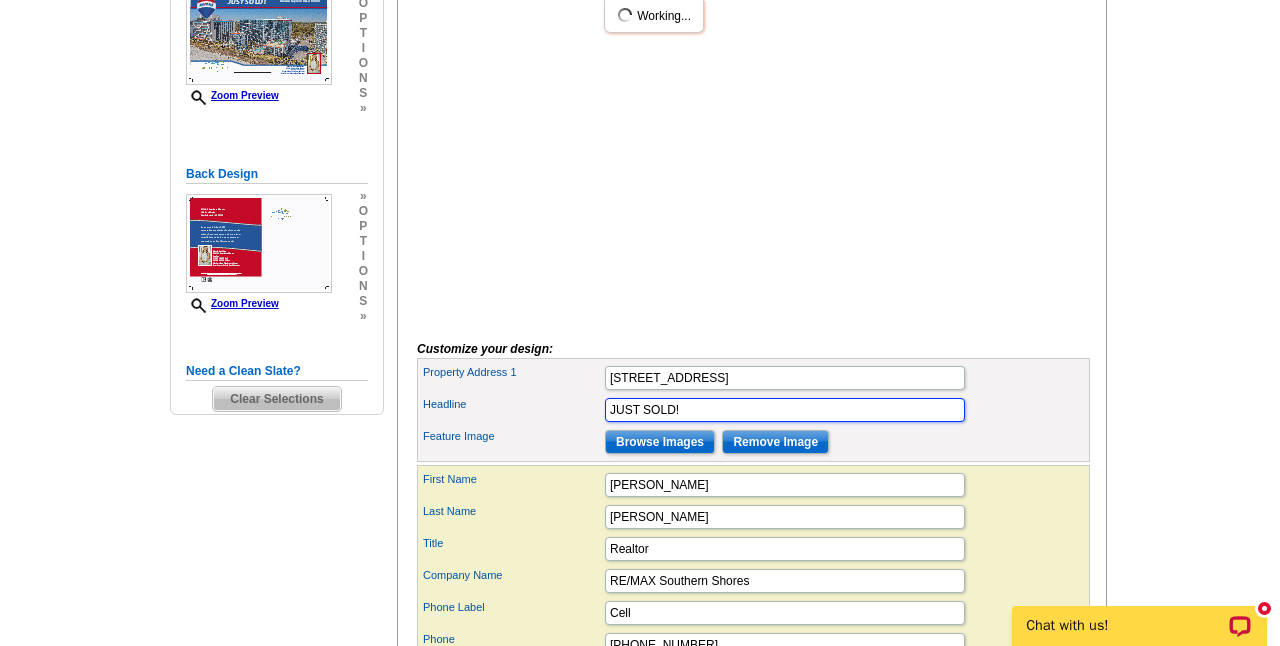 scroll, scrollTop: 0, scrollLeft: 0, axis: both 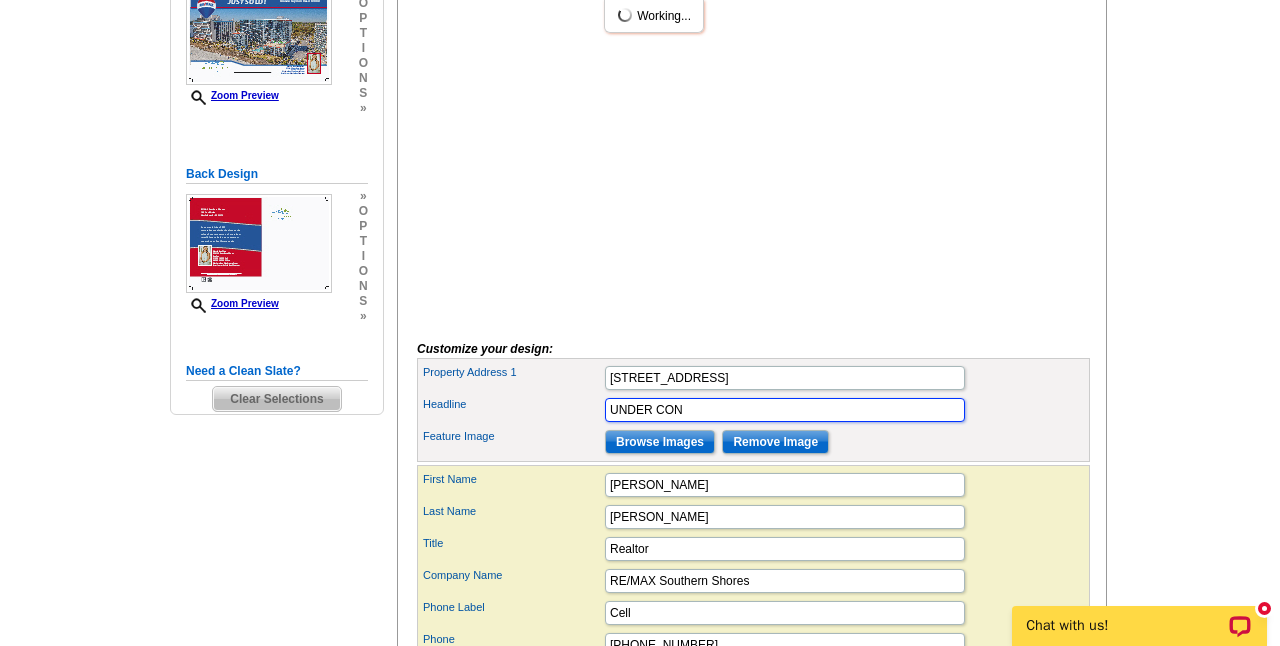 type on "UNDER CONTRACT!" 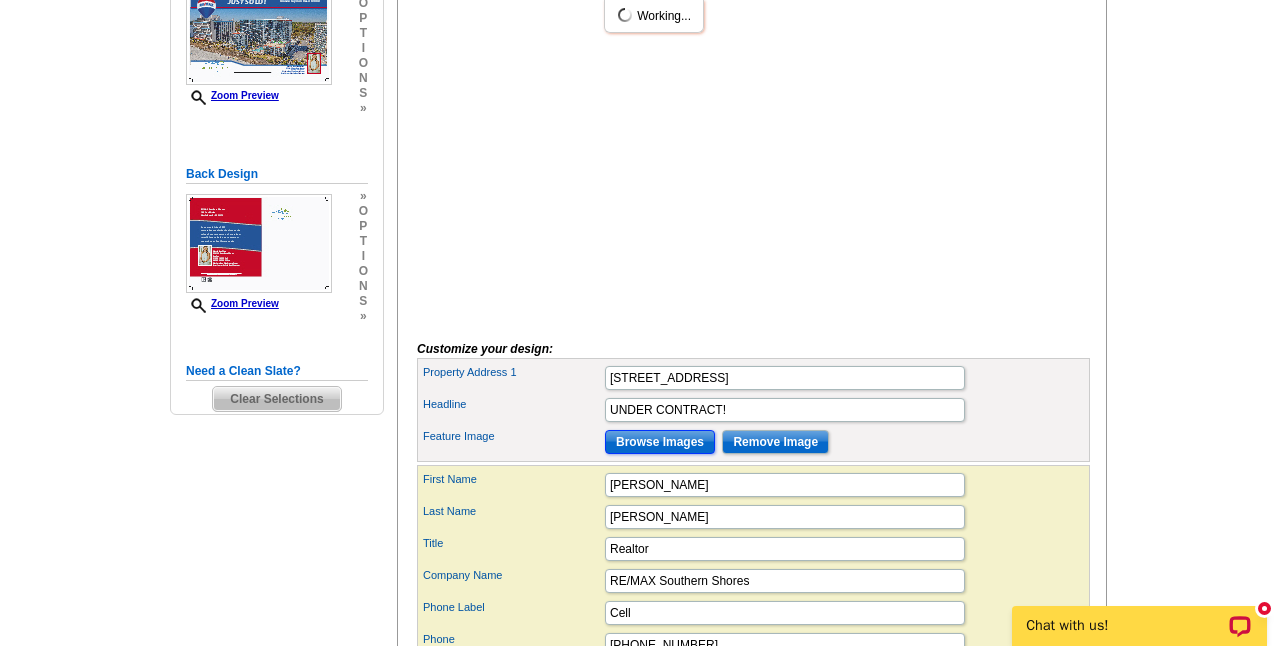 click on "Browse Images" at bounding box center (660, 442) 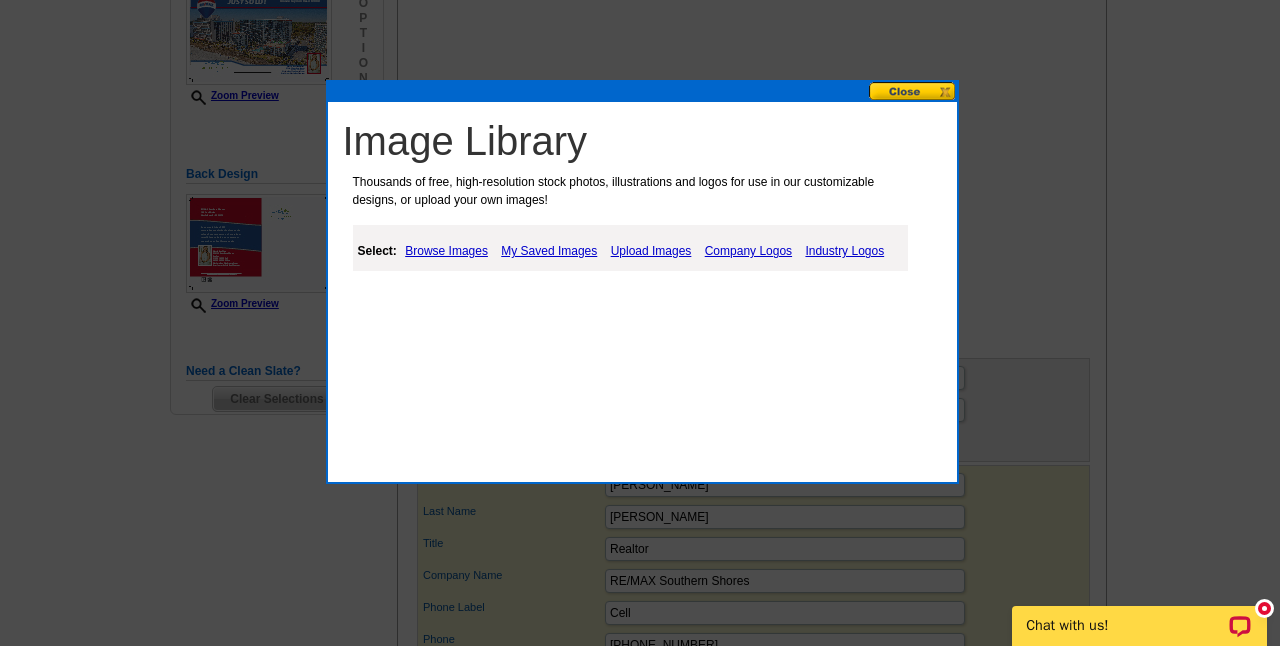 click on "Upload Images" at bounding box center (651, 251) 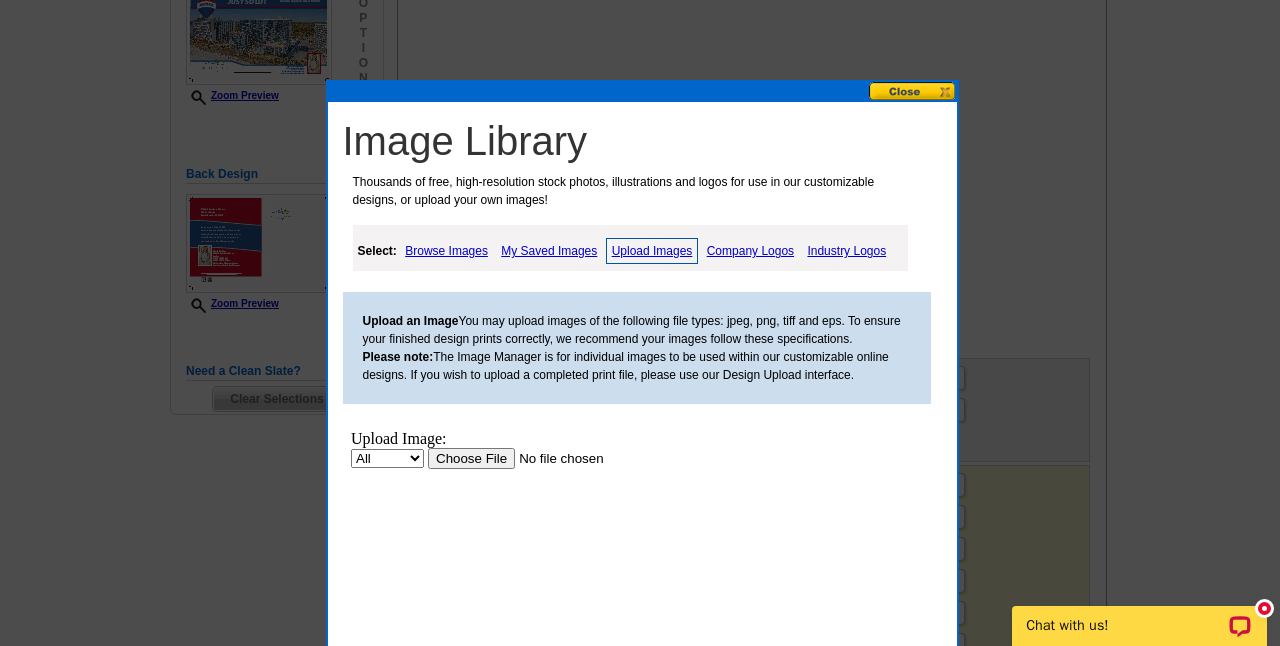 scroll, scrollTop: 0, scrollLeft: 0, axis: both 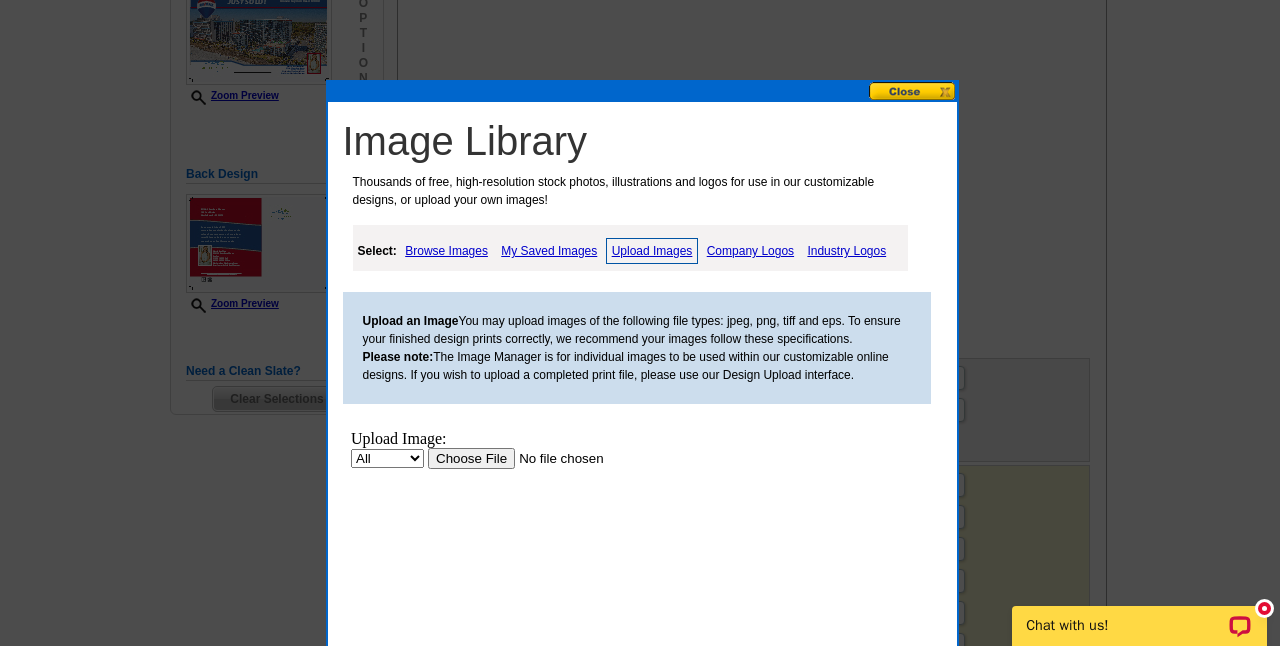 click at bounding box center (553, 458) 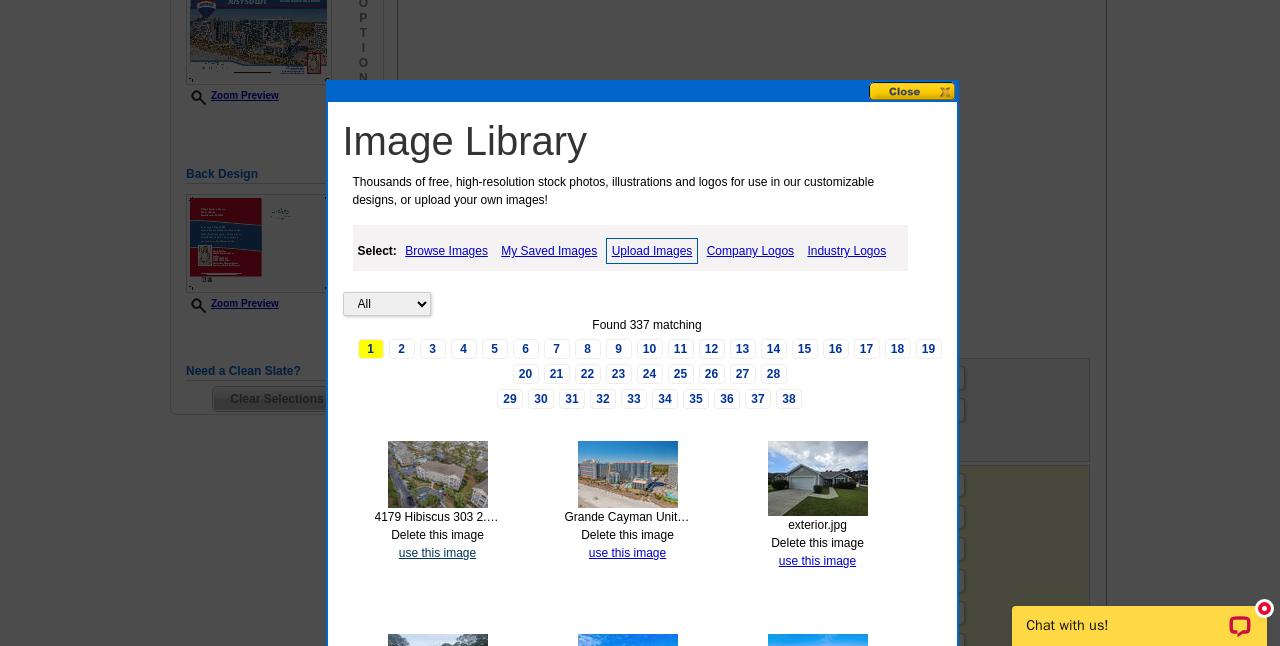 click on "use this image" at bounding box center [437, 553] 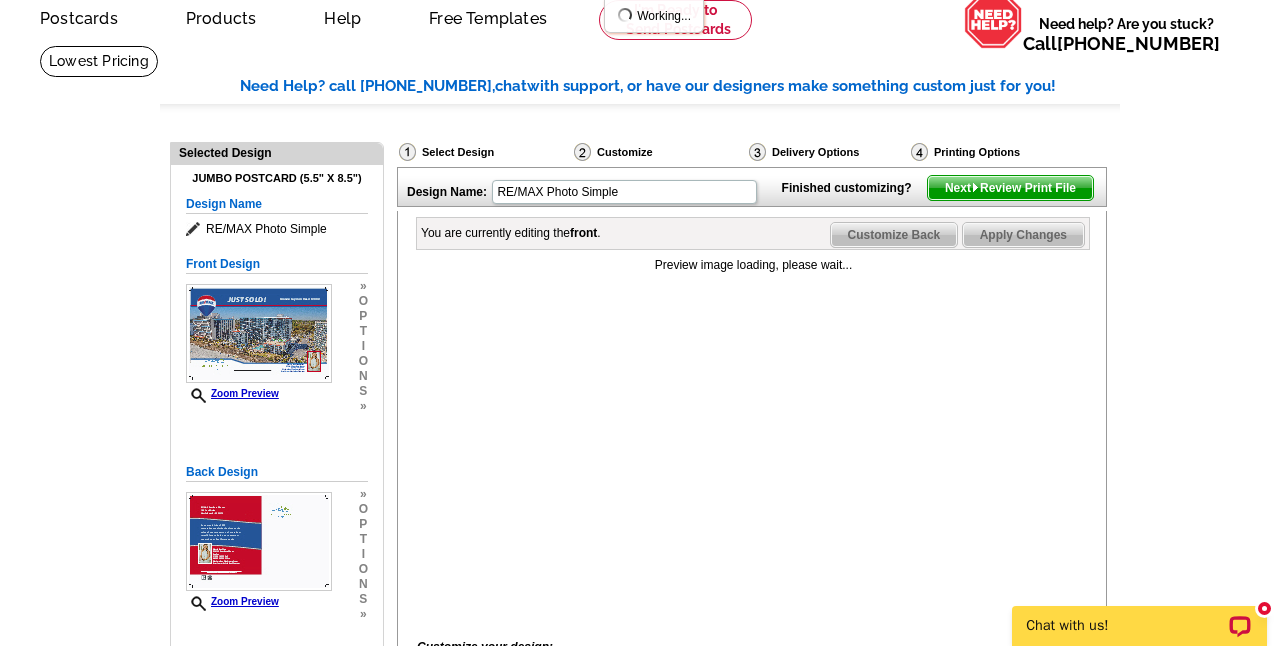 scroll, scrollTop: 424, scrollLeft: 0, axis: vertical 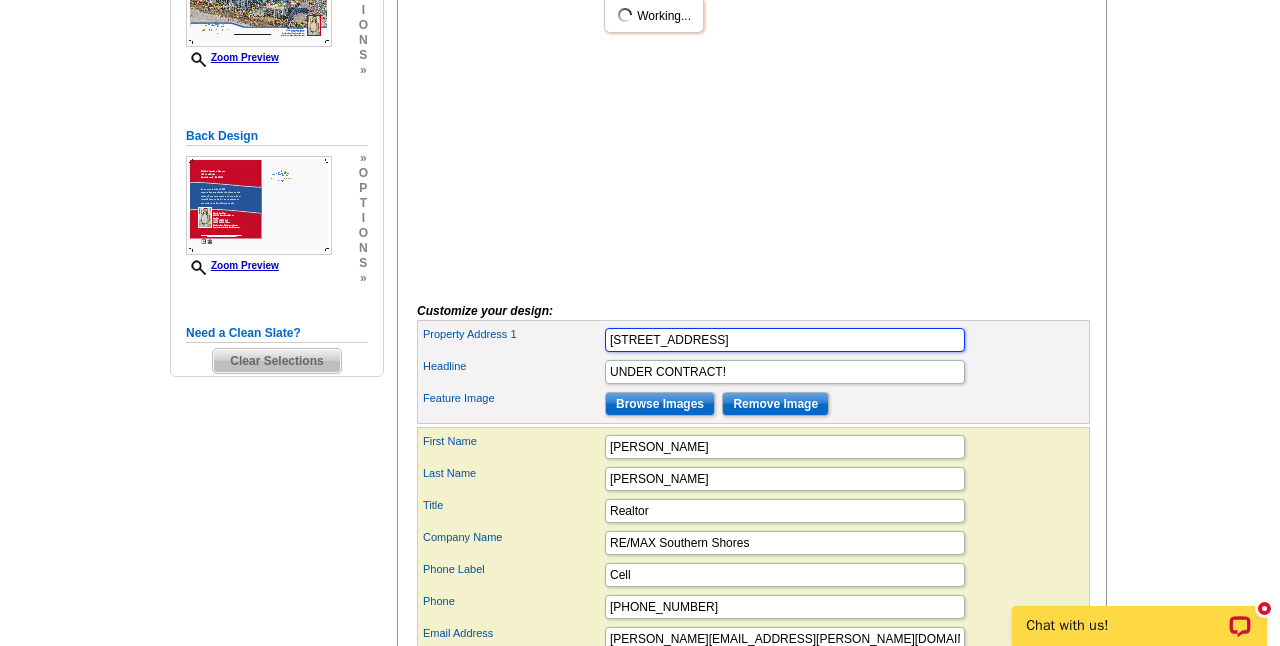 click on "4170 Hibiscus Dr. #303" at bounding box center [785, 340] 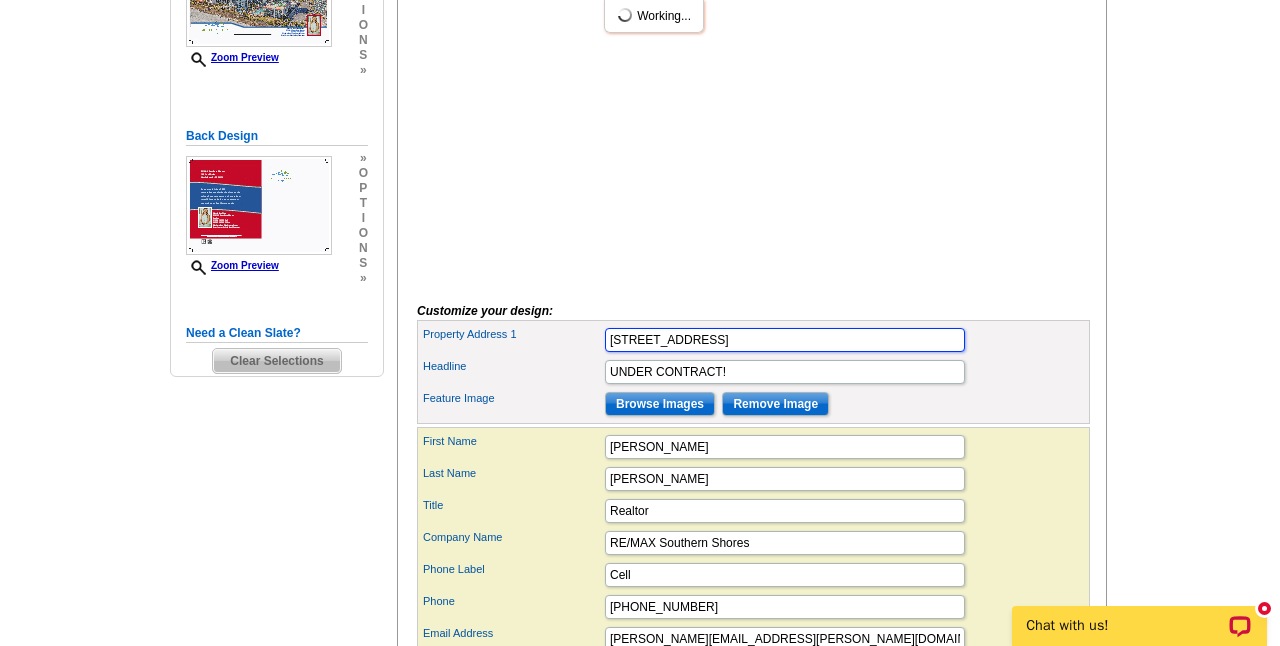 type on "[STREET_ADDRESS]" 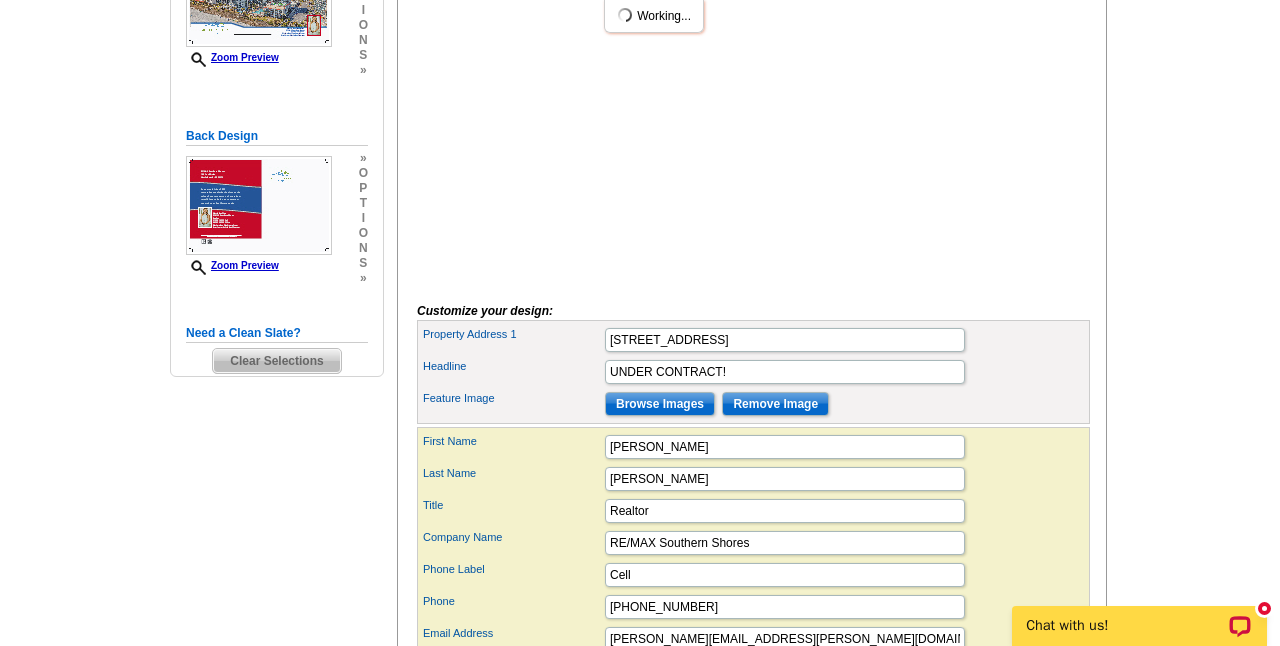 click on "Headline
UNDER CONTRACT!" at bounding box center (753, 372) 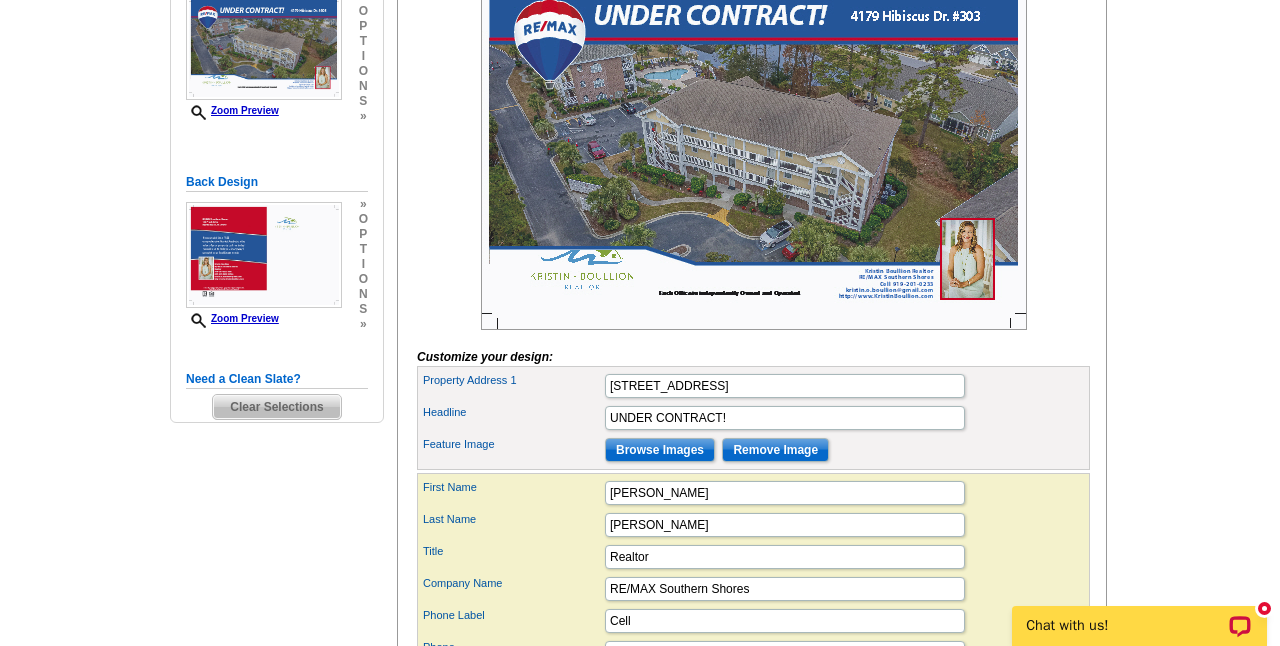 scroll, scrollTop: 356, scrollLeft: 0, axis: vertical 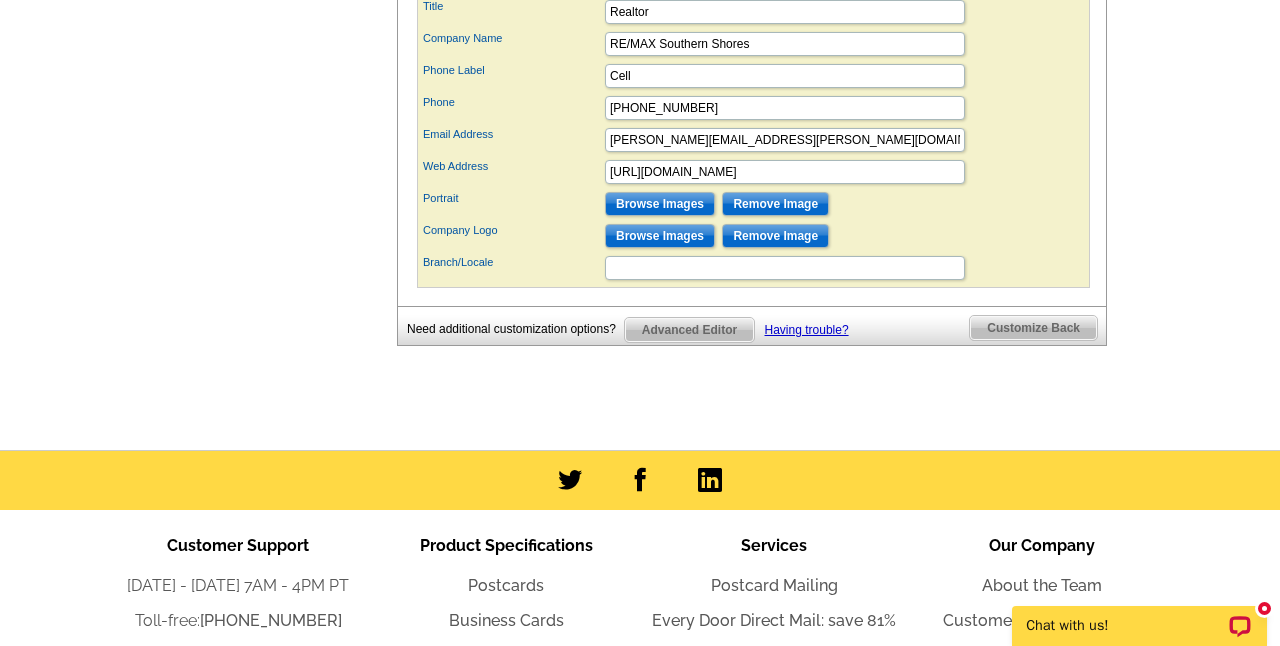 click on "Customize Back" at bounding box center (1033, 328) 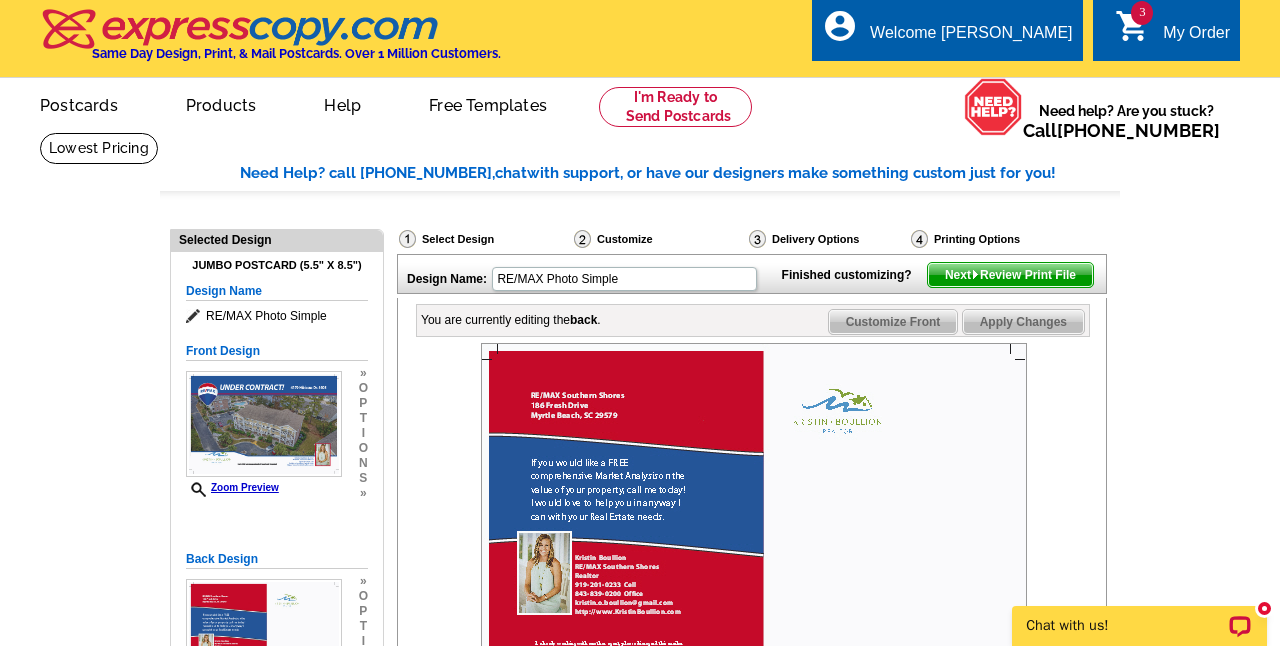 scroll, scrollTop: 0, scrollLeft: 0, axis: both 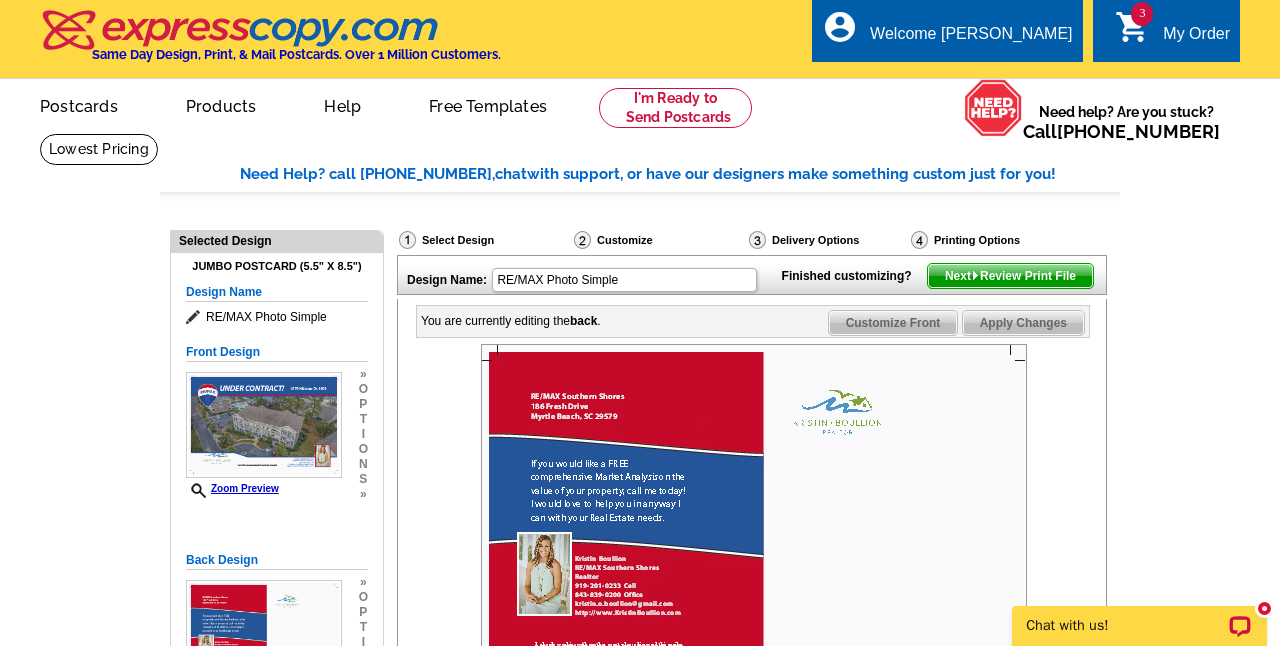click on "Next   Review Print File" at bounding box center [1010, 276] 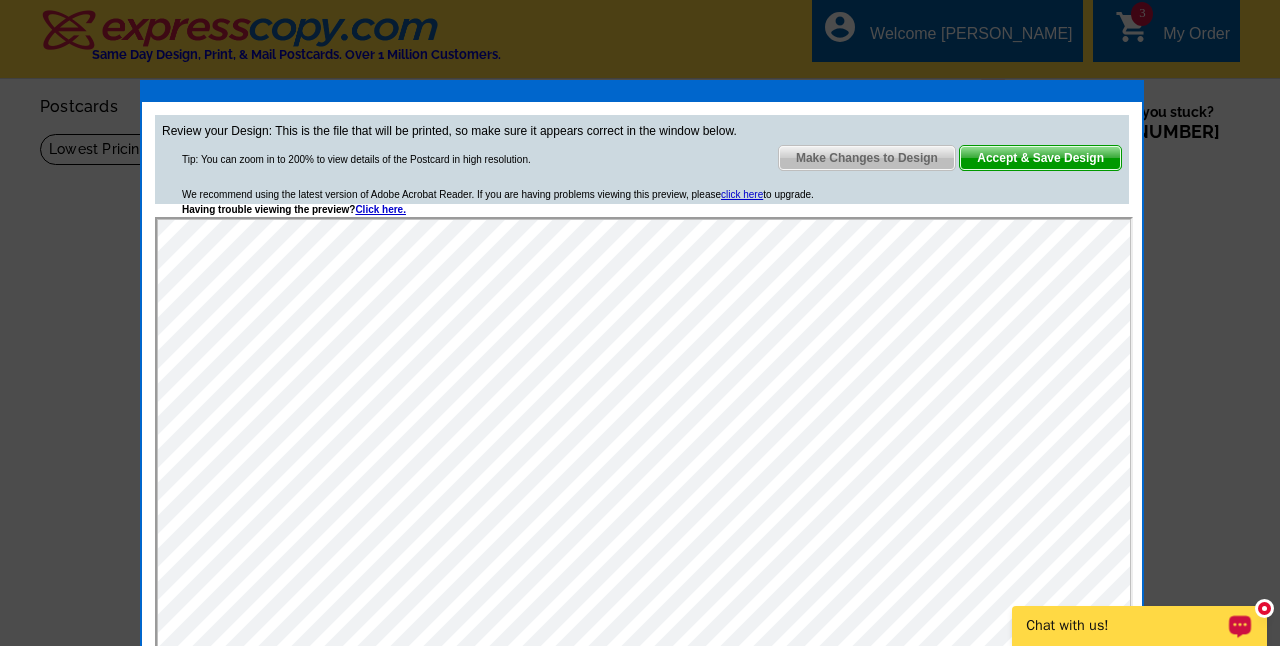 scroll, scrollTop: 0, scrollLeft: 0, axis: both 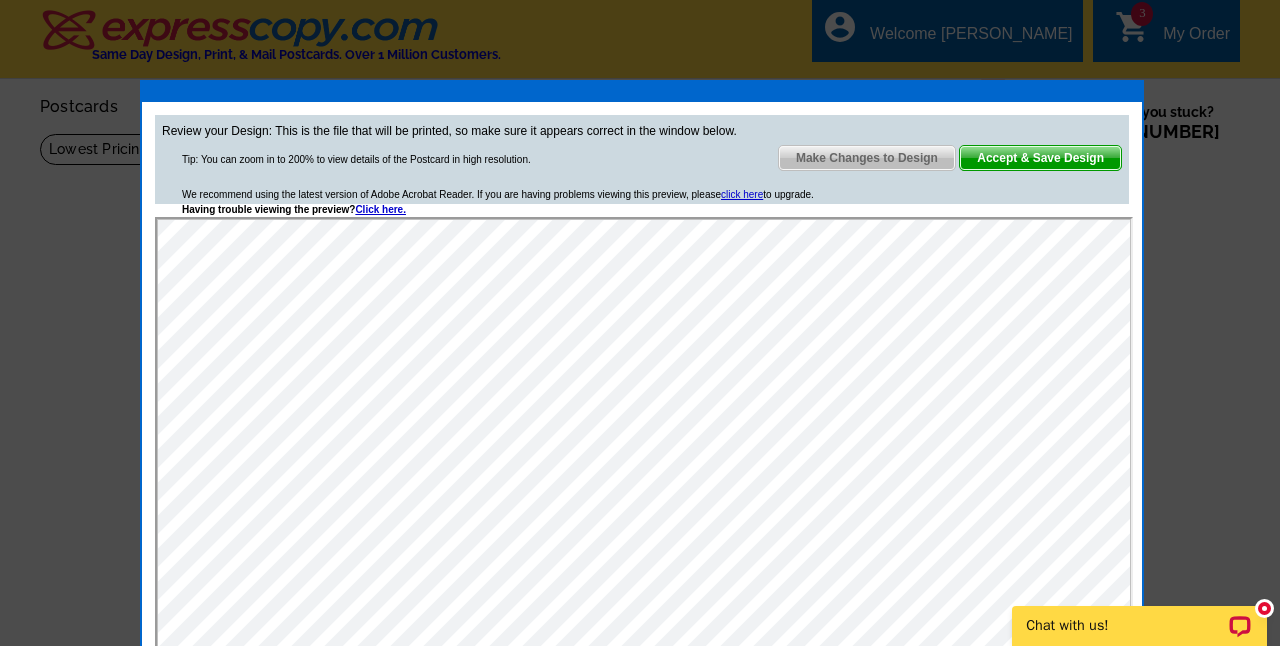 click on "Accept & Save Design" at bounding box center (1040, 158) 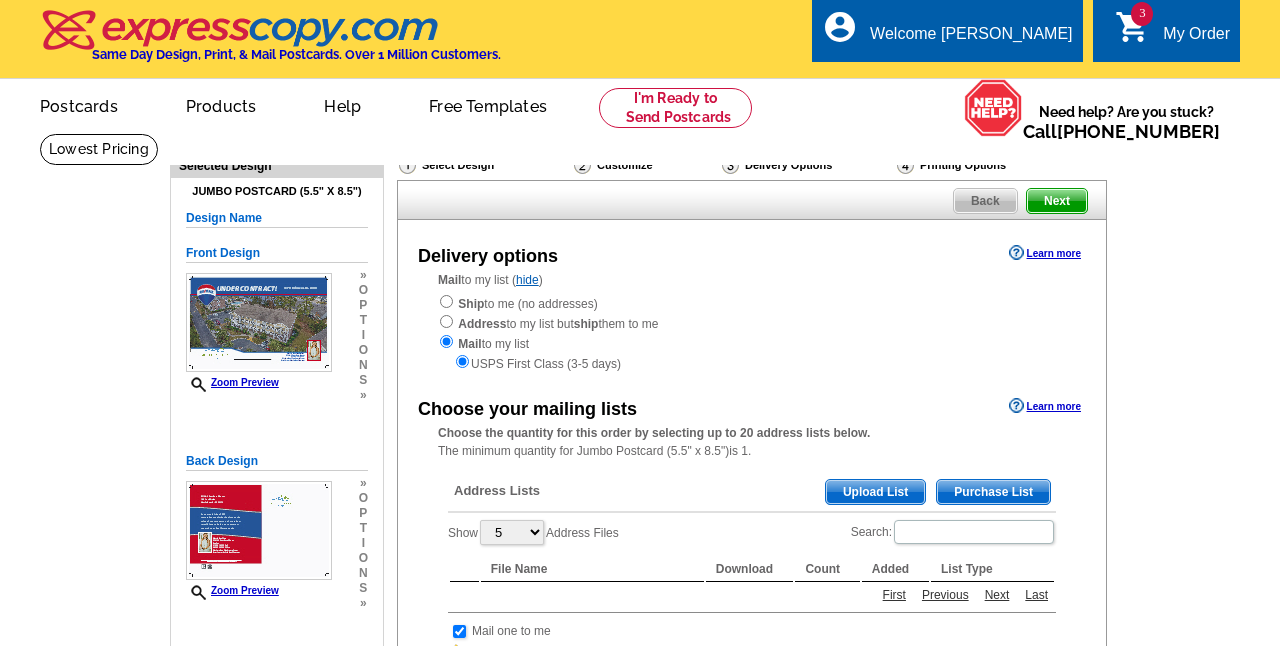 scroll, scrollTop: 0, scrollLeft: 0, axis: both 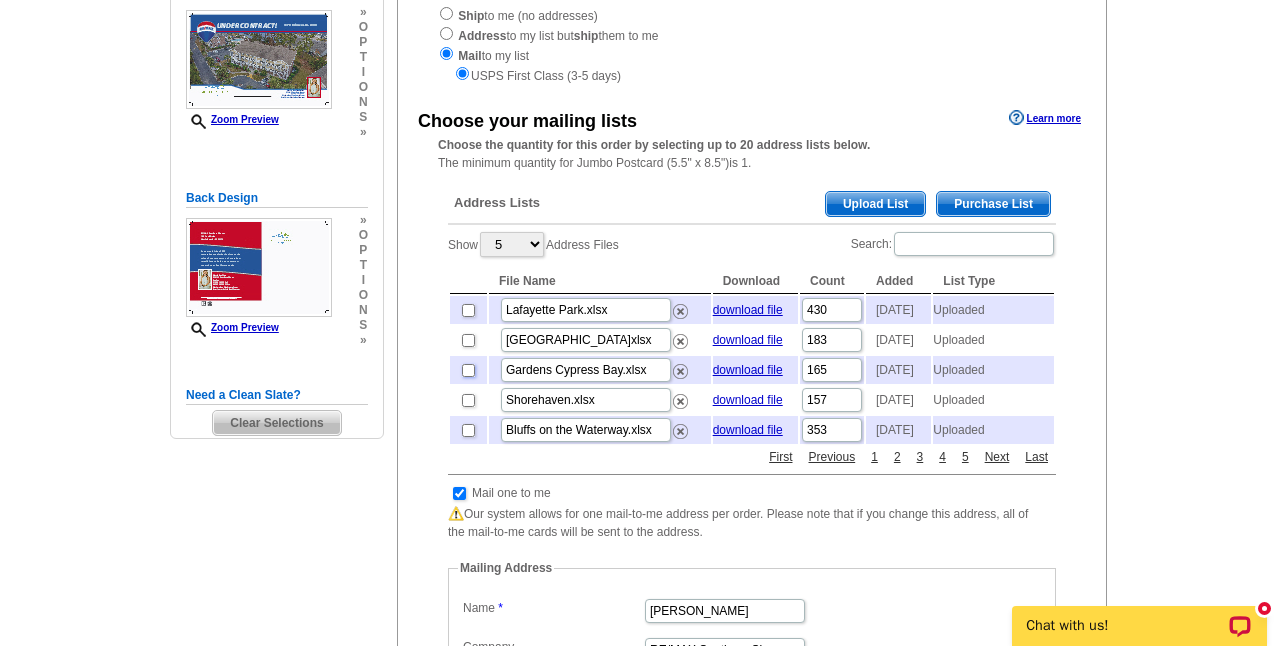 click at bounding box center [468, 370] 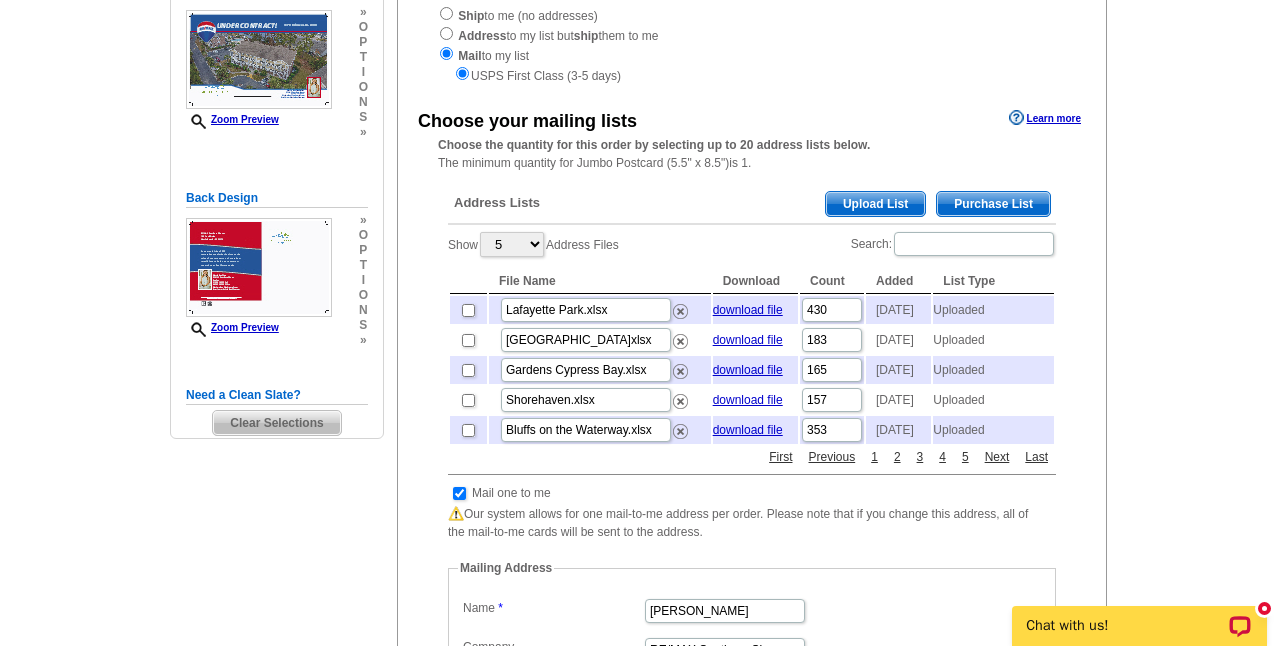 checkbox on "true" 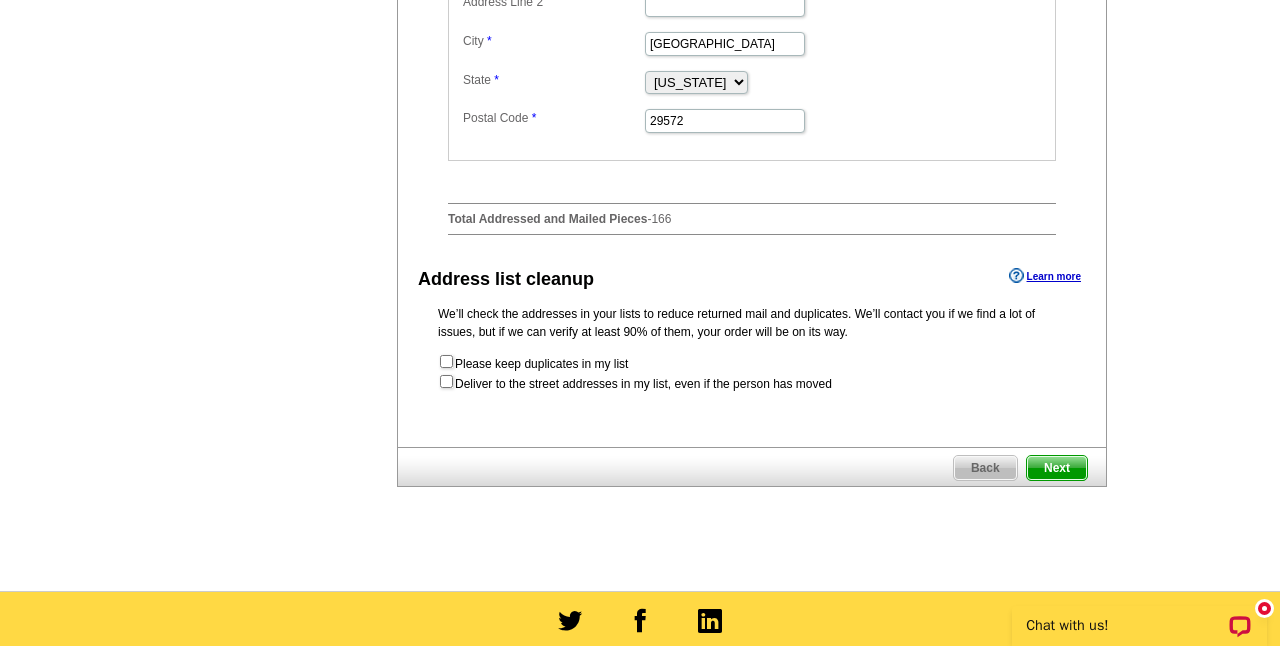 scroll, scrollTop: 1013, scrollLeft: 0, axis: vertical 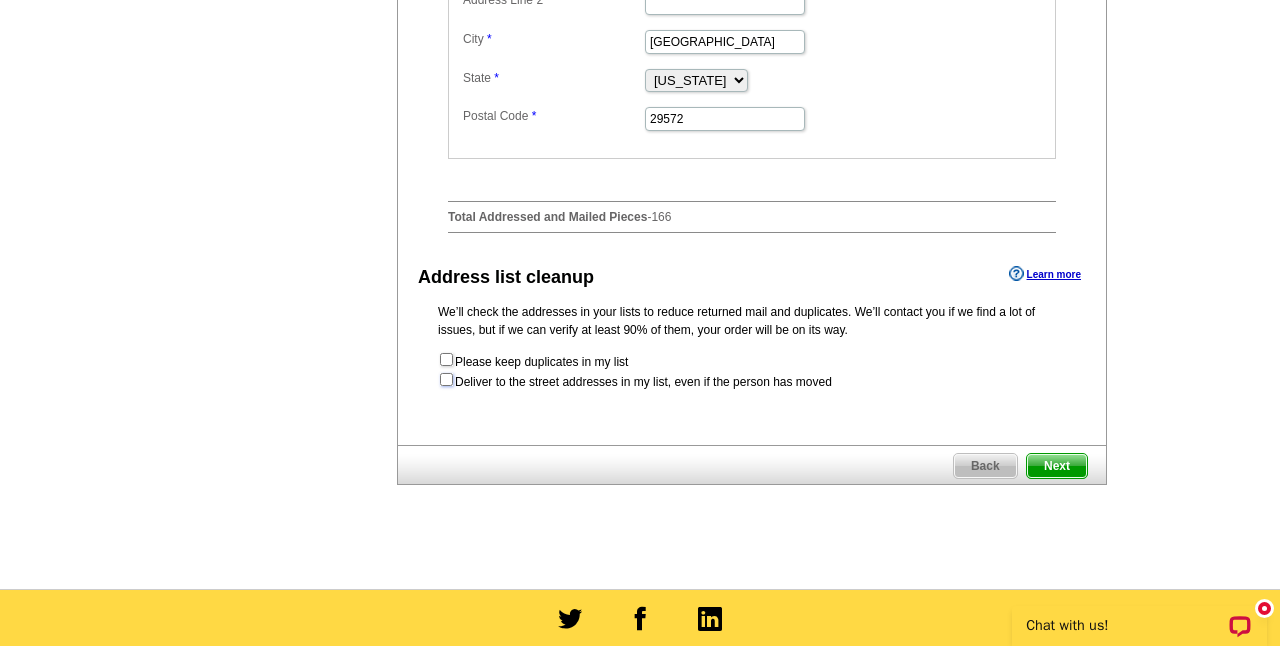 click at bounding box center [446, 379] 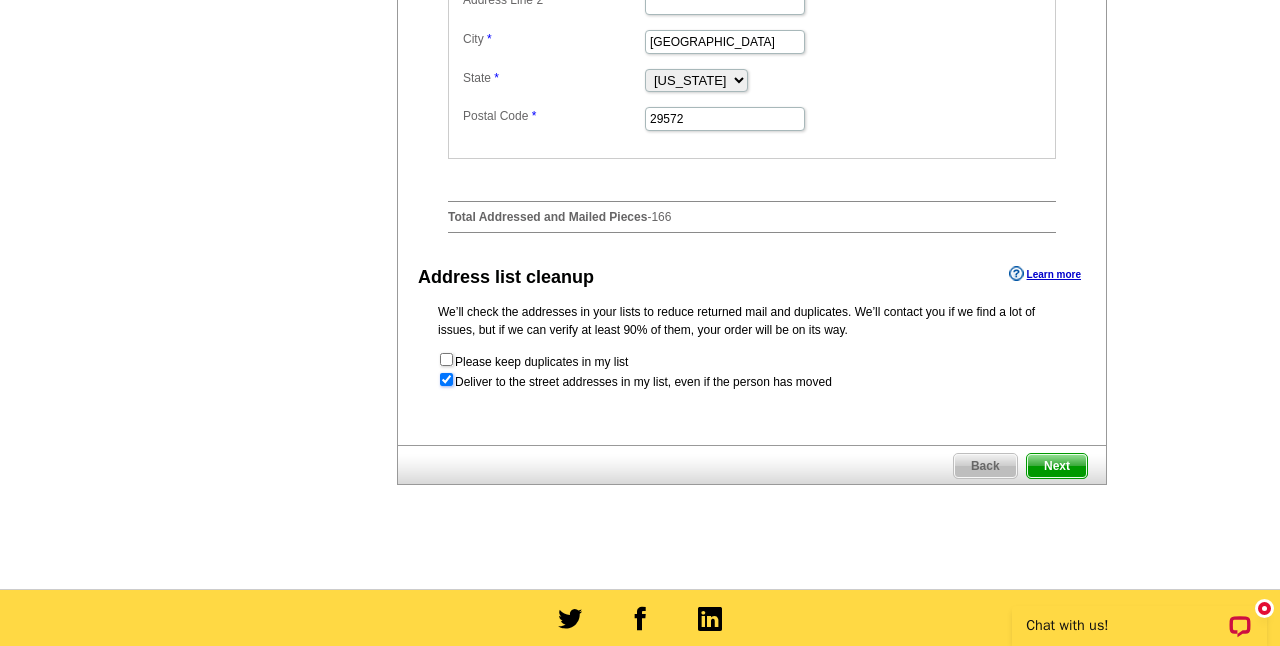 radio on "true" 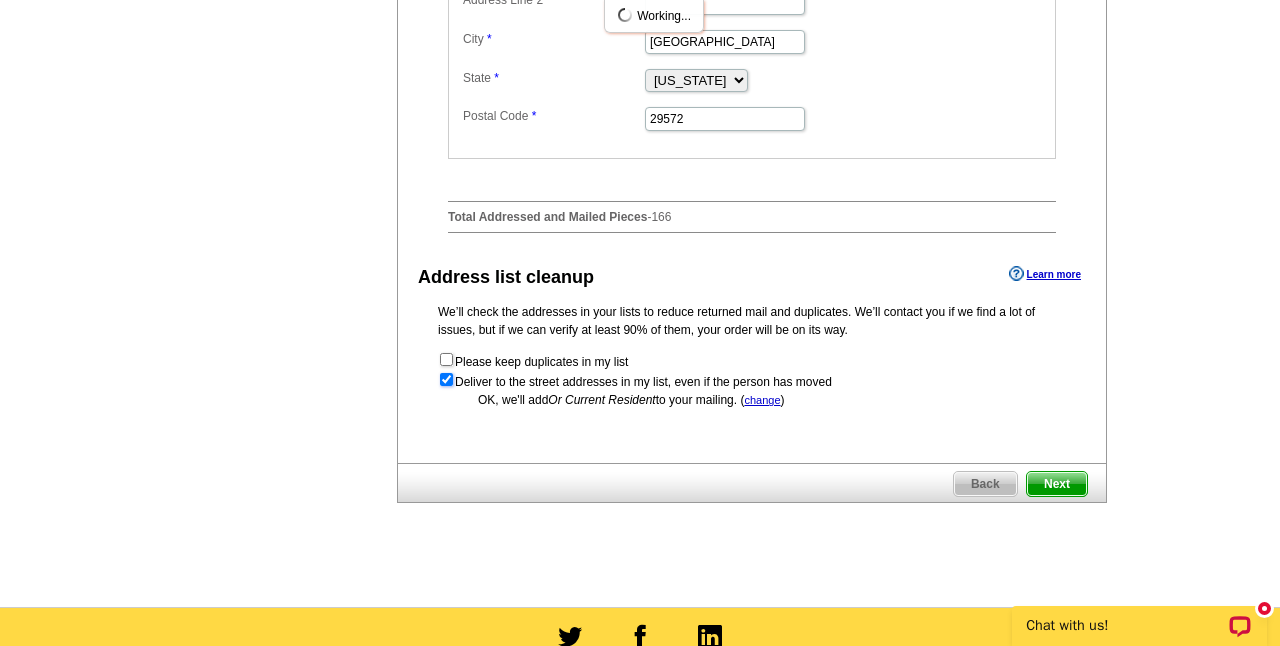 scroll, scrollTop: 0, scrollLeft: 0, axis: both 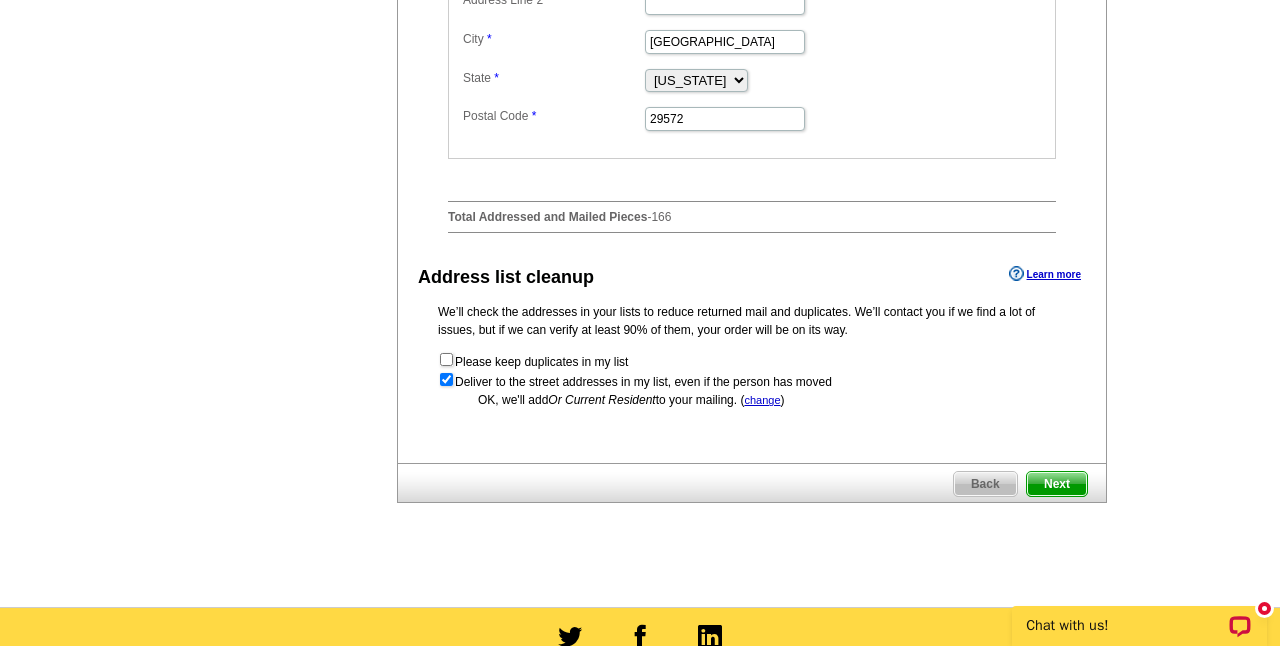 click on "Next" at bounding box center [1057, 484] 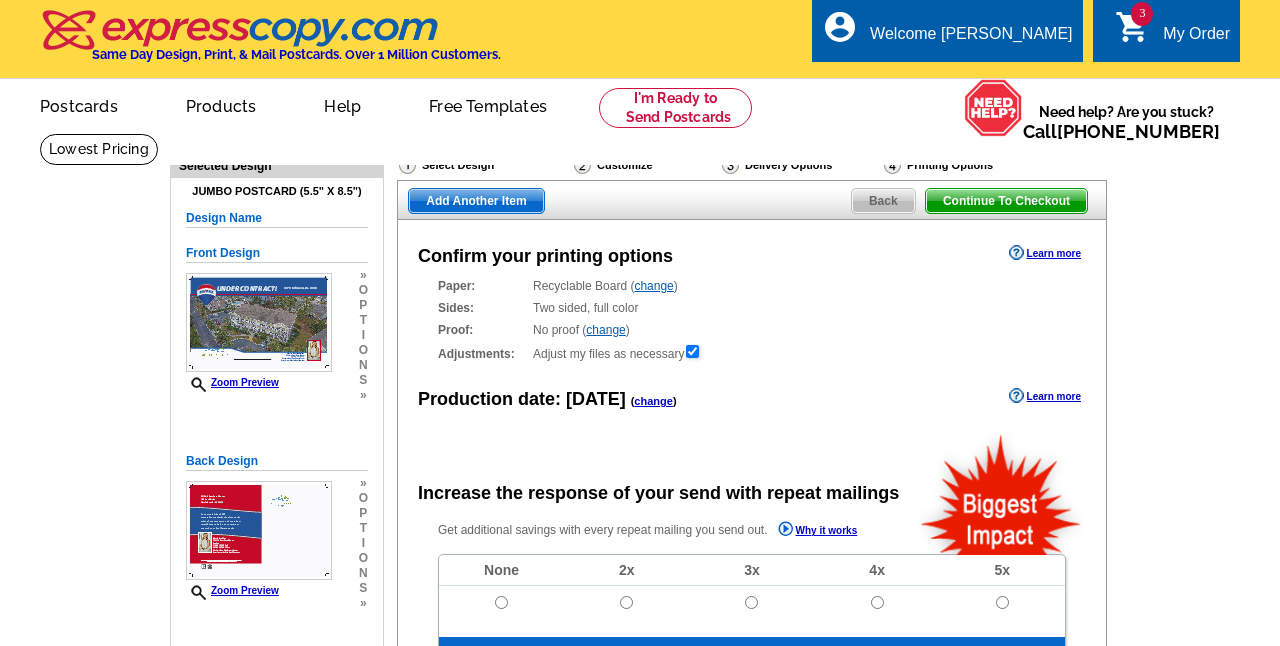 scroll, scrollTop: 0, scrollLeft: 0, axis: both 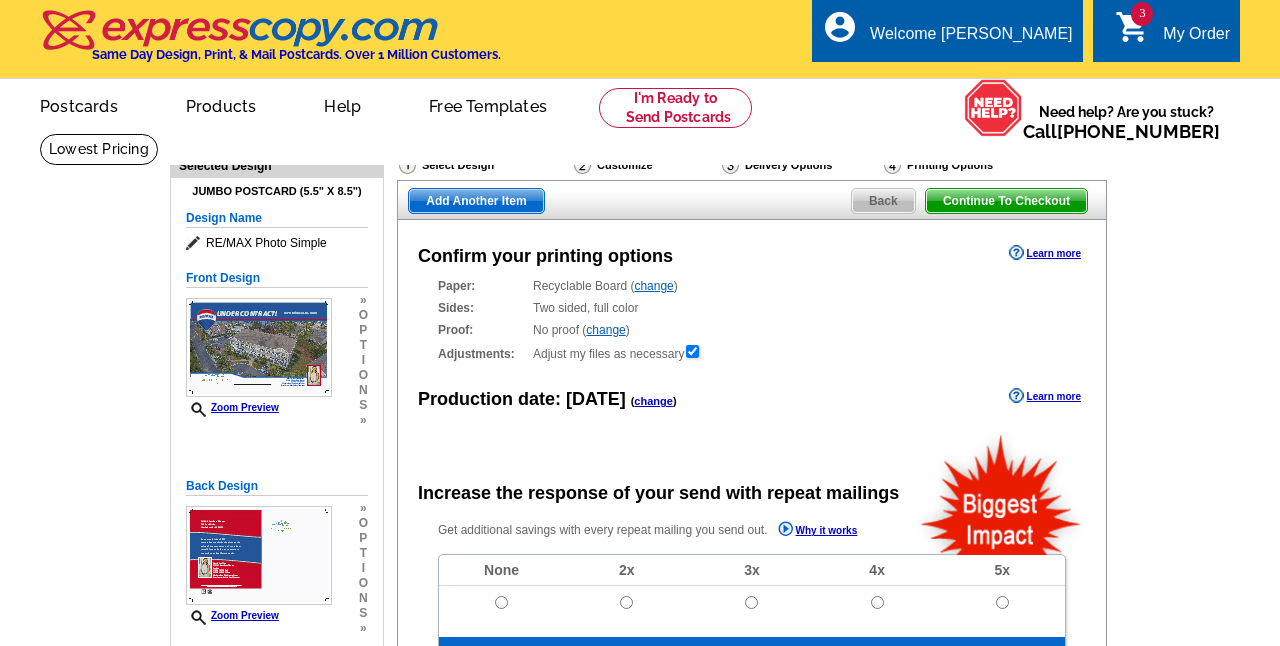 radio on "false" 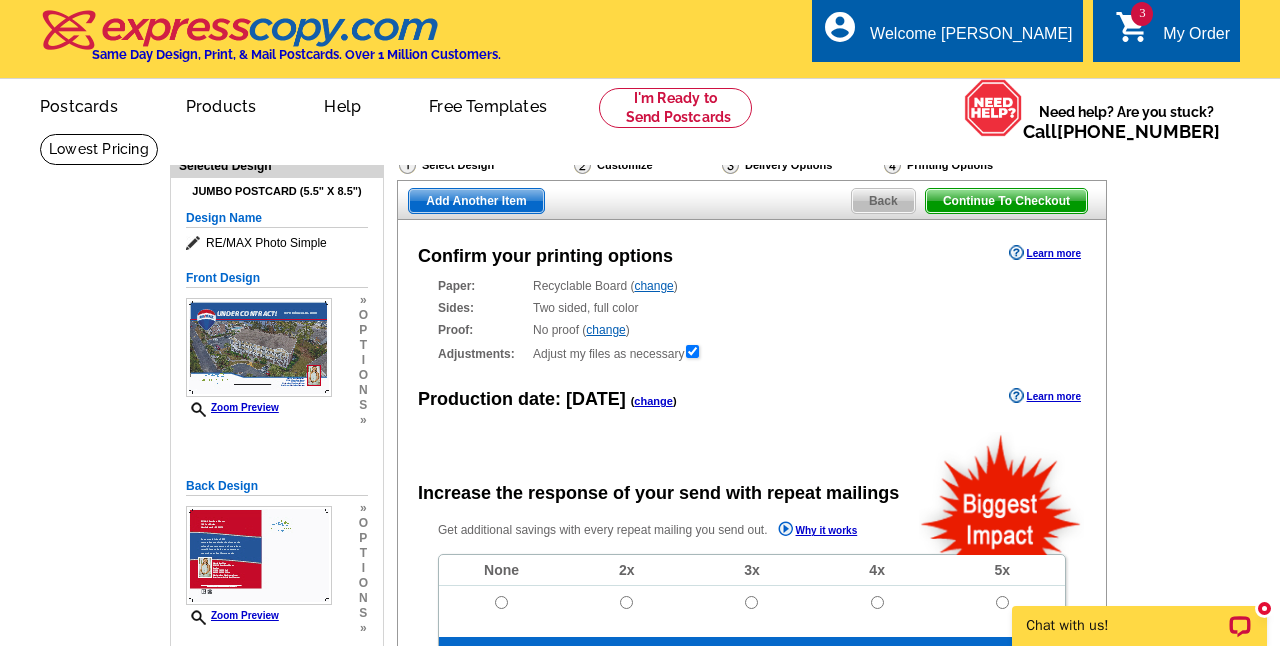 scroll, scrollTop: 0, scrollLeft: 0, axis: both 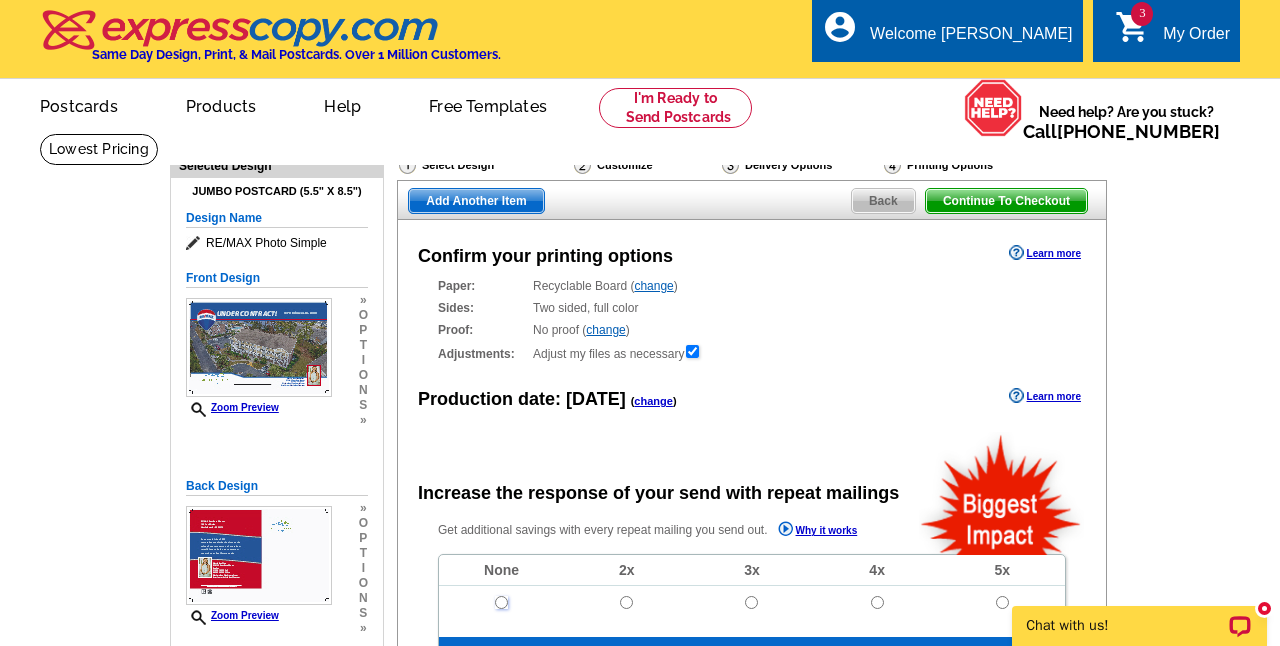 click at bounding box center [501, 602] 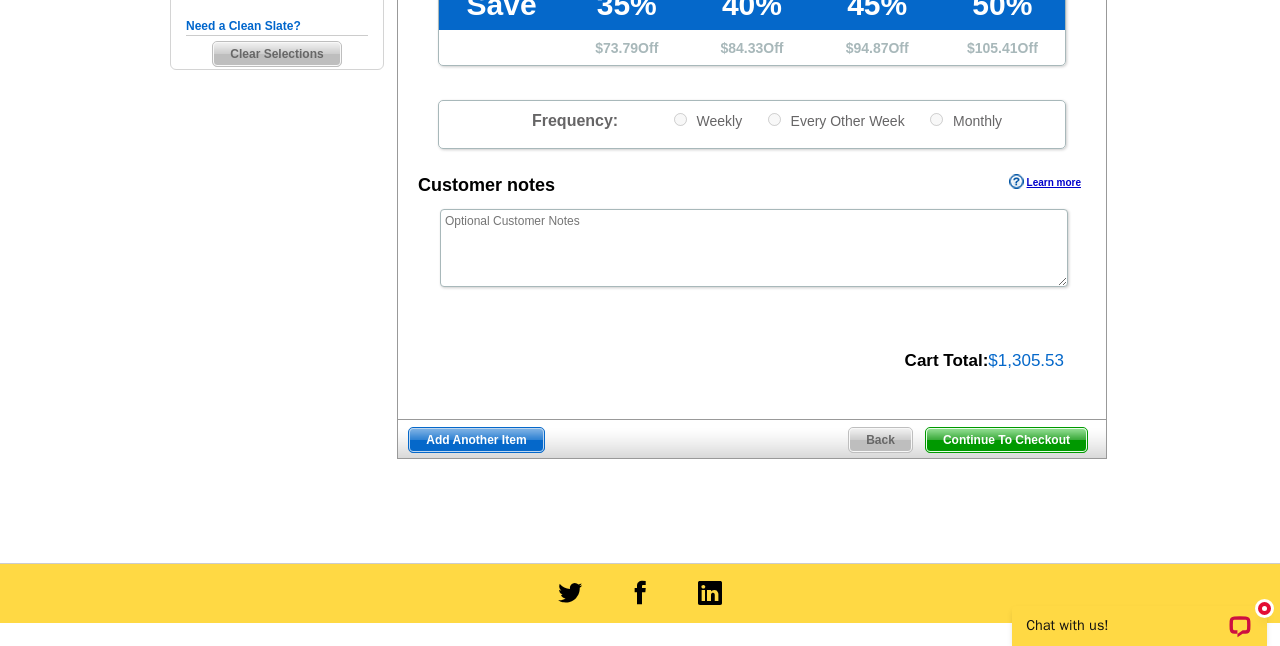 scroll, scrollTop: 662, scrollLeft: 0, axis: vertical 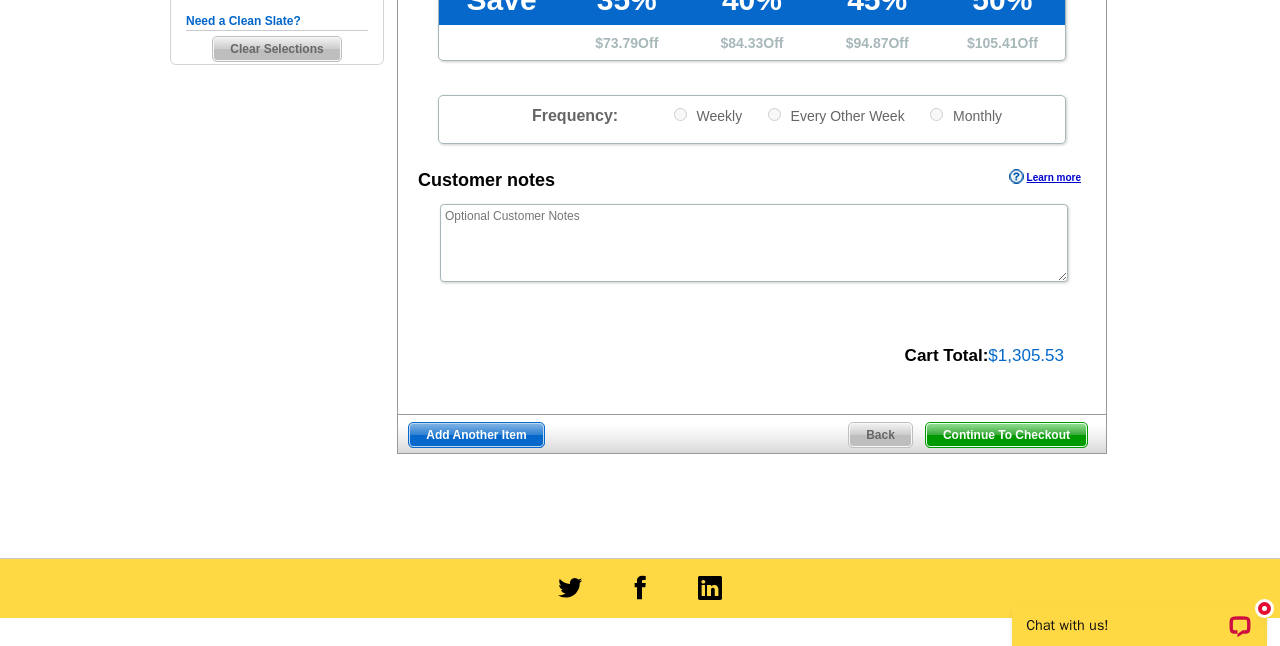 click on "Add Another Item" at bounding box center (476, 435) 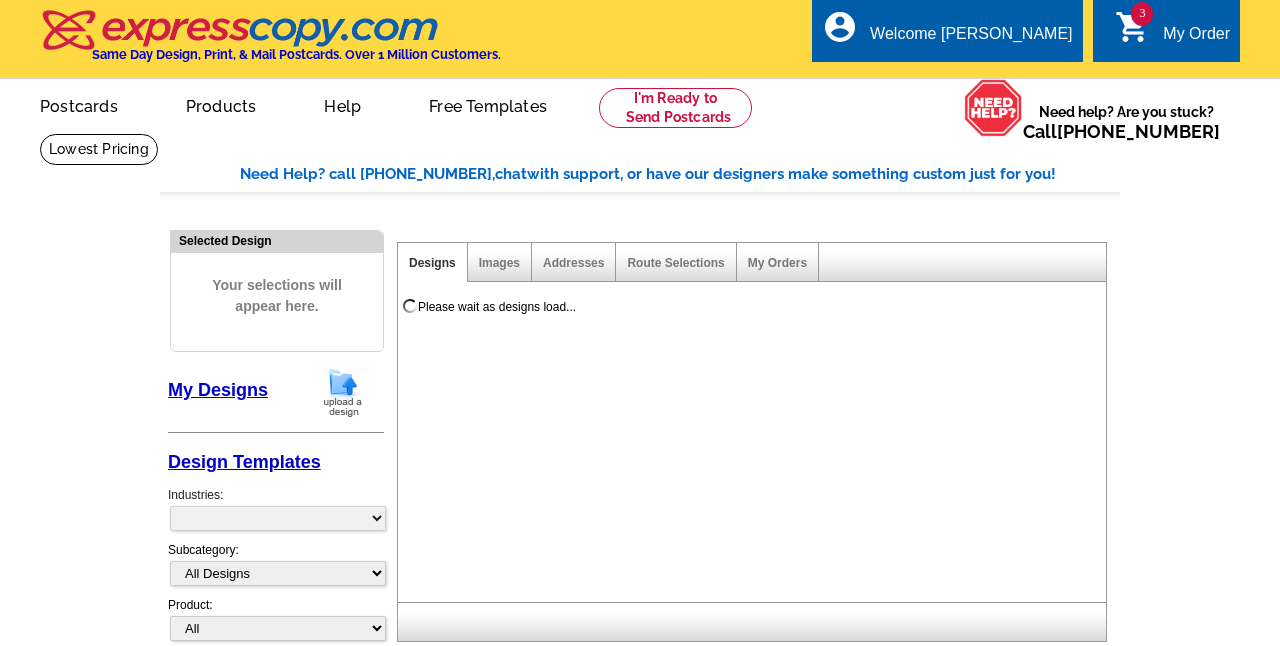 scroll, scrollTop: 0, scrollLeft: 0, axis: both 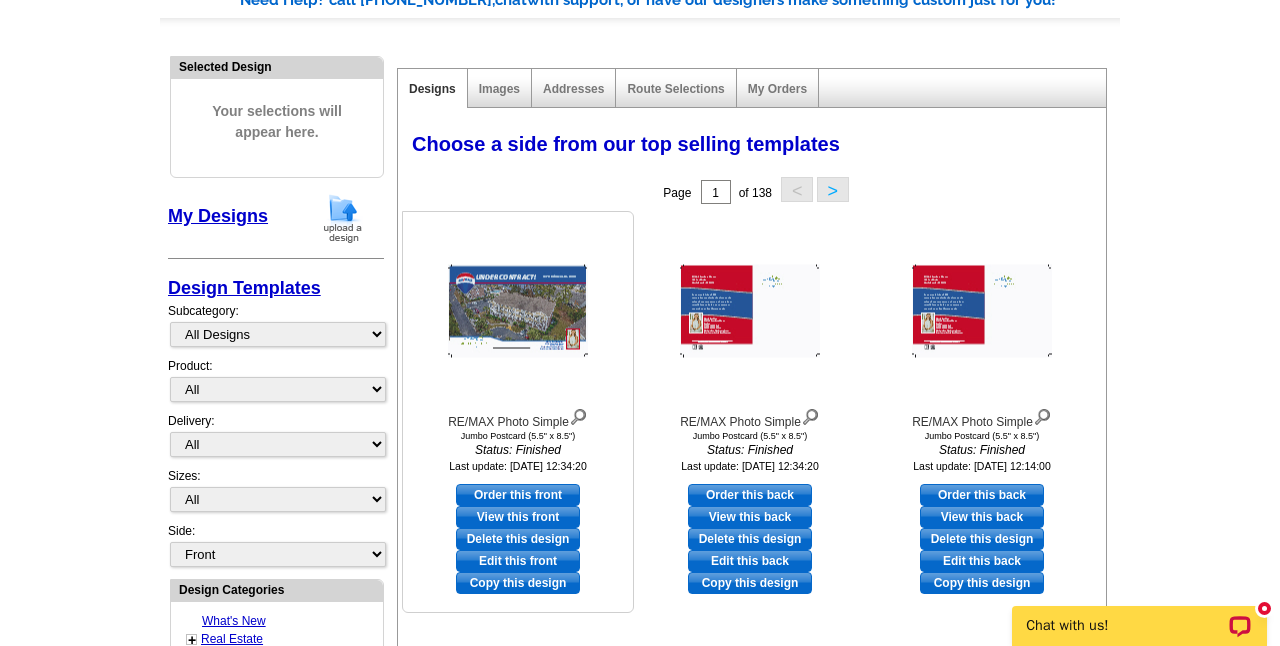 click on "Edit this front" at bounding box center (518, 561) 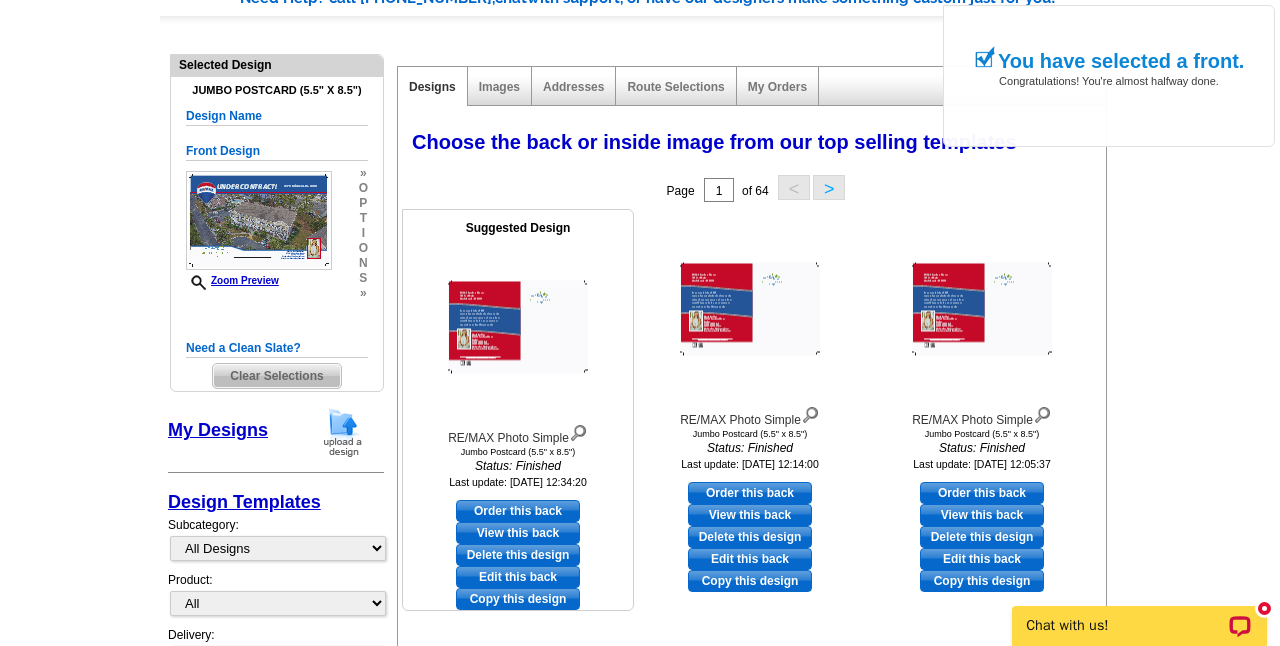 scroll, scrollTop: 376, scrollLeft: 0, axis: vertical 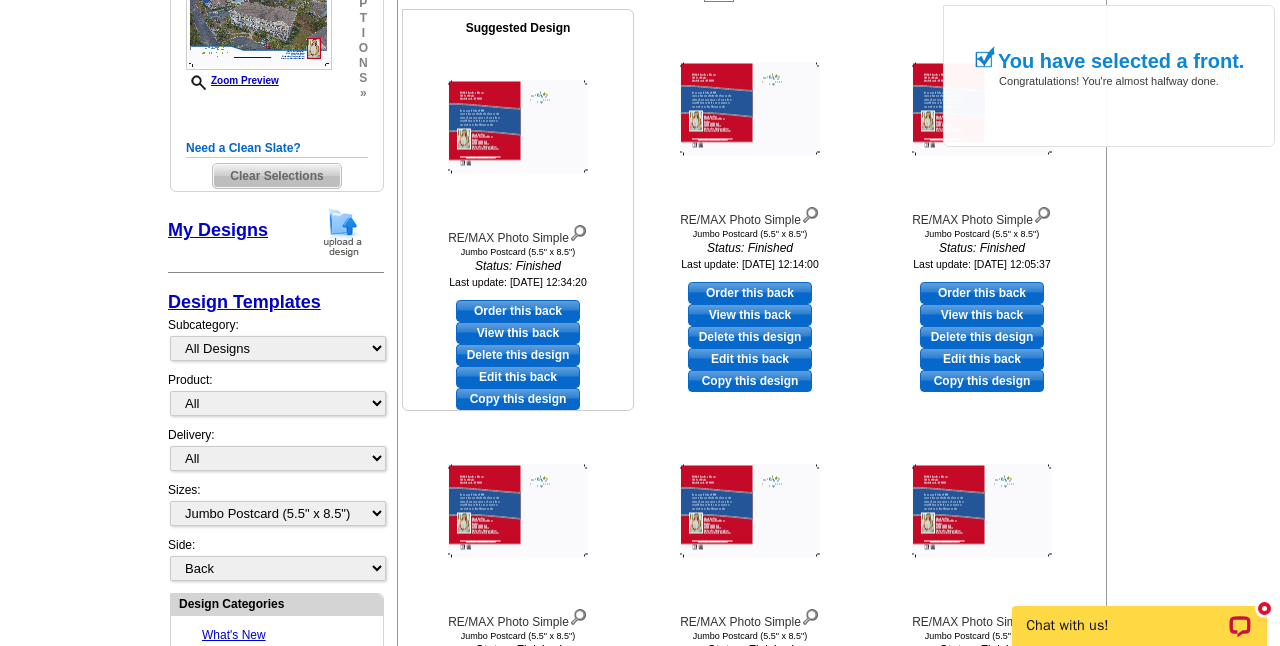 click on "Edit this back" at bounding box center (518, 377) 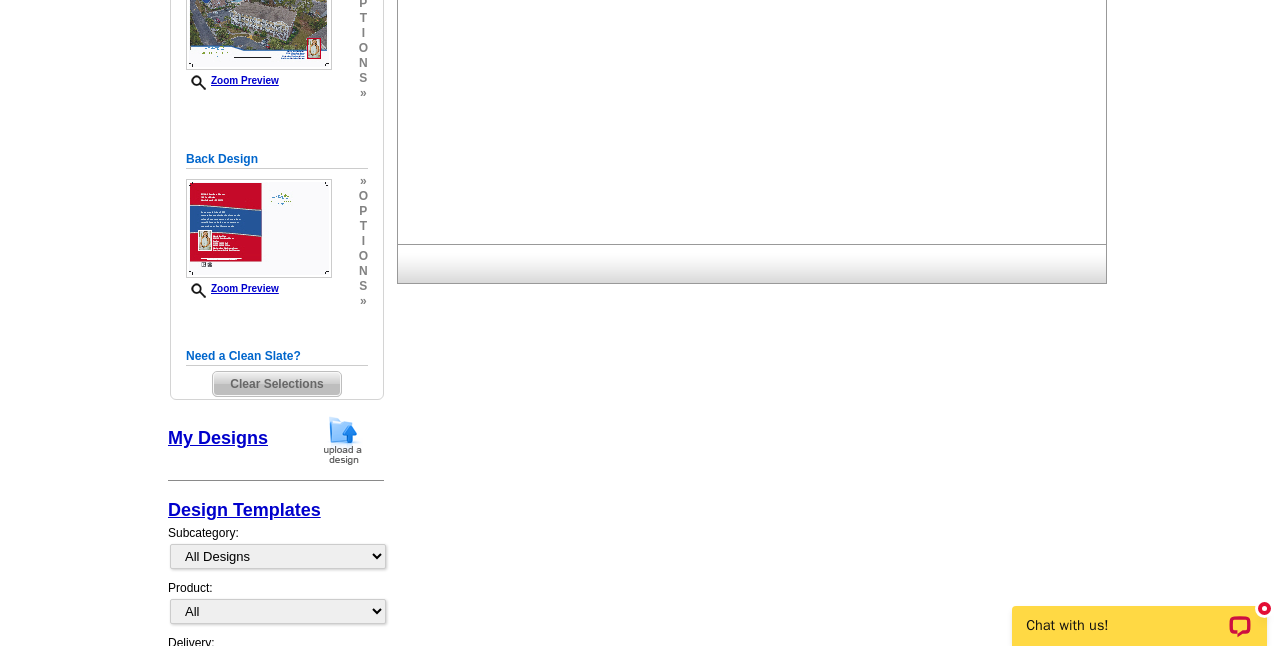 scroll, scrollTop: 0, scrollLeft: 0, axis: both 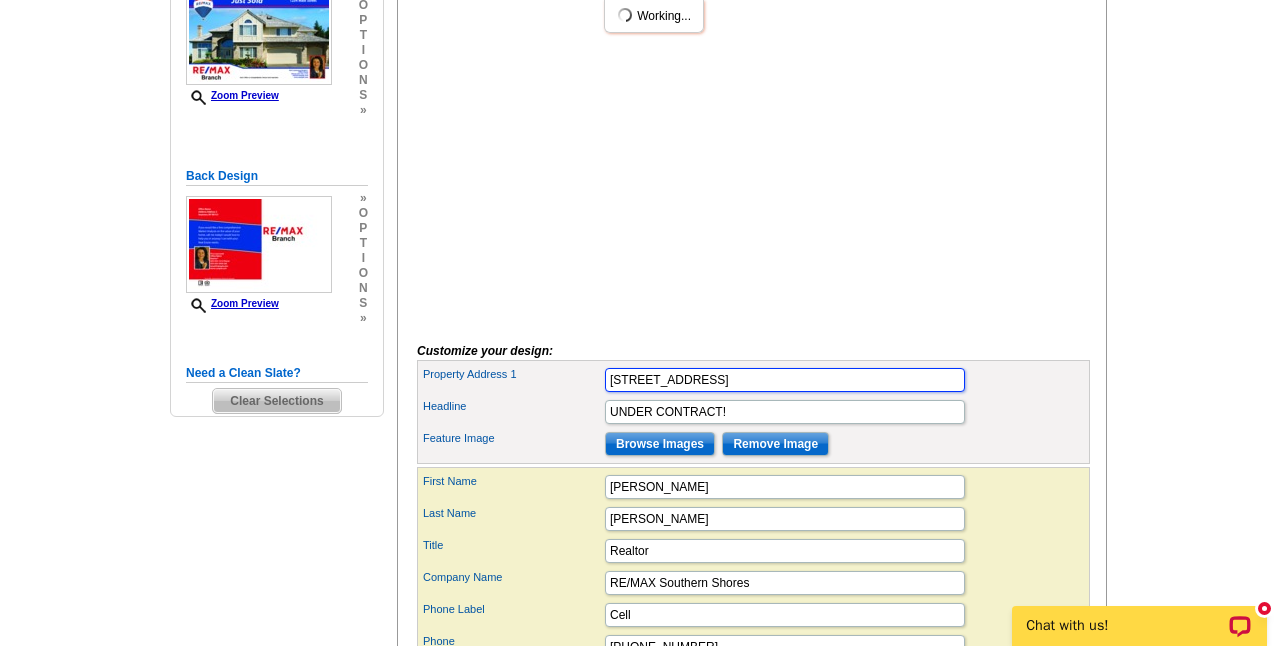 click on "[STREET_ADDRESS]" at bounding box center (785, 380) 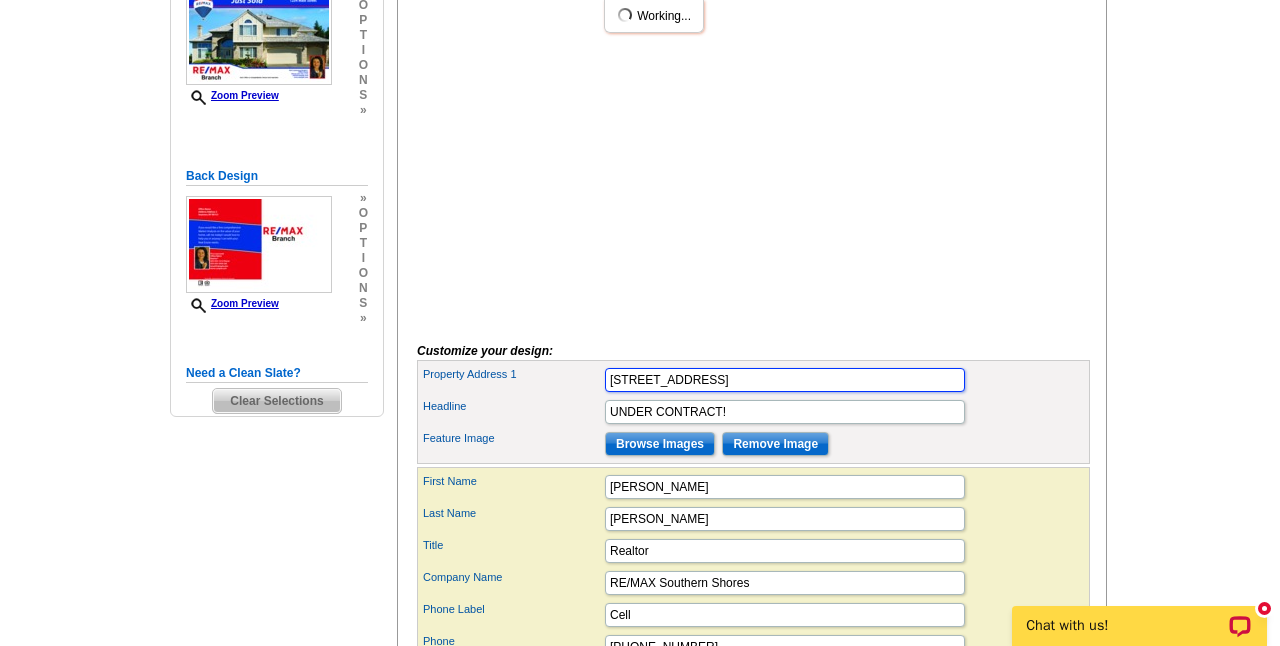 click on "Property Address 1
[STREET_ADDRESS]" at bounding box center (753, 380) 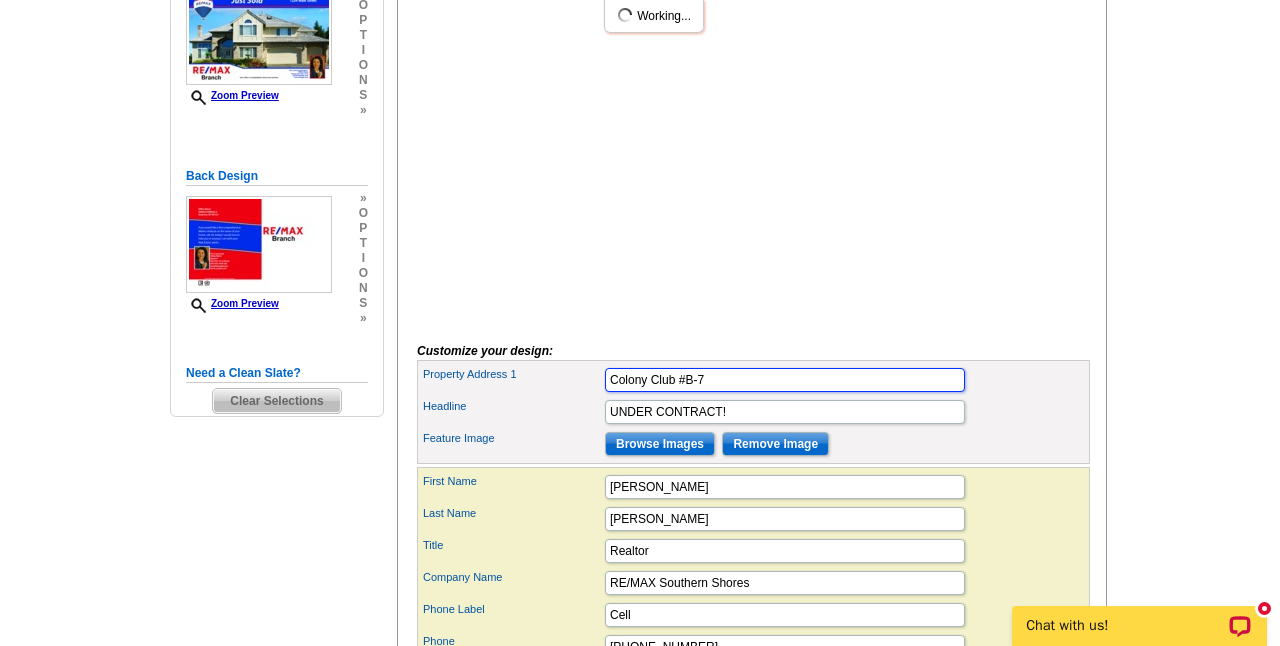 type on "Colony Club #B-7" 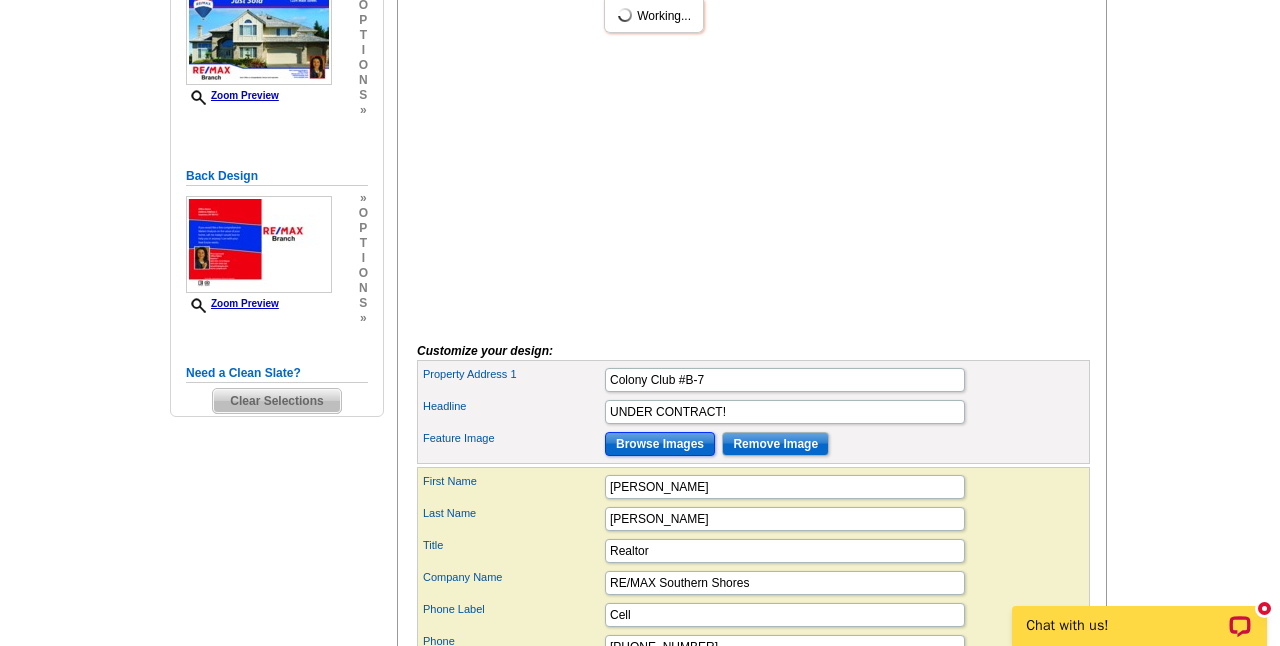 click on "Browse Images" at bounding box center [660, 444] 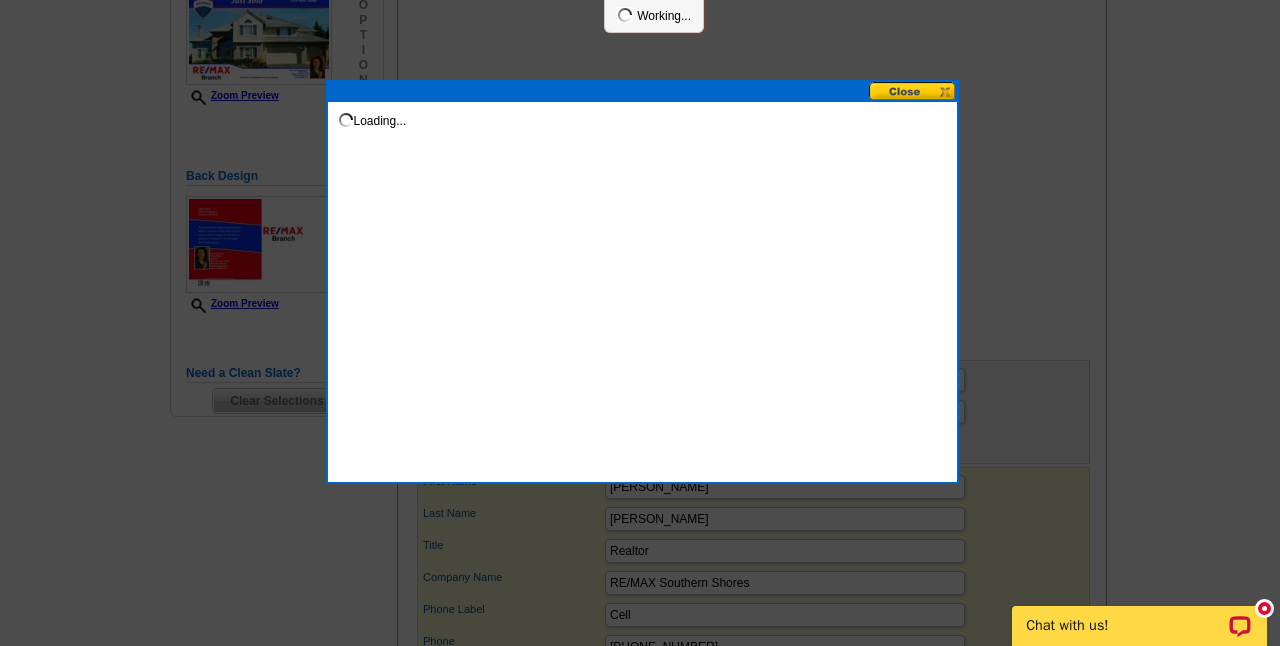 scroll, scrollTop: 0, scrollLeft: 0, axis: both 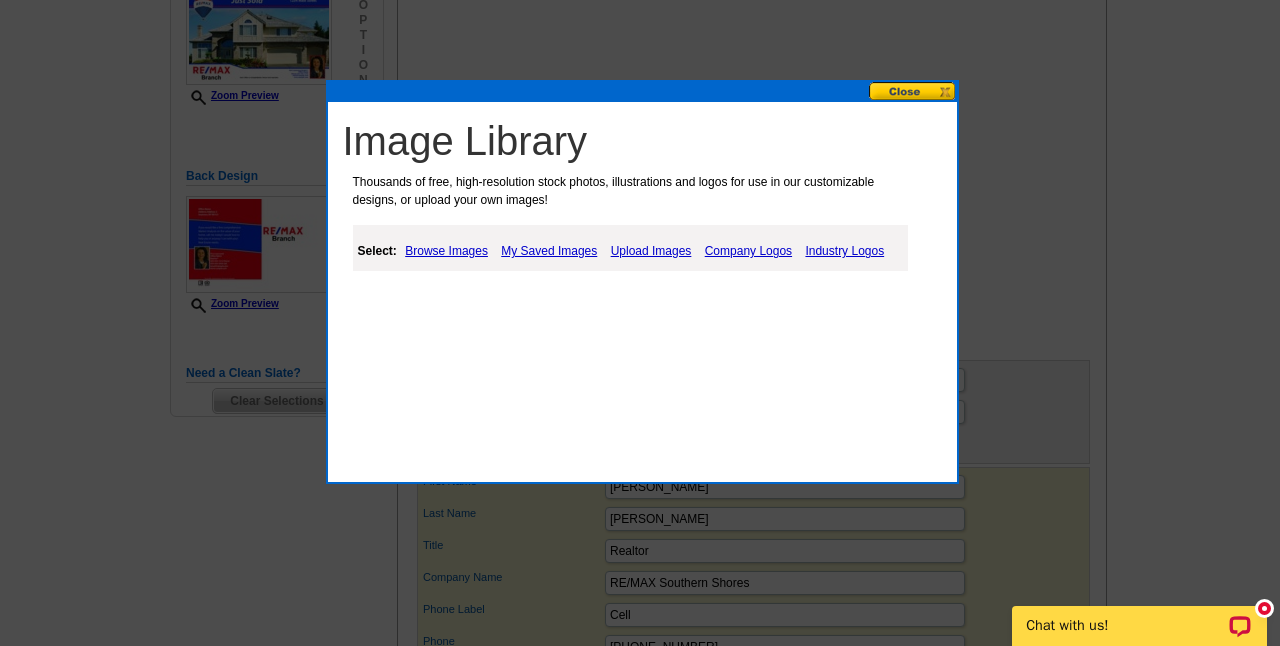 click on "Upload Images" at bounding box center [651, 251] 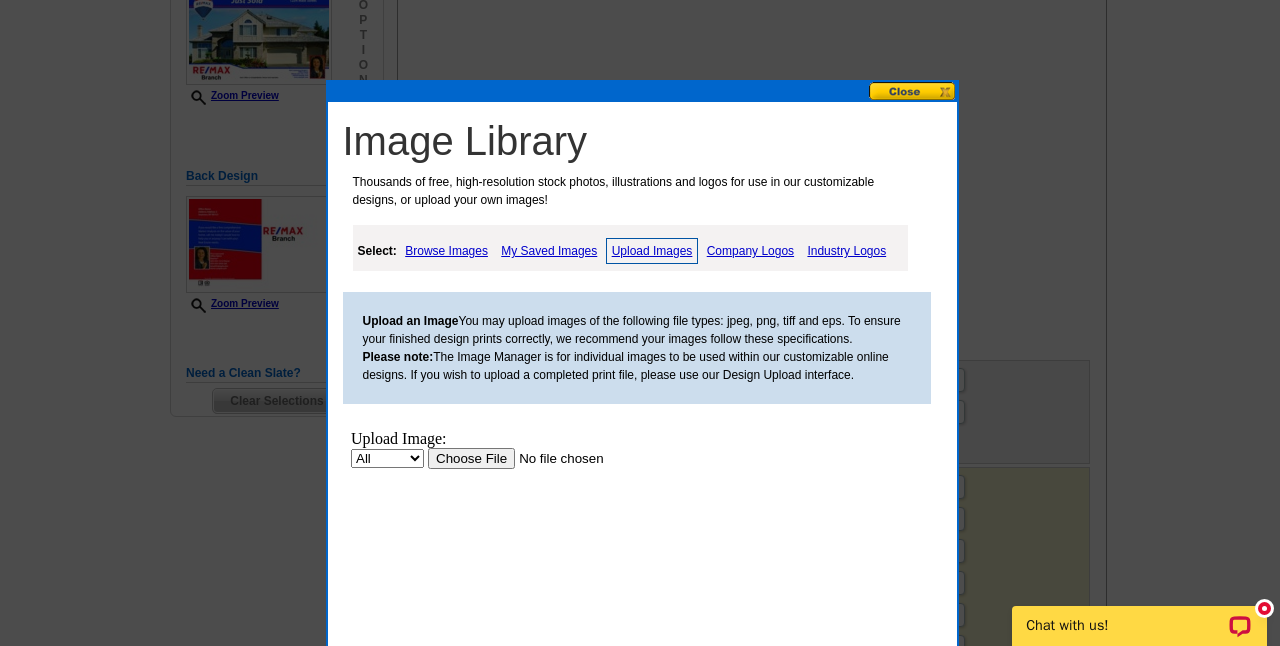 scroll, scrollTop: 0, scrollLeft: 0, axis: both 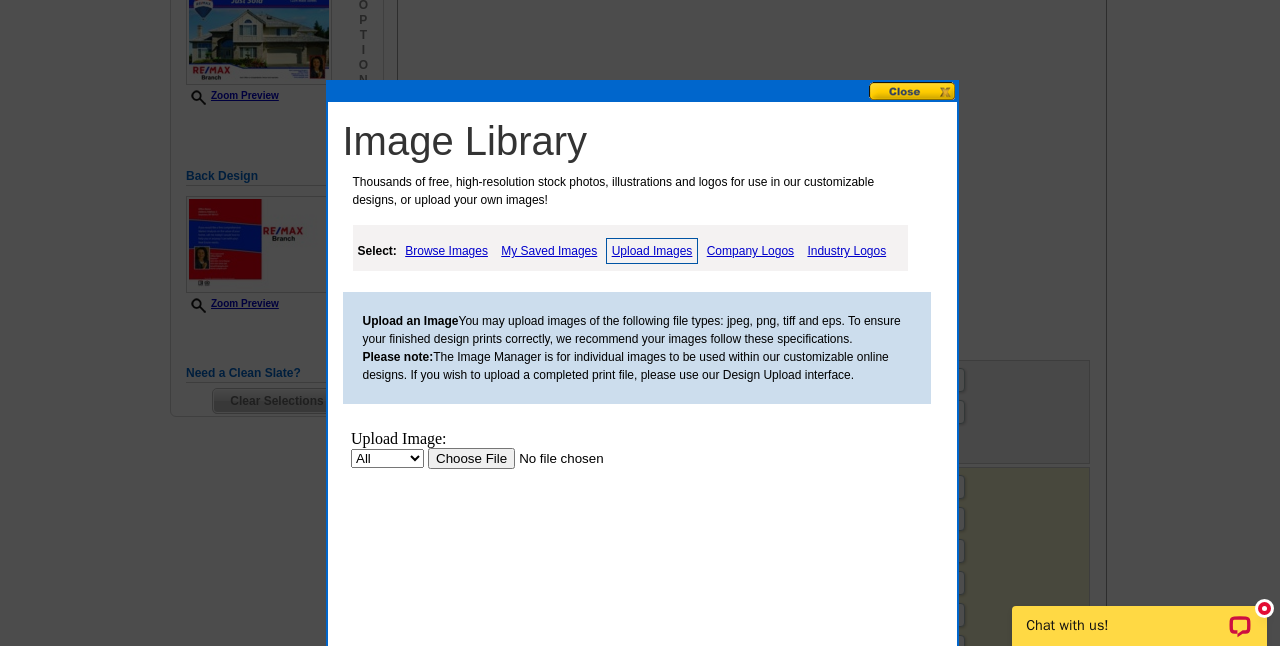 click at bounding box center (553, 458) 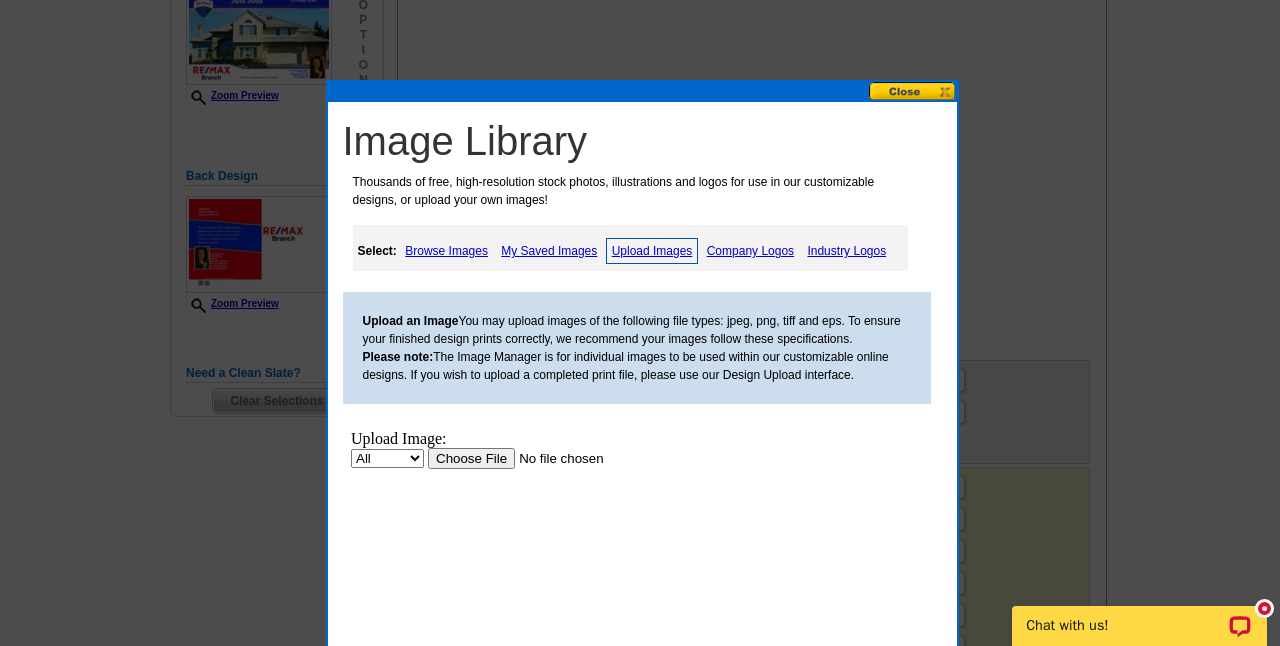 scroll, scrollTop: 0, scrollLeft: 0, axis: both 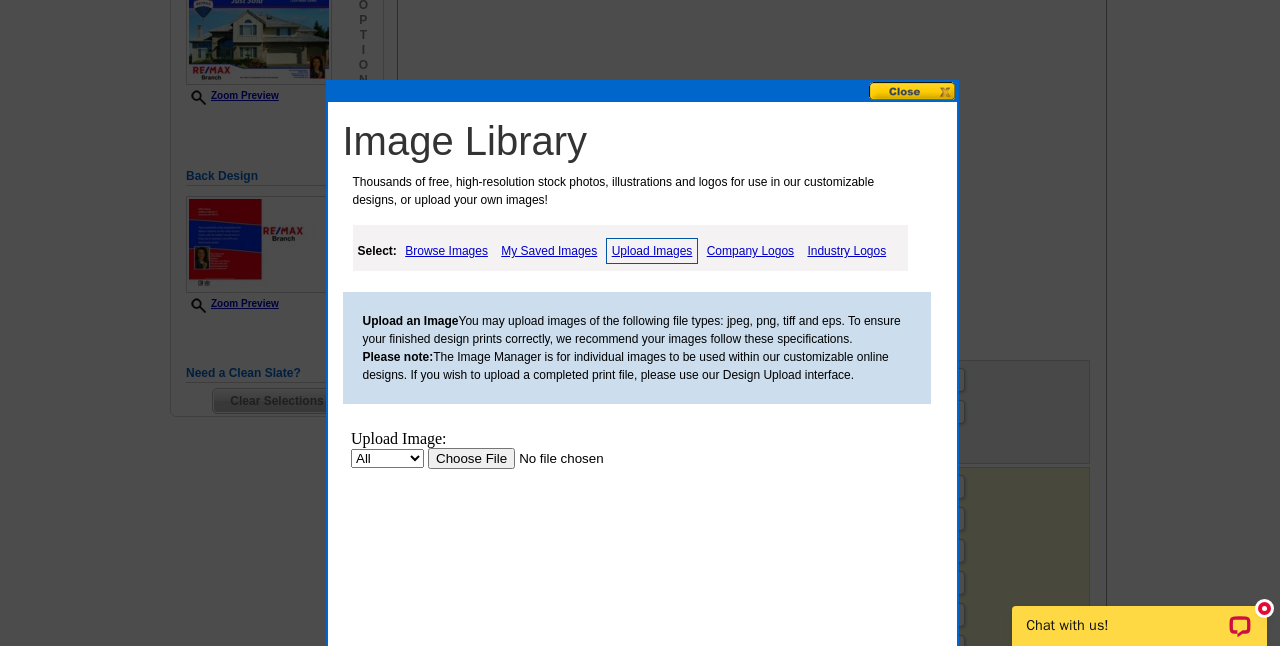 click at bounding box center (553, 458) 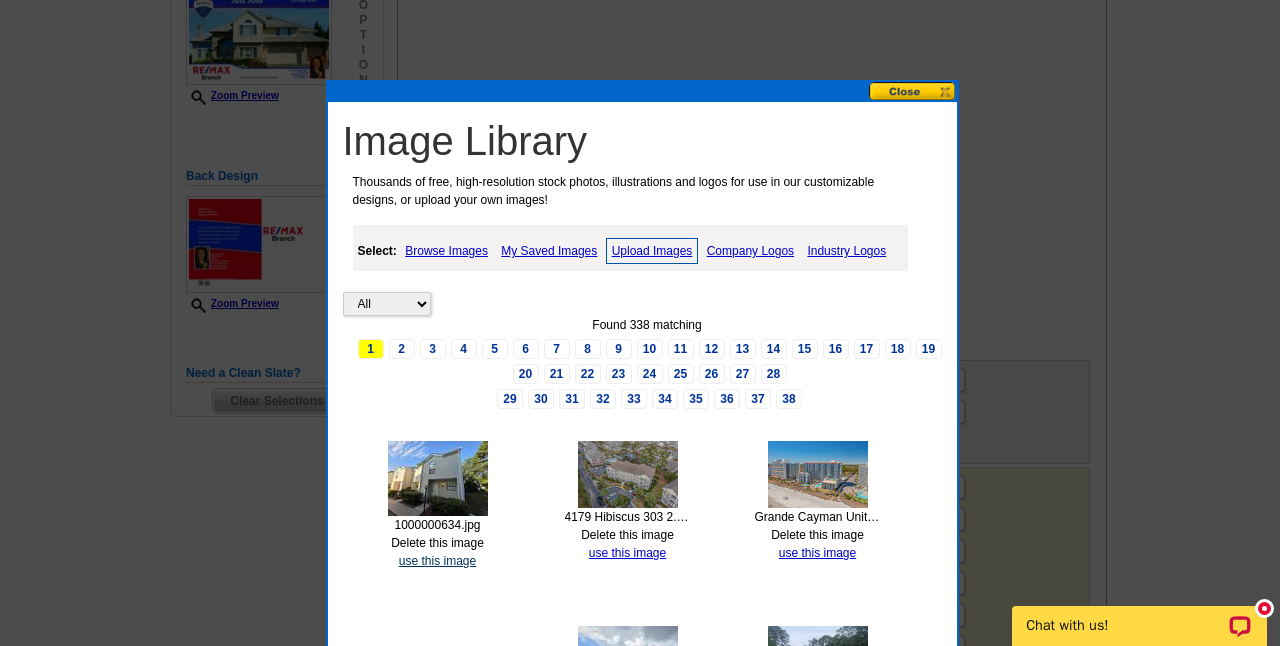 click on "use this image" at bounding box center [437, 561] 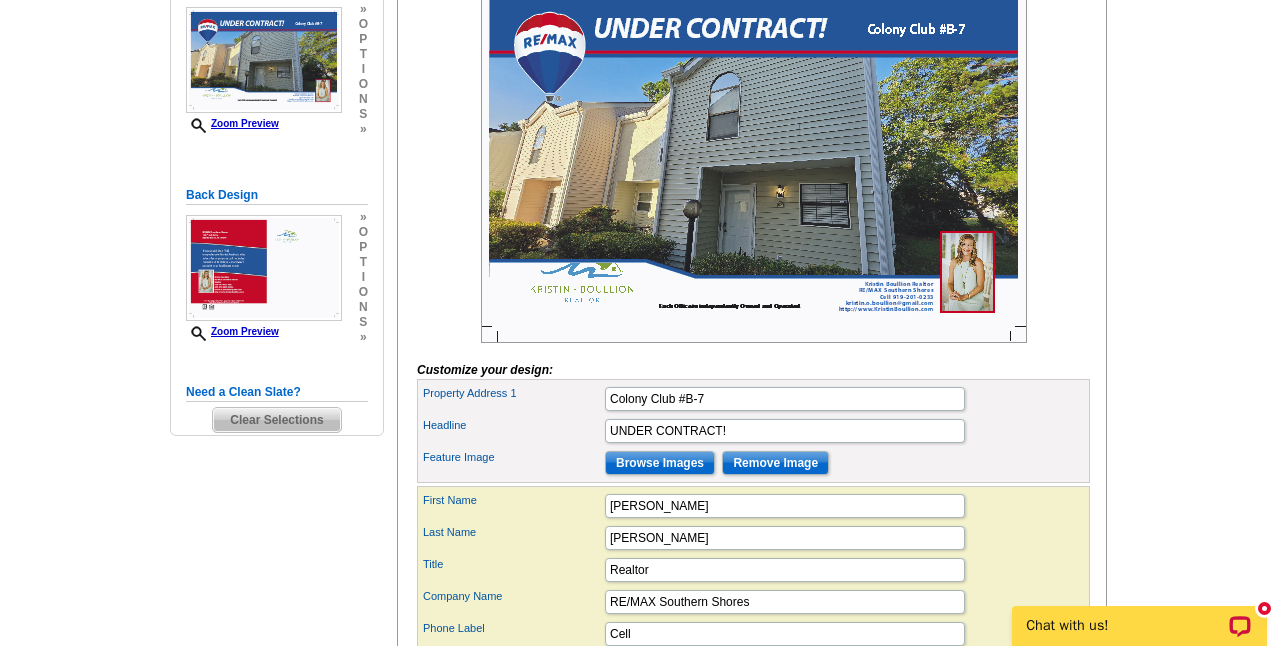 scroll, scrollTop: 367, scrollLeft: 0, axis: vertical 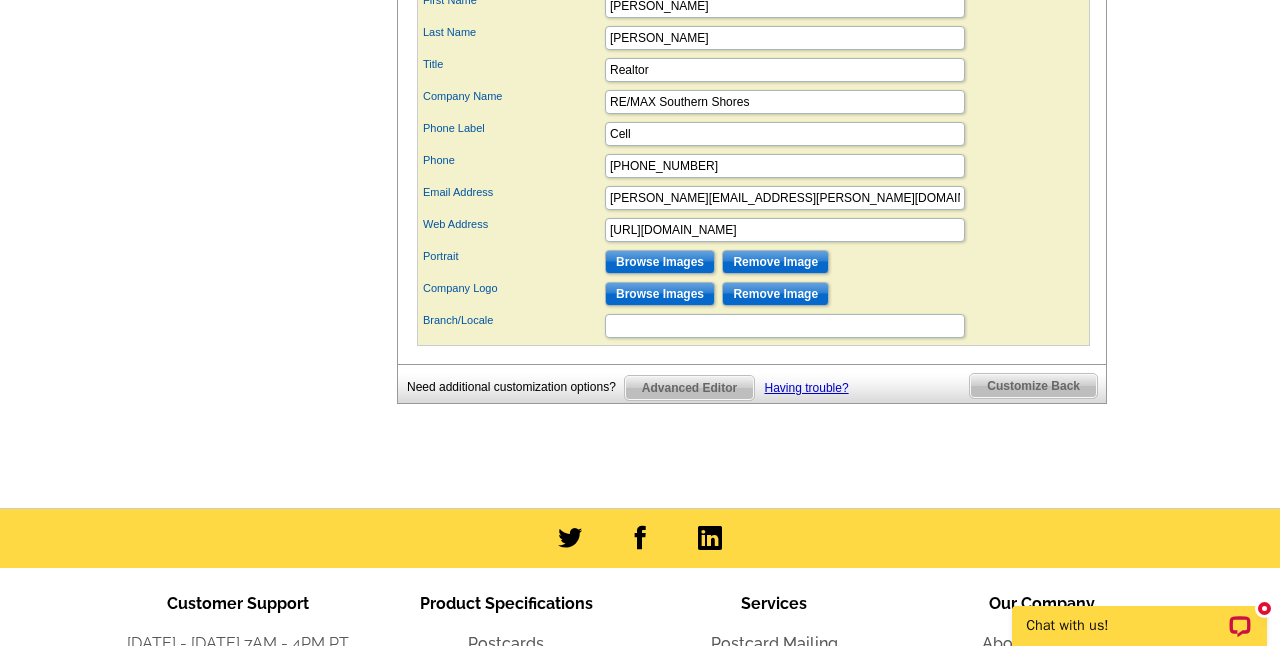 click on "Customize Back" at bounding box center [1033, 386] 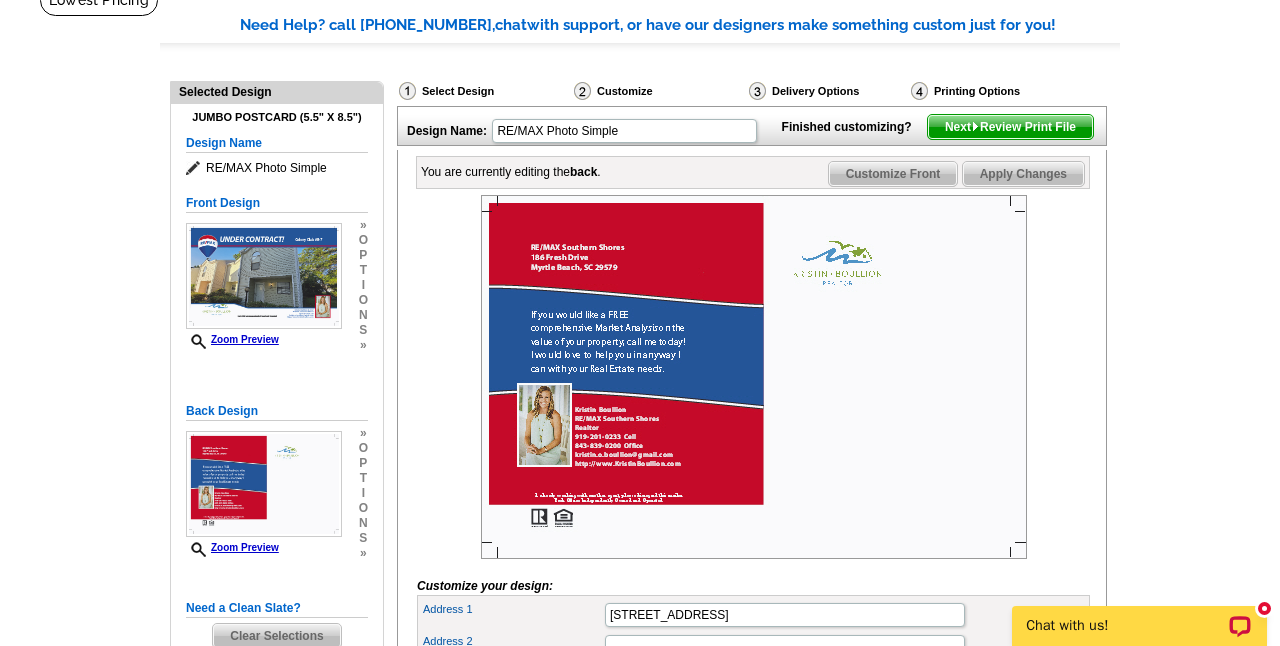scroll, scrollTop: 147, scrollLeft: 0, axis: vertical 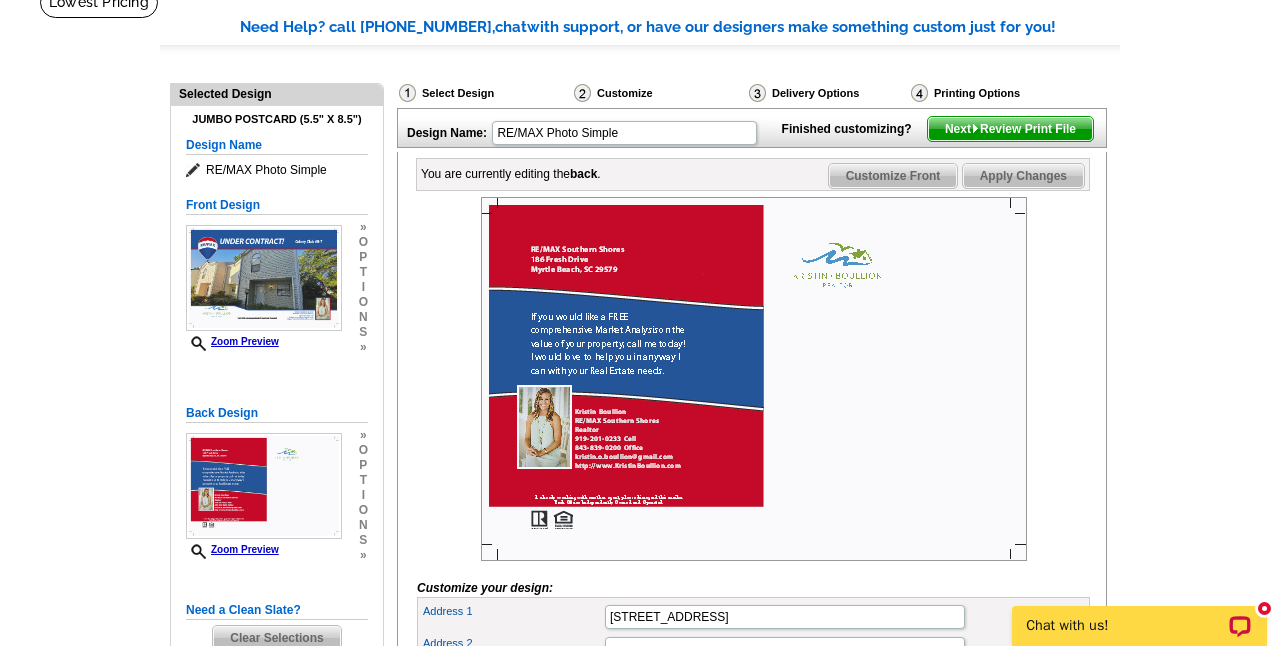 click on "Next   Review Print File" at bounding box center [1010, 129] 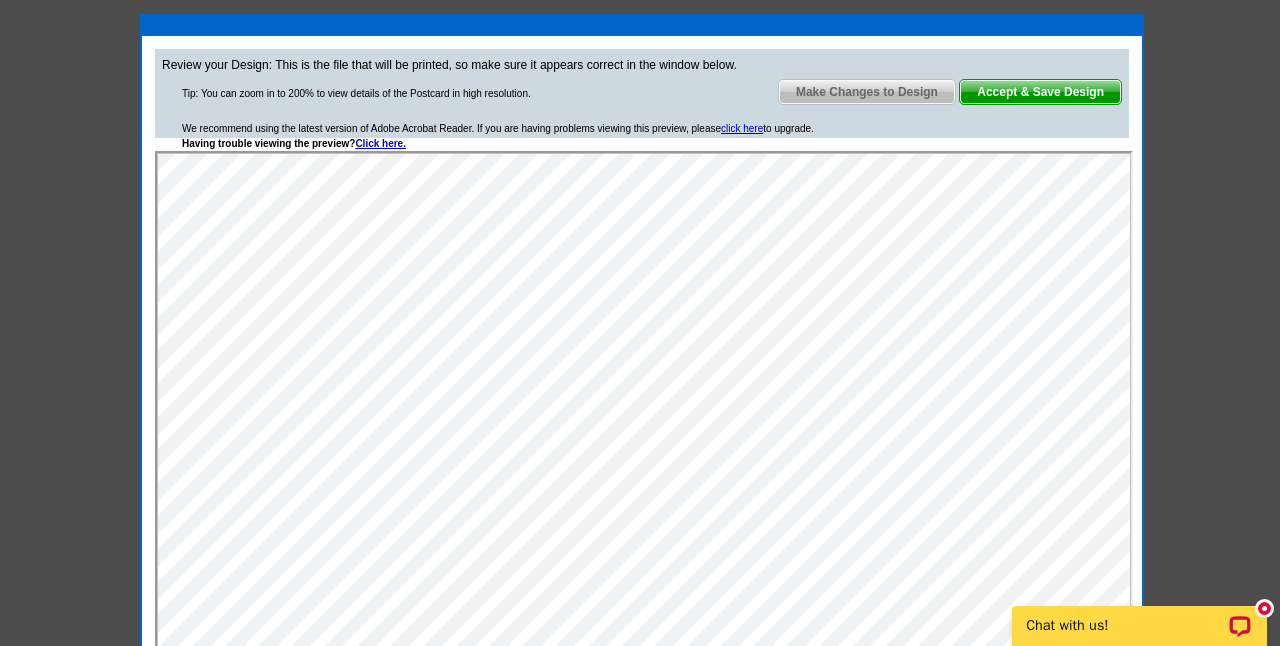 scroll, scrollTop: 217, scrollLeft: 0, axis: vertical 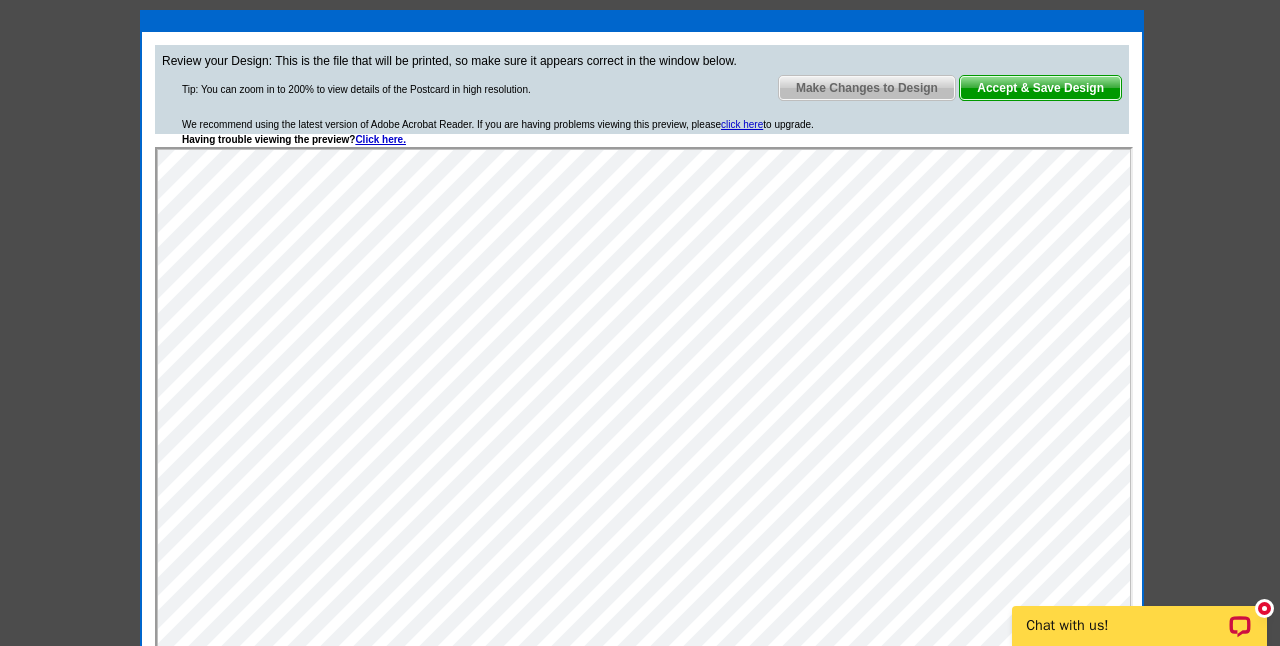 click on "Accept & Save Design" at bounding box center [1040, 88] 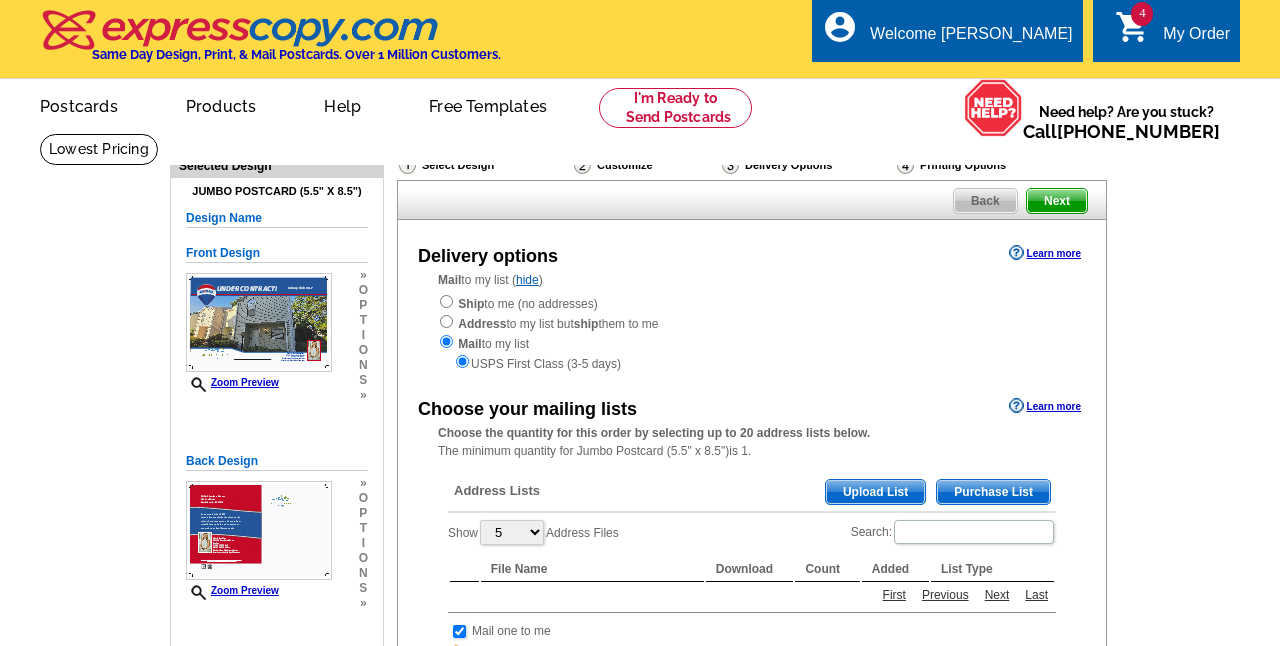 scroll, scrollTop: 0, scrollLeft: 0, axis: both 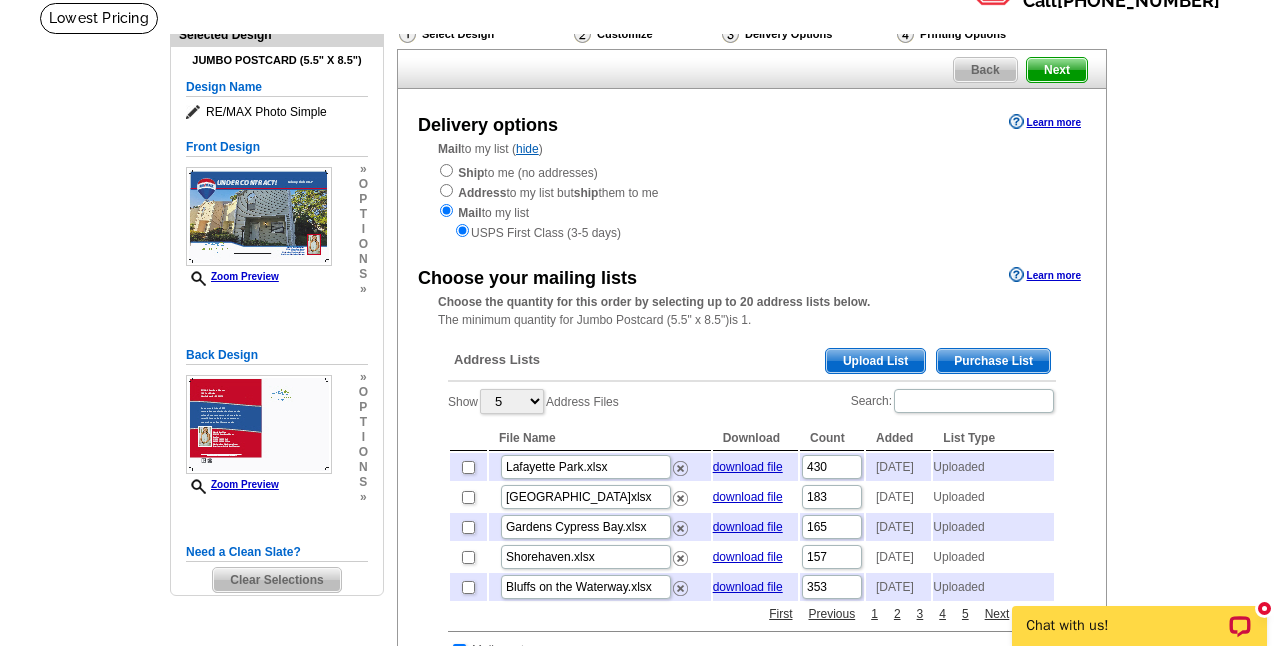 click on "Upload List" at bounding box center (875, 361) 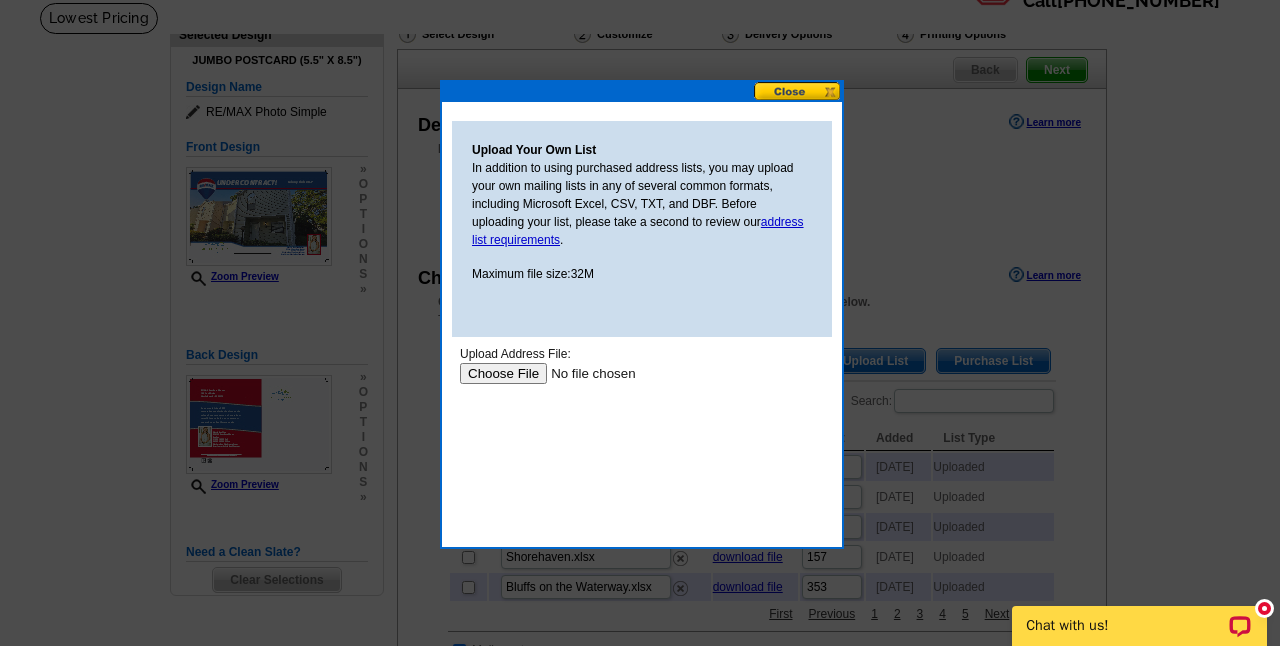 scroll, scrollTop: 0, scrollLeft: 0, axis: both 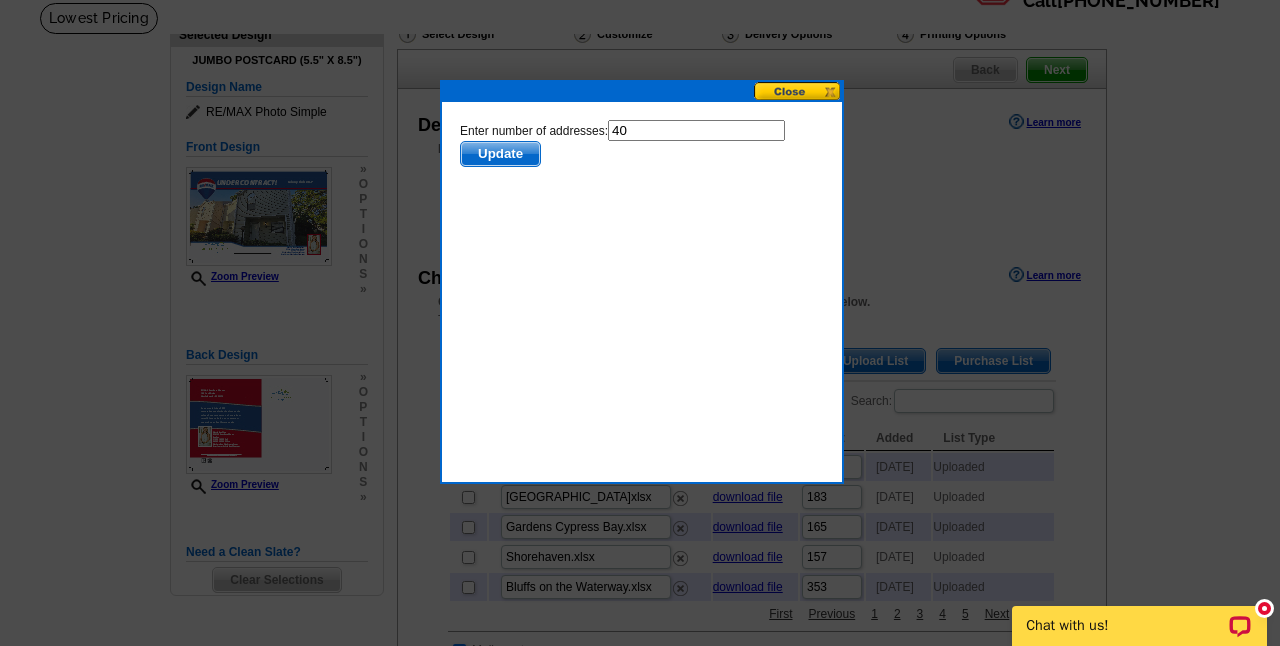 click on "Update" at bounding box center [500, 154] 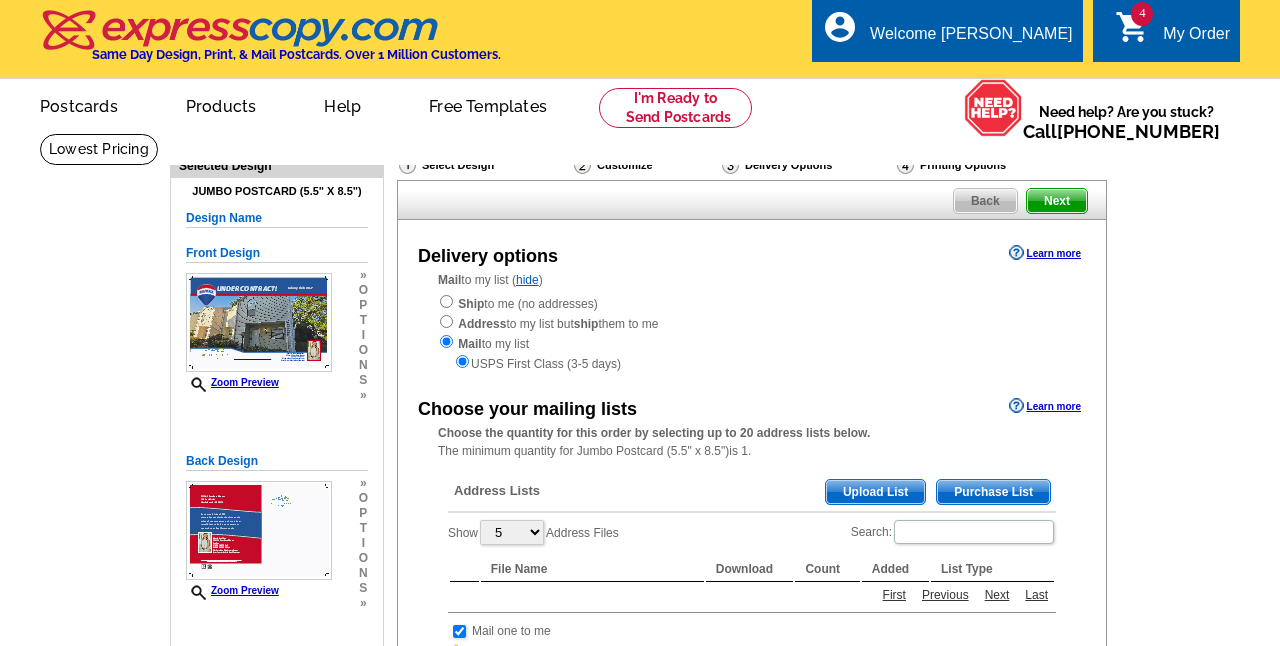 scroll, scrollTop: 131, scrollLeft: 0, axis: vertical 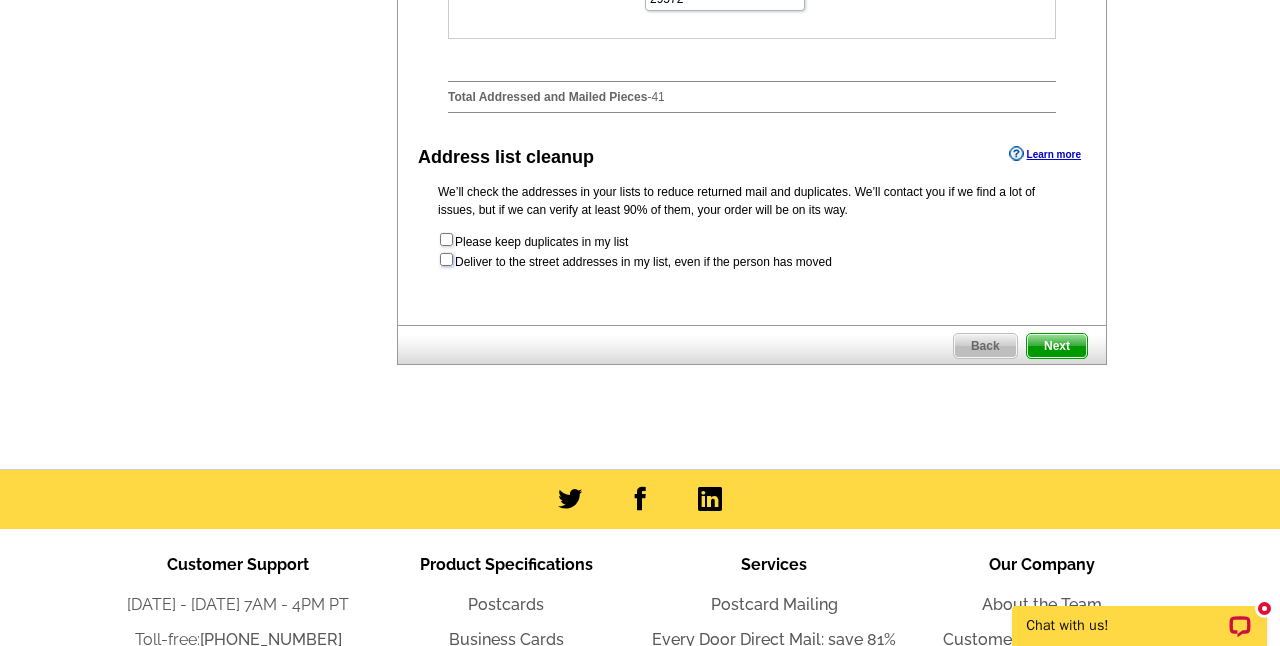 click at bounding box center [446, 259] 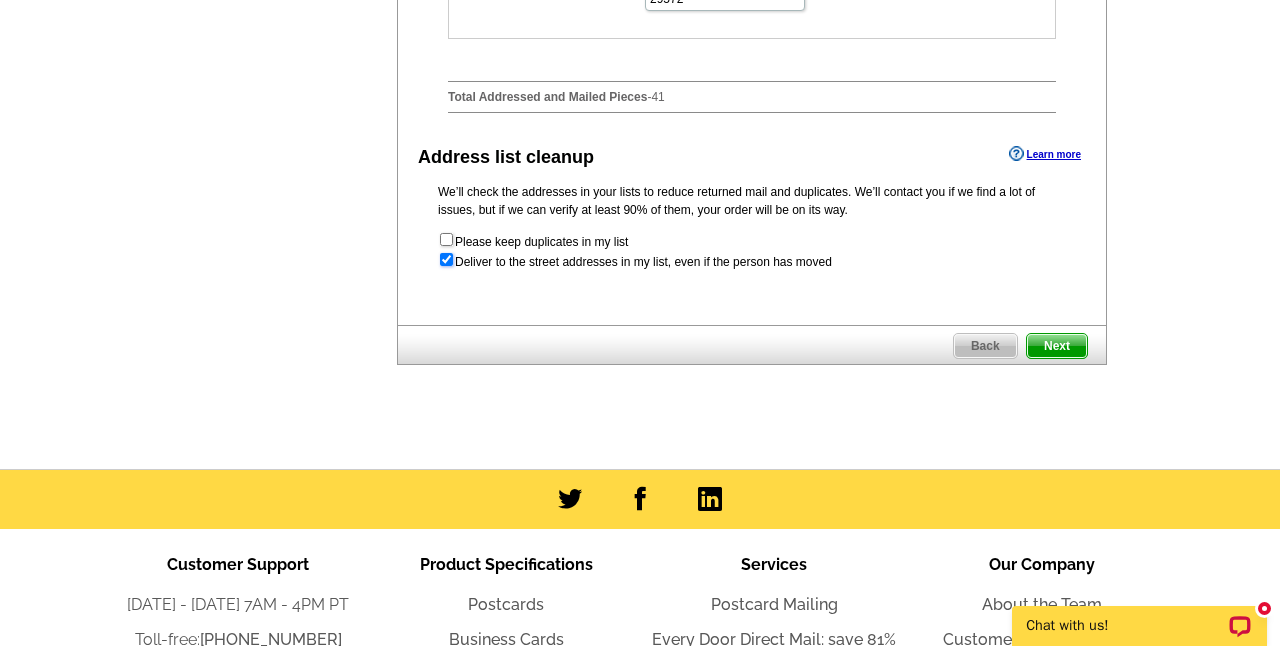 radio on "true" 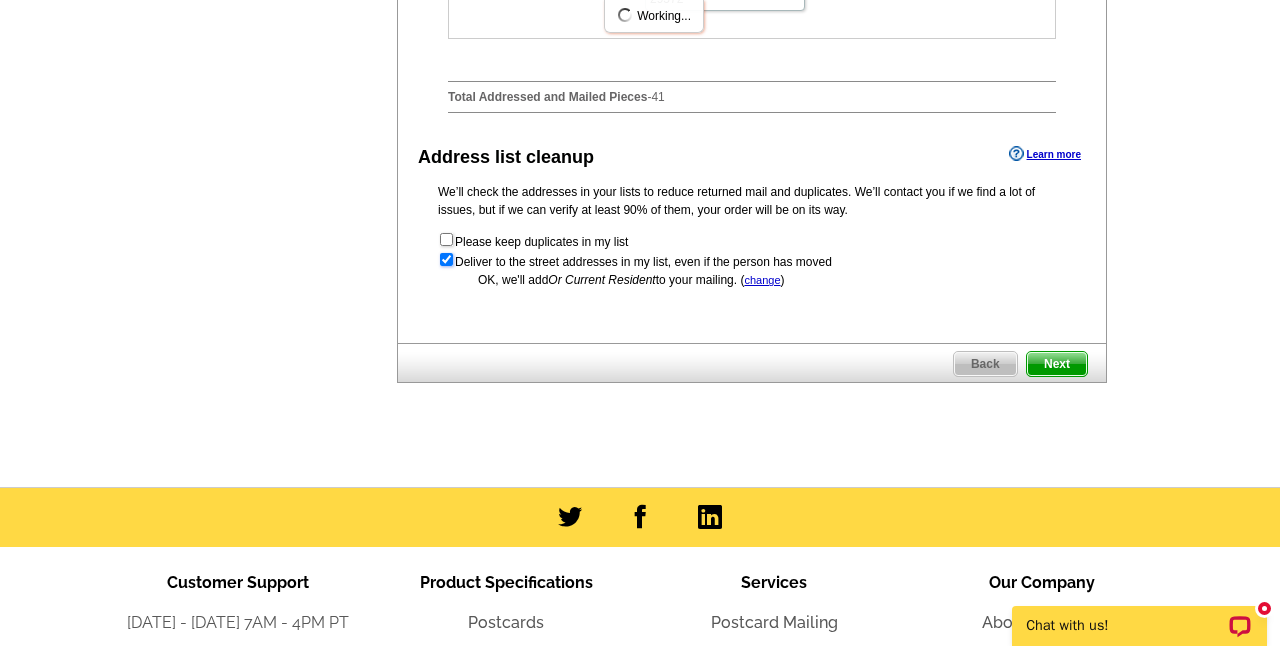 scroll, scrollTop: 0, scrollLeft: 0, axis: both 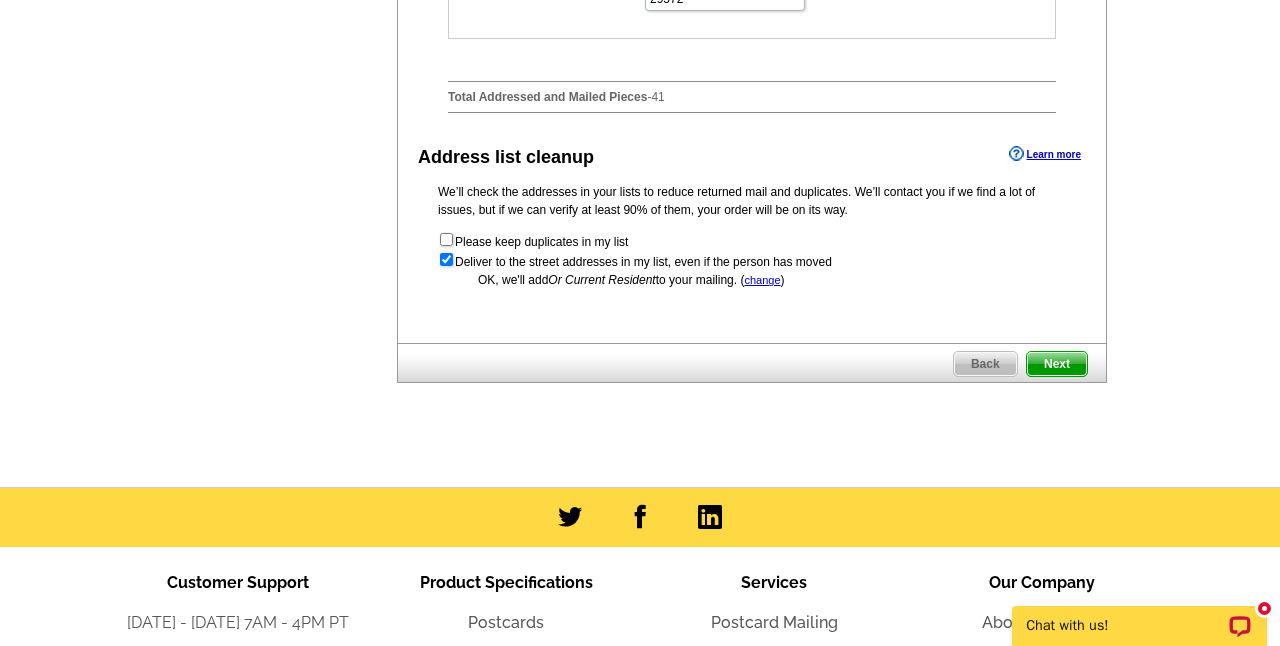 click on "Next" at bounding box center [1057, 364] 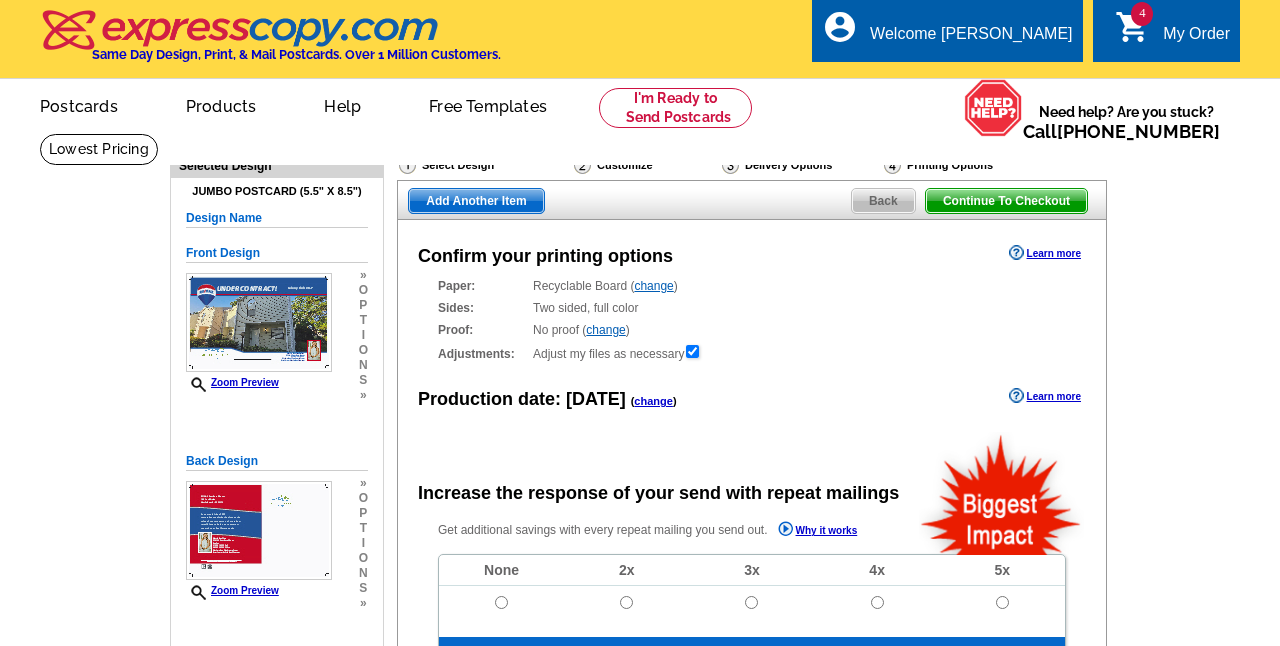 scroll, scrollTop: 0, scrollLeft: 0, axis: both 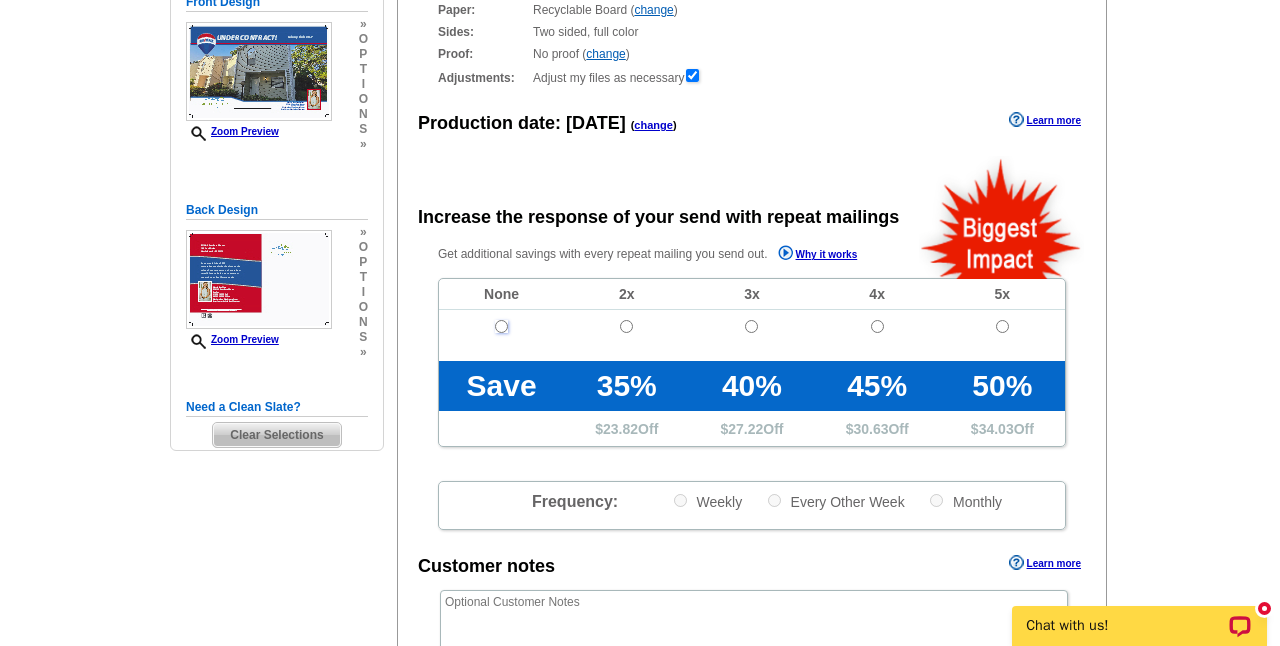 click at bounding box center (501, 326) 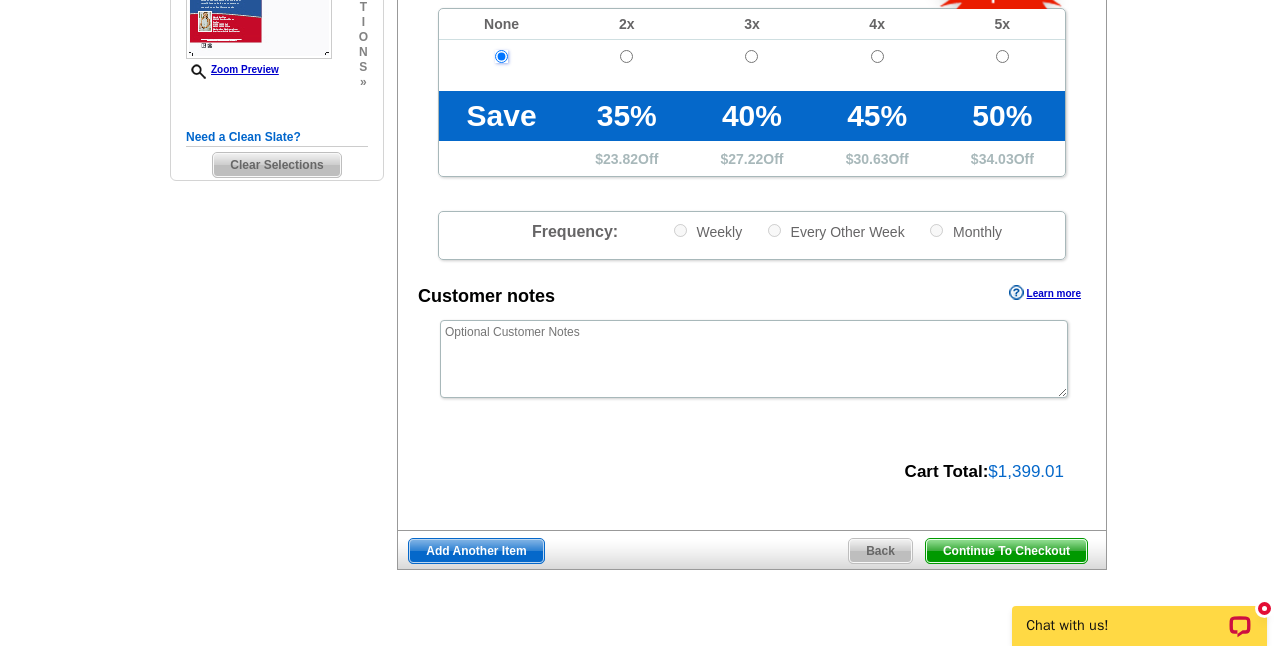 scroll, scrollTop: 556, scrollLeft: 0, axis: vertical 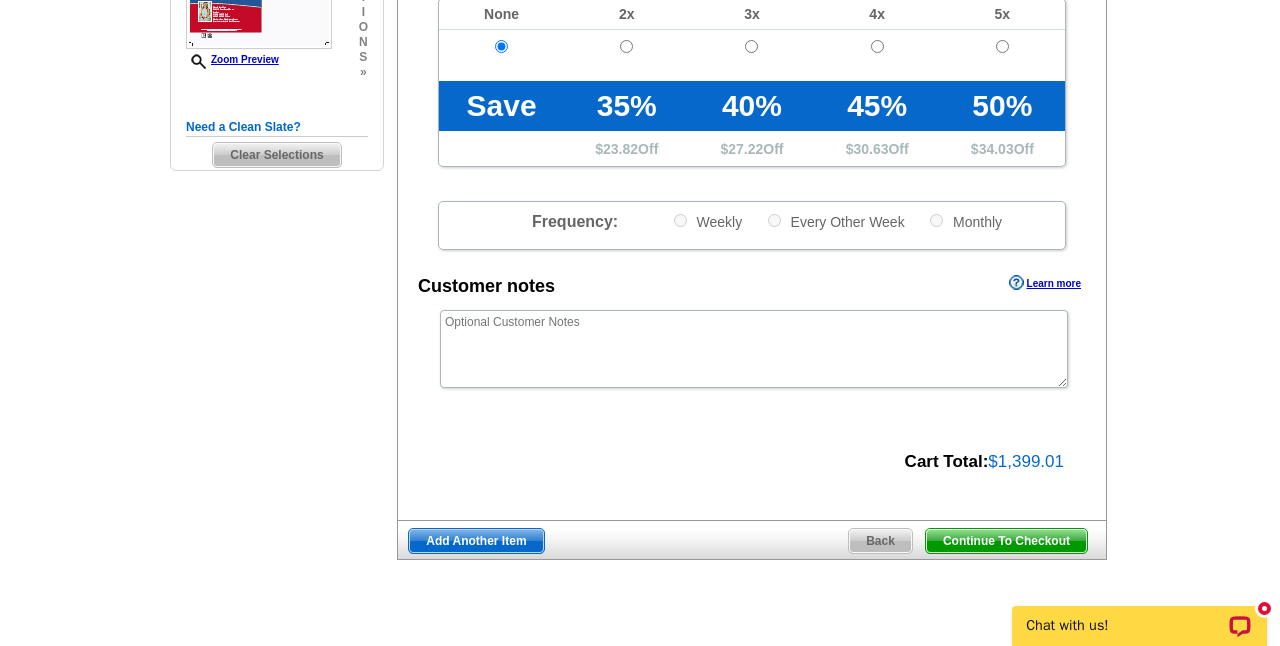 click on "Add Another Item" at bounding box center [476, 541] 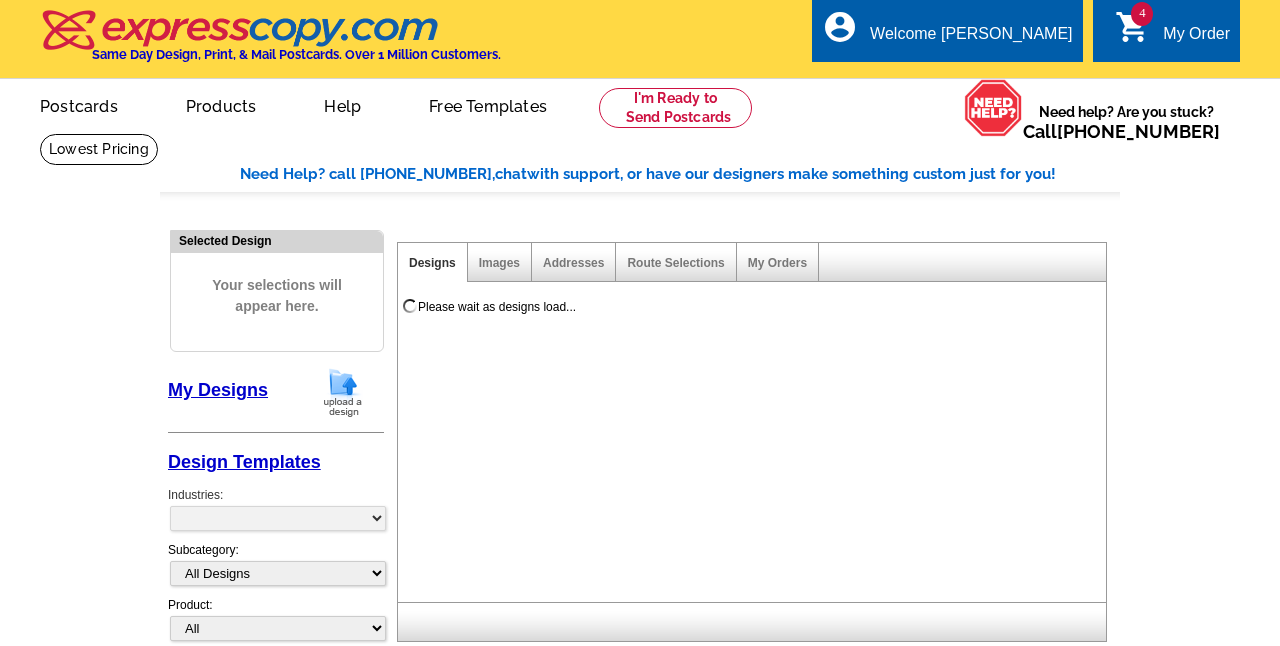 scroll, scrollTop: 0, scrollLeft: 0, axis: both 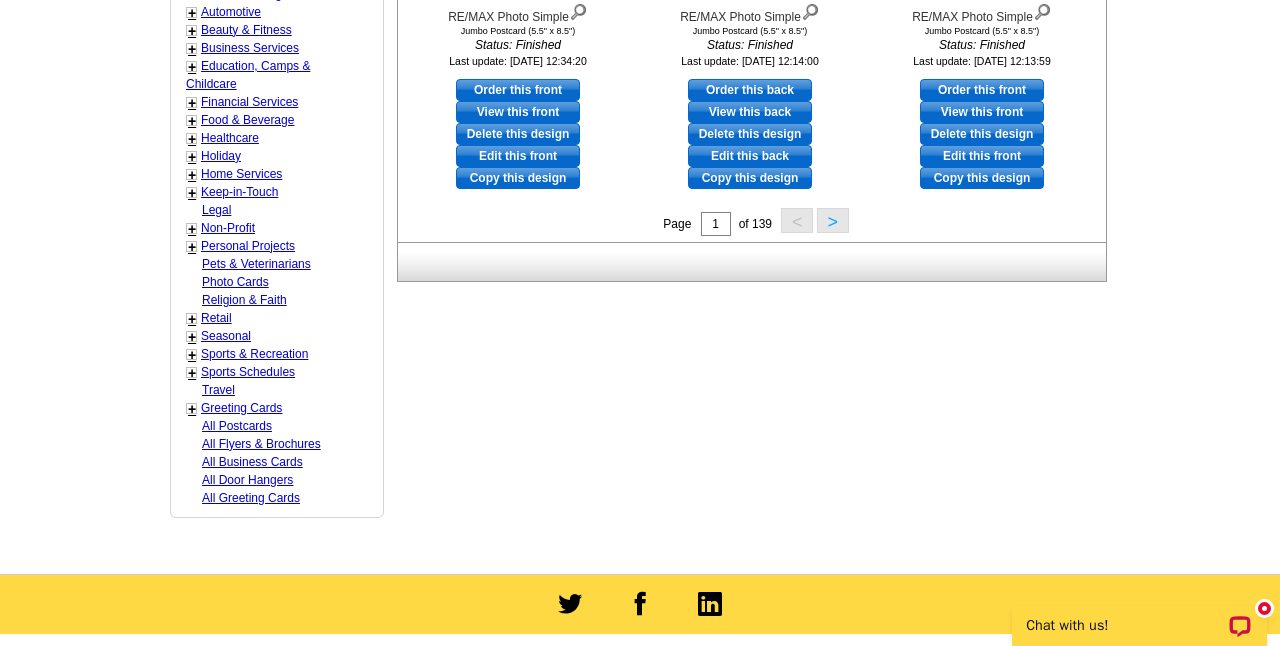 click on ">" at bounding box center [833, 220] 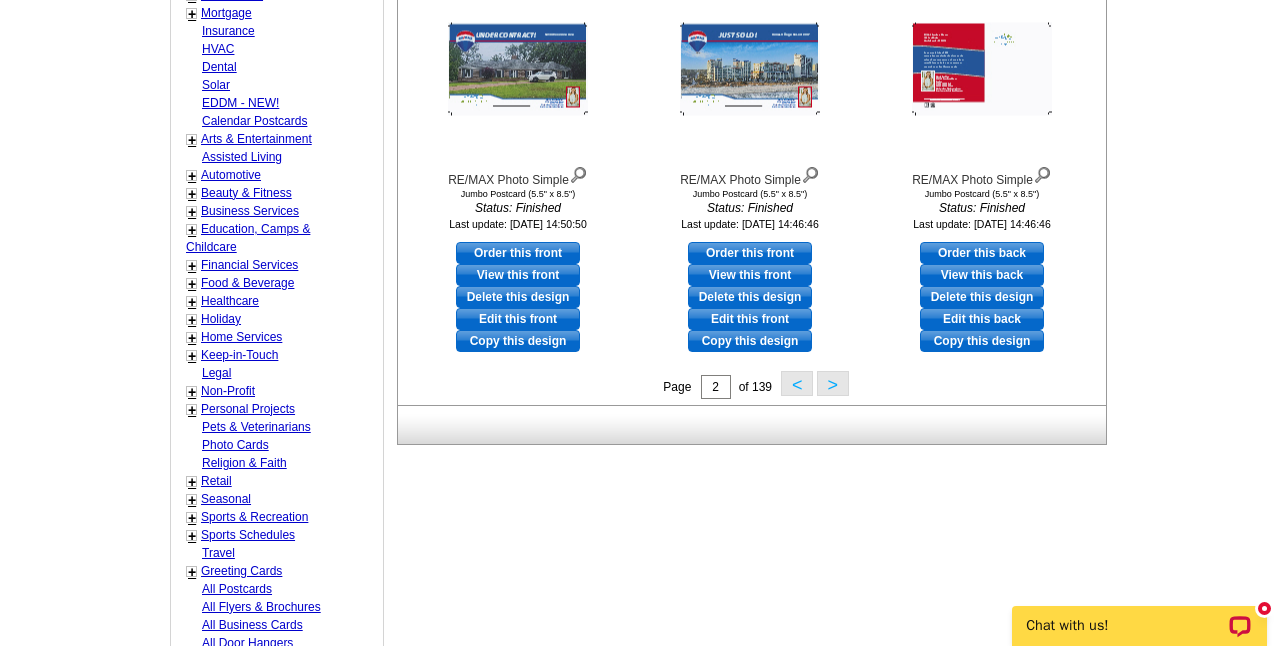 scroll, scrollTop: 849, scrollLeft: 0, axis: vertical 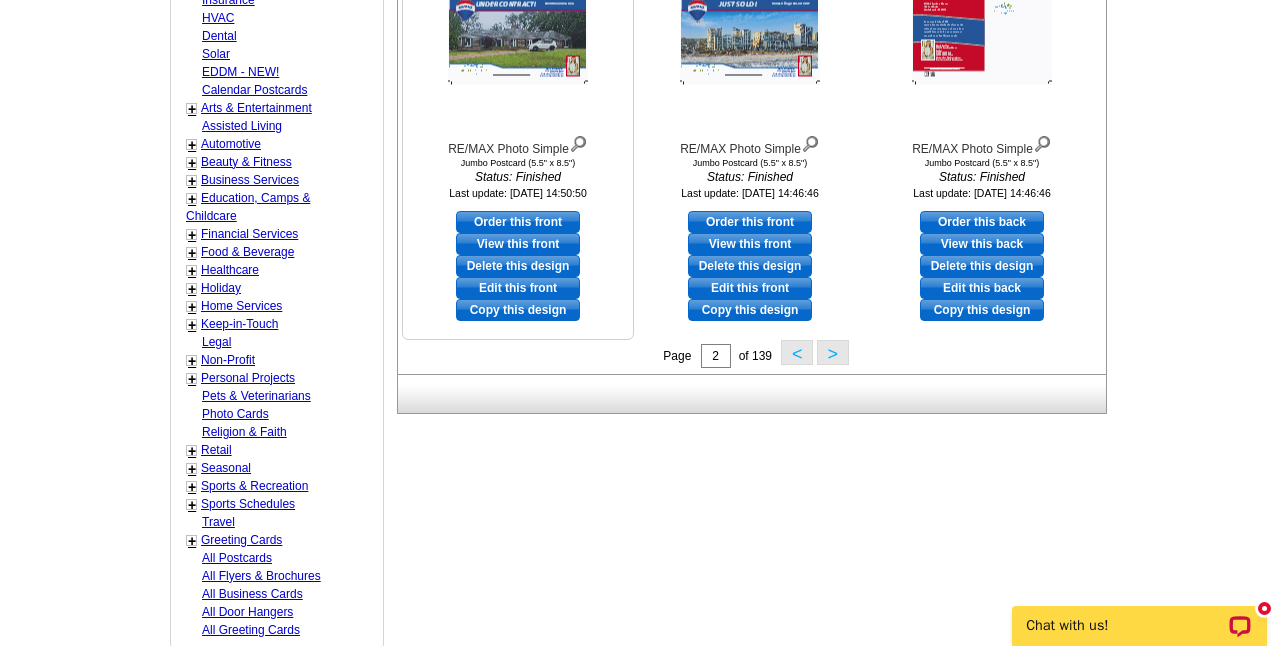 click on "Edit this front" at bounding box center [518, 288] 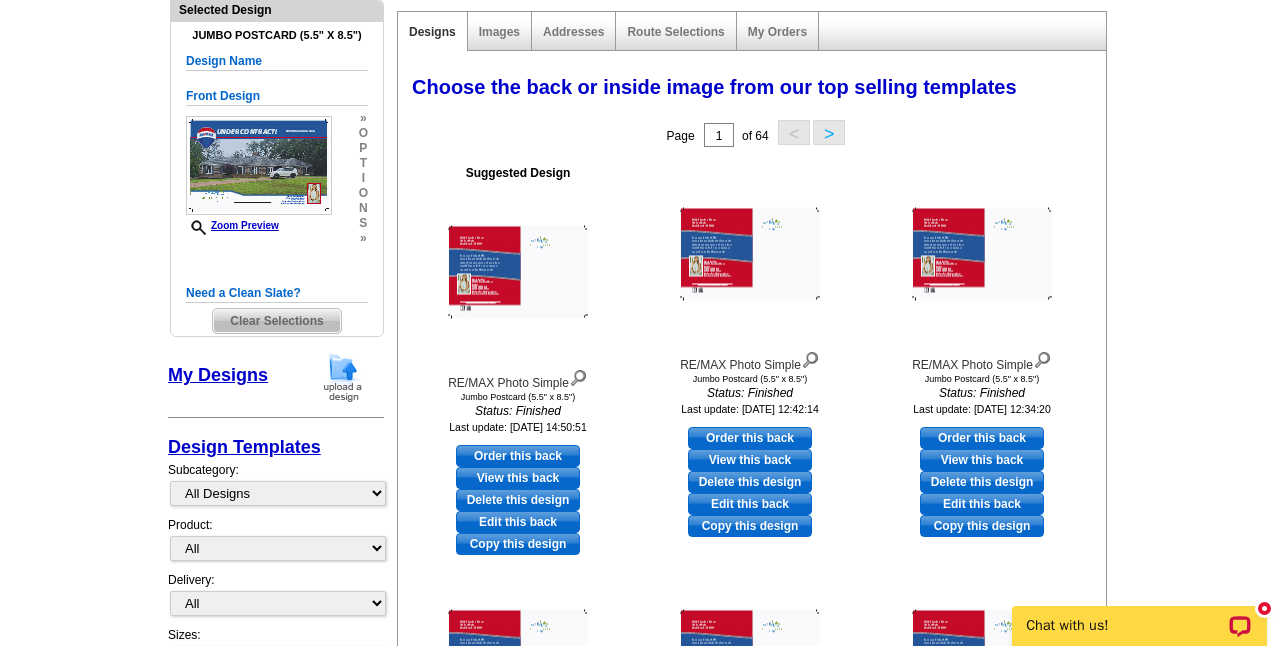 scroll, scrollTop: 272, scrollLeft: 0, axis: vertical 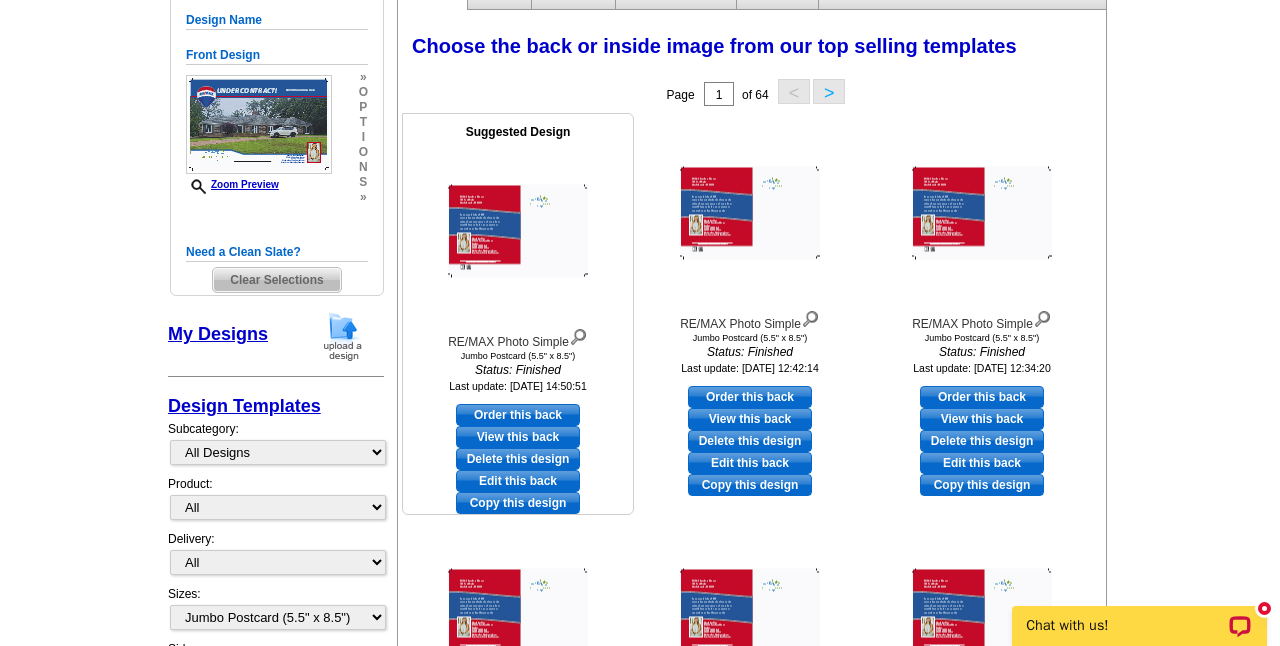 click on "Edit this back" at bounding box center [518, 481] 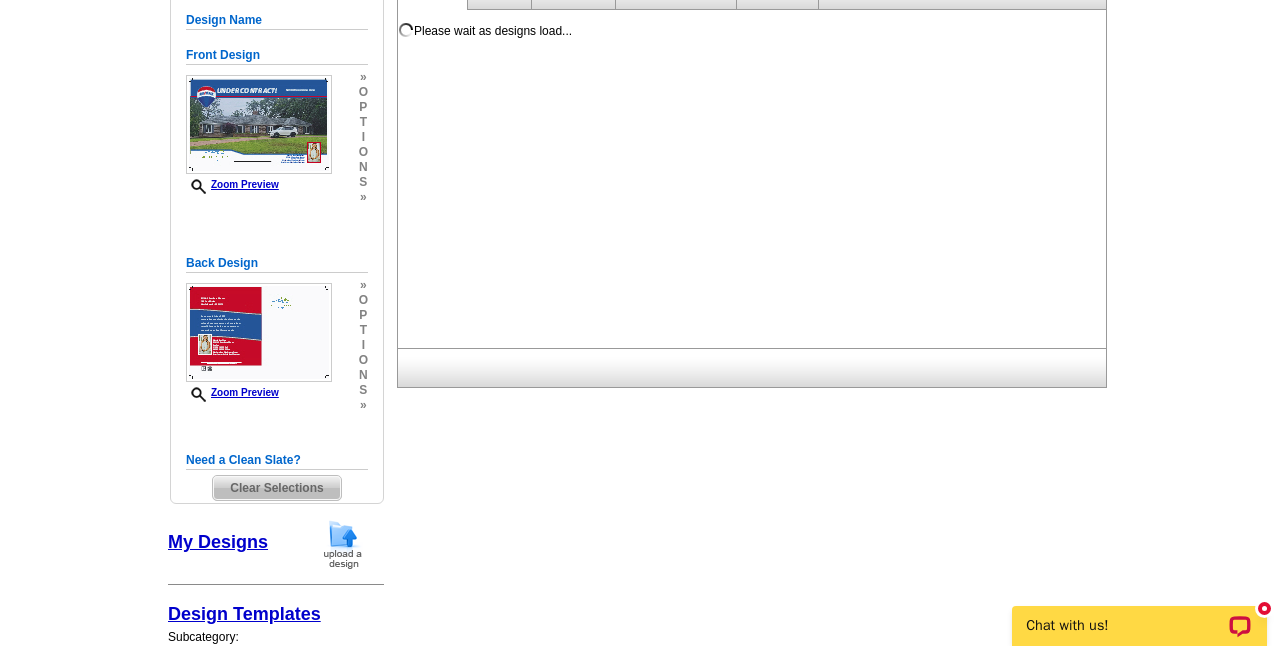 scroll, scrollTop: 0, scrollLeft: 0, axis: both 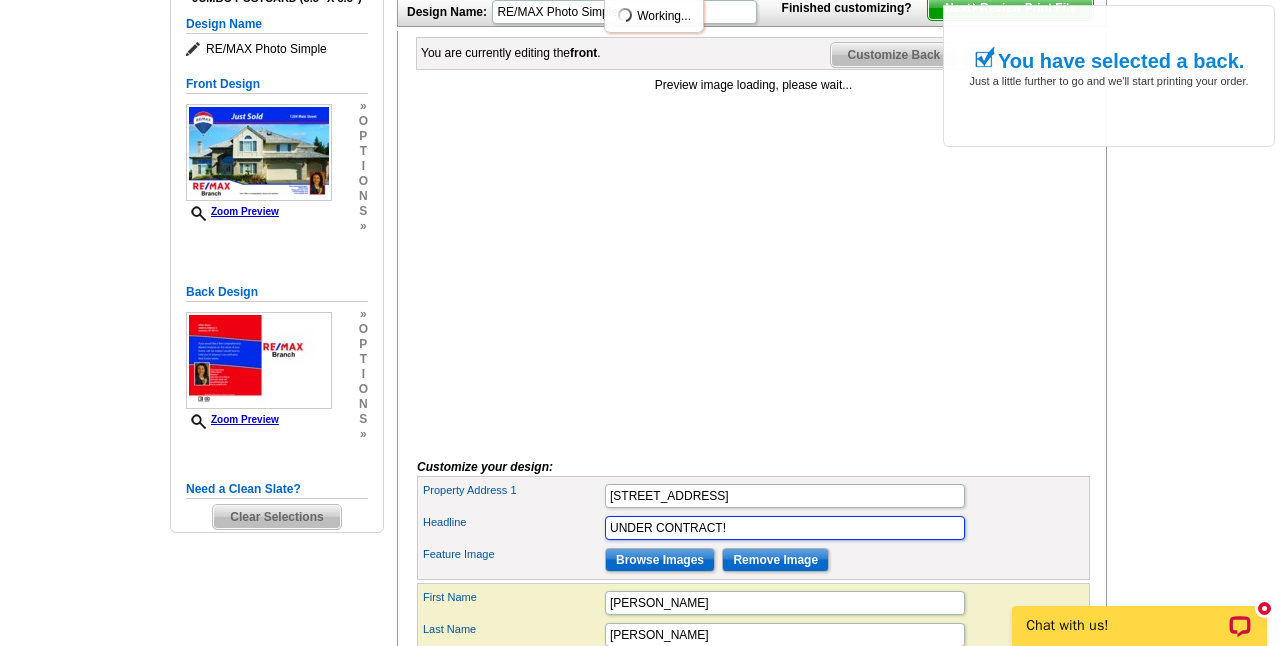 drag, startPoint x: 724, startPoint y: 559, endPoint x: 564, endPoint y: 565, distance: 160.11246 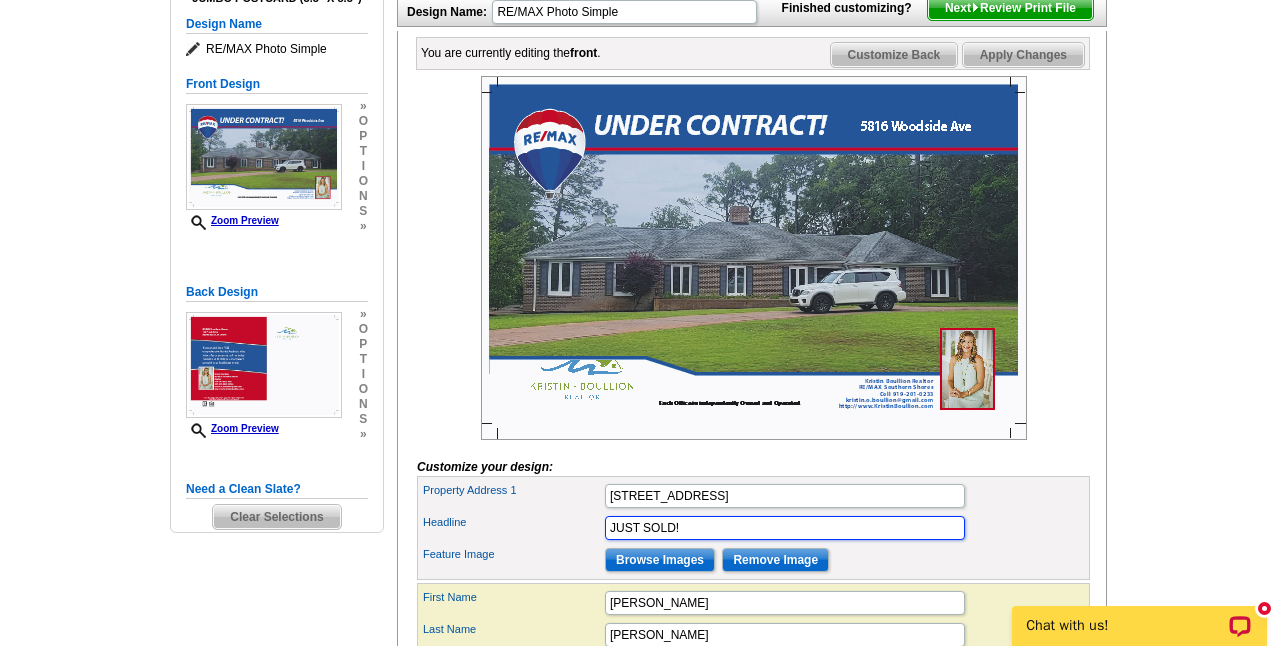 type on "JUST SOLD!" 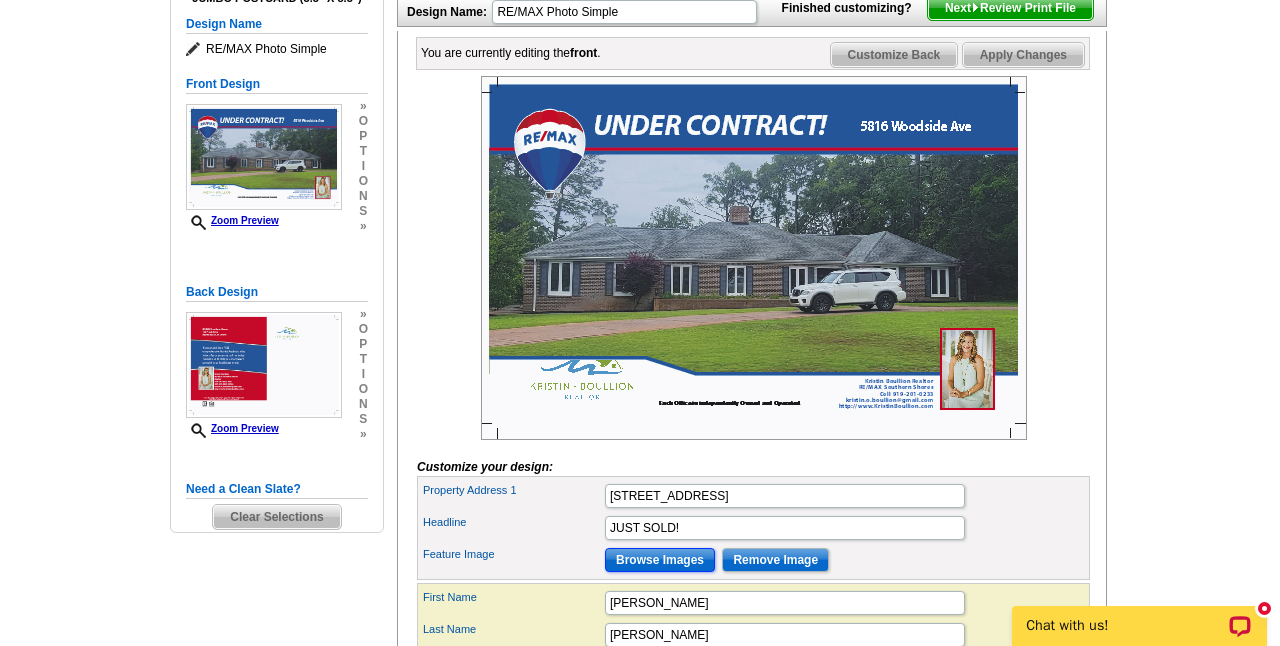 click on "Browse Images" at bounding box center [660, 560] 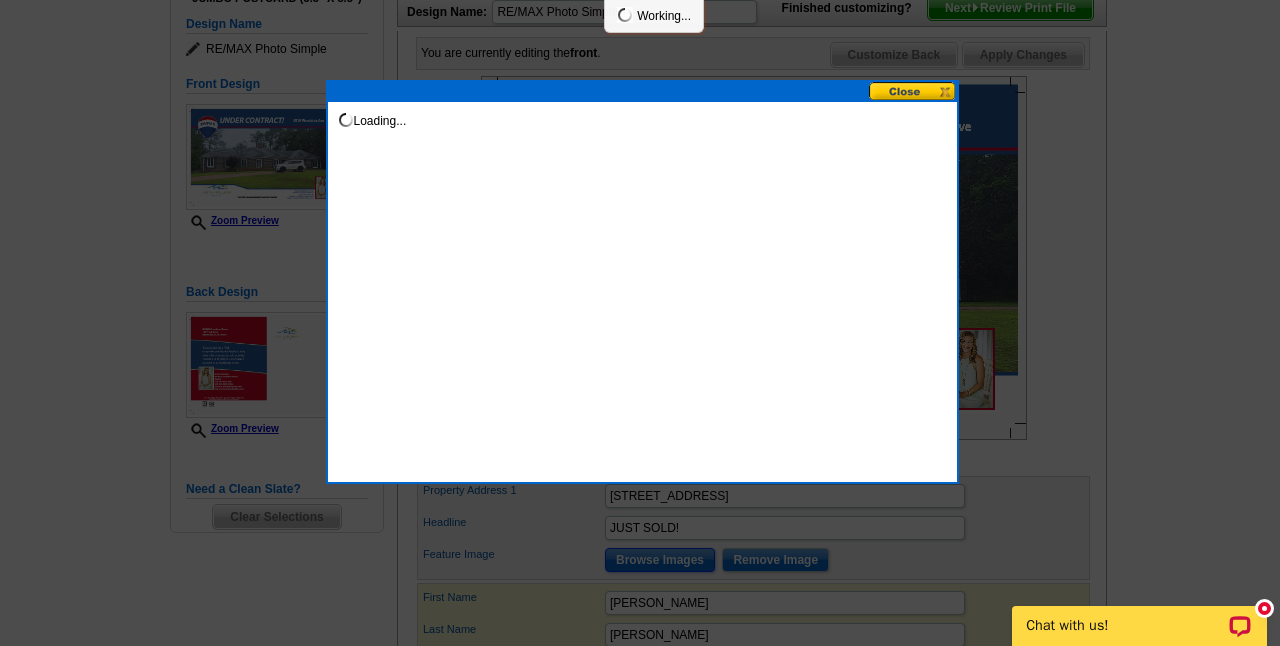 scroll, scrollTop: 0, scrollLeft: 0, axis: both 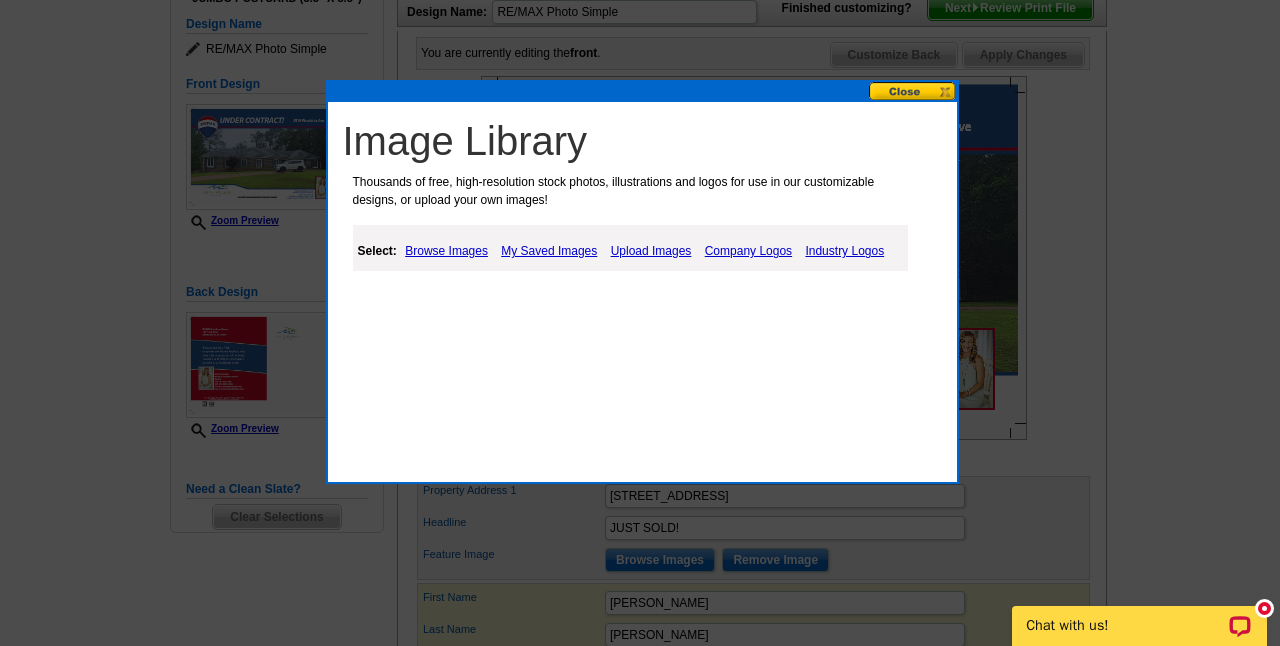 click on "Upload Images" at bounding box center (651, 251) 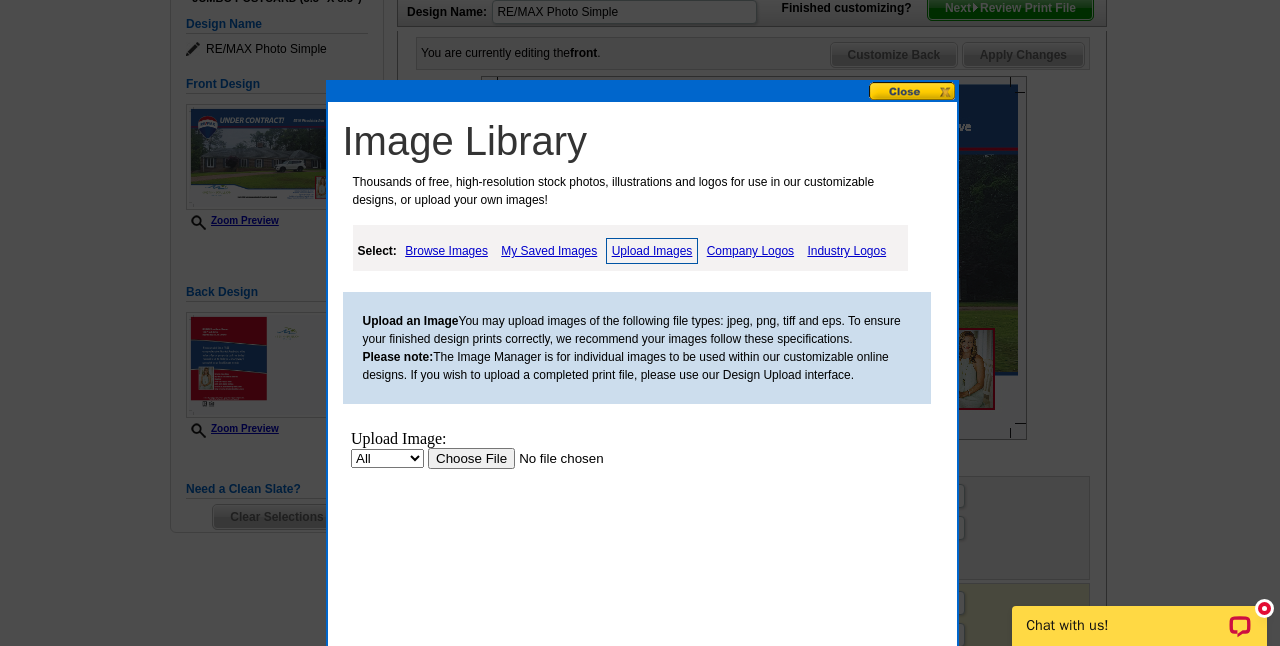 scroll, scrollTop: 0, scrollLeft: 0, axis: both 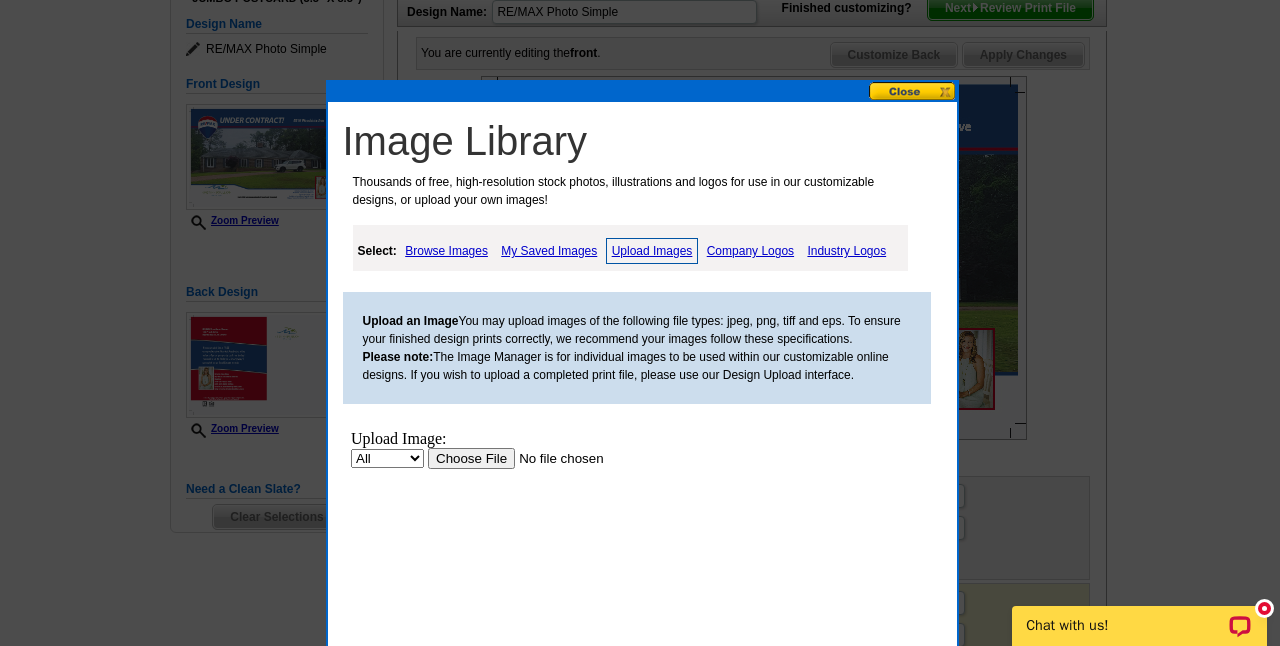 click at bounding box center [553, 458] 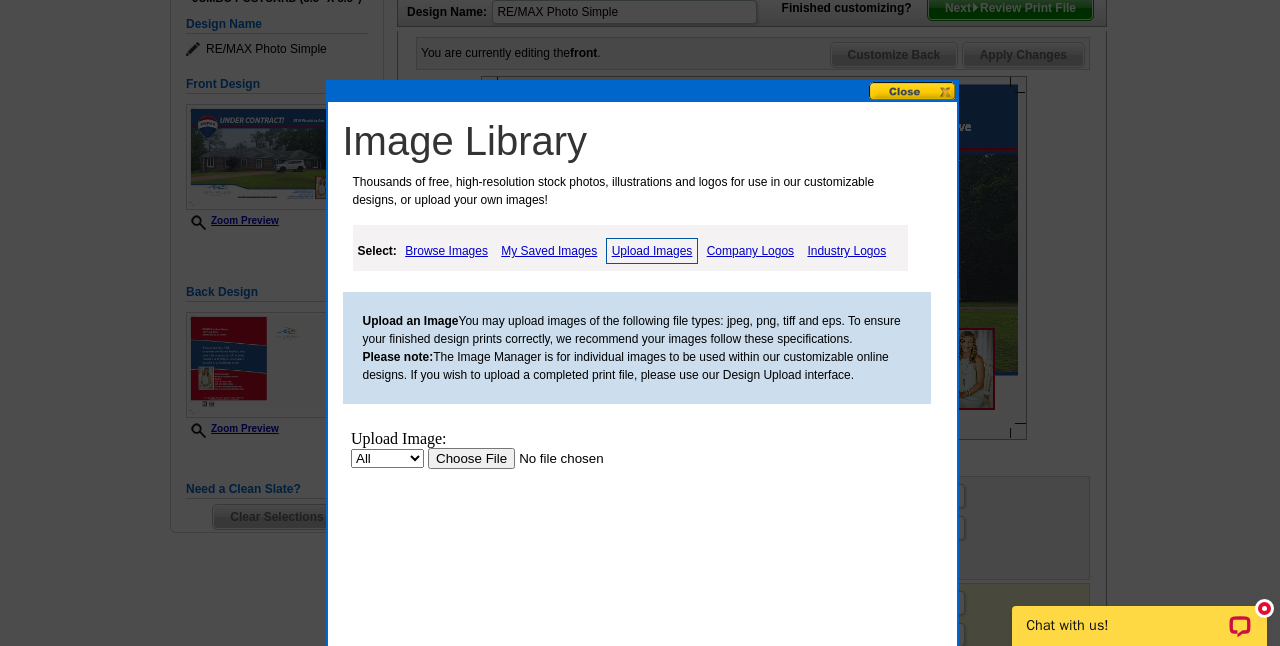 scroll, scrollTop: 0, scrollLeft: 0, axis: both 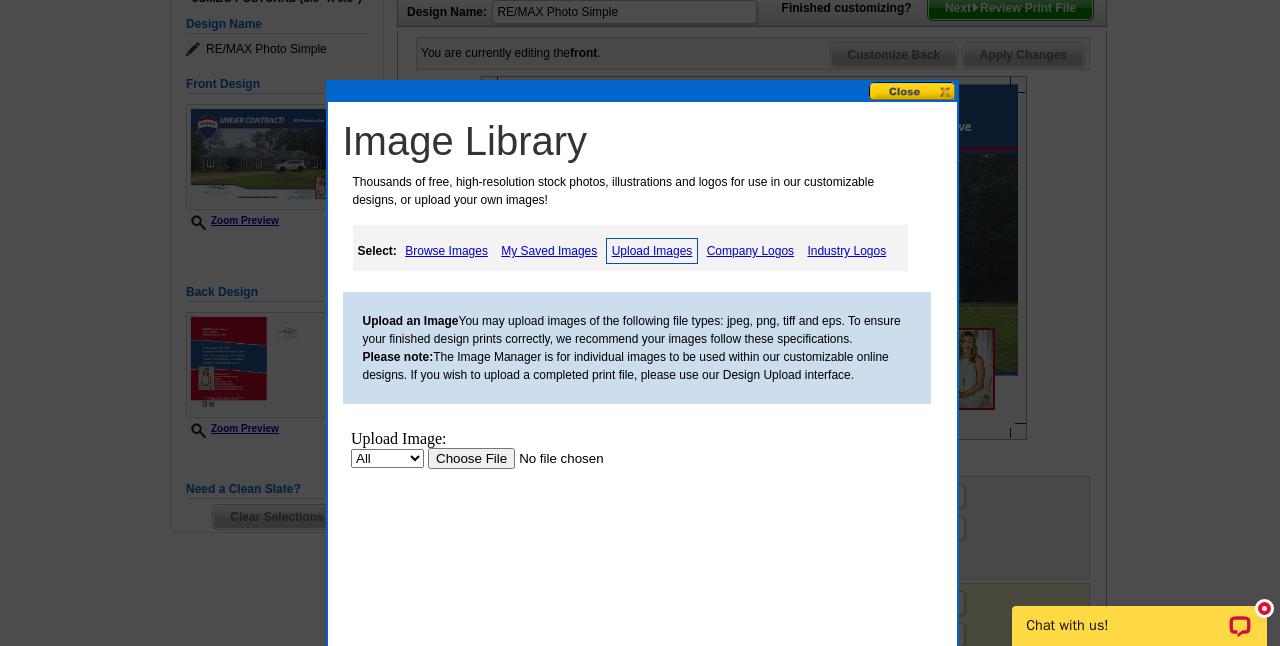 click at bounding box center [553, 458] 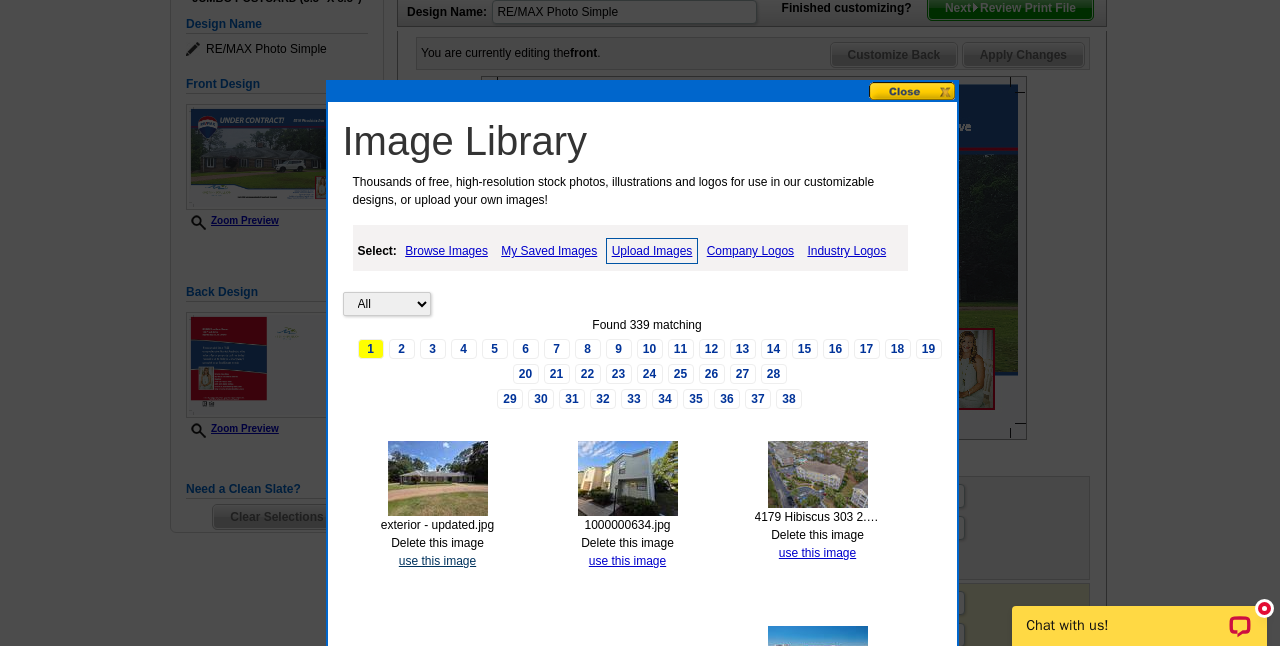 click on "use this image" at bounding box center [437, 561] 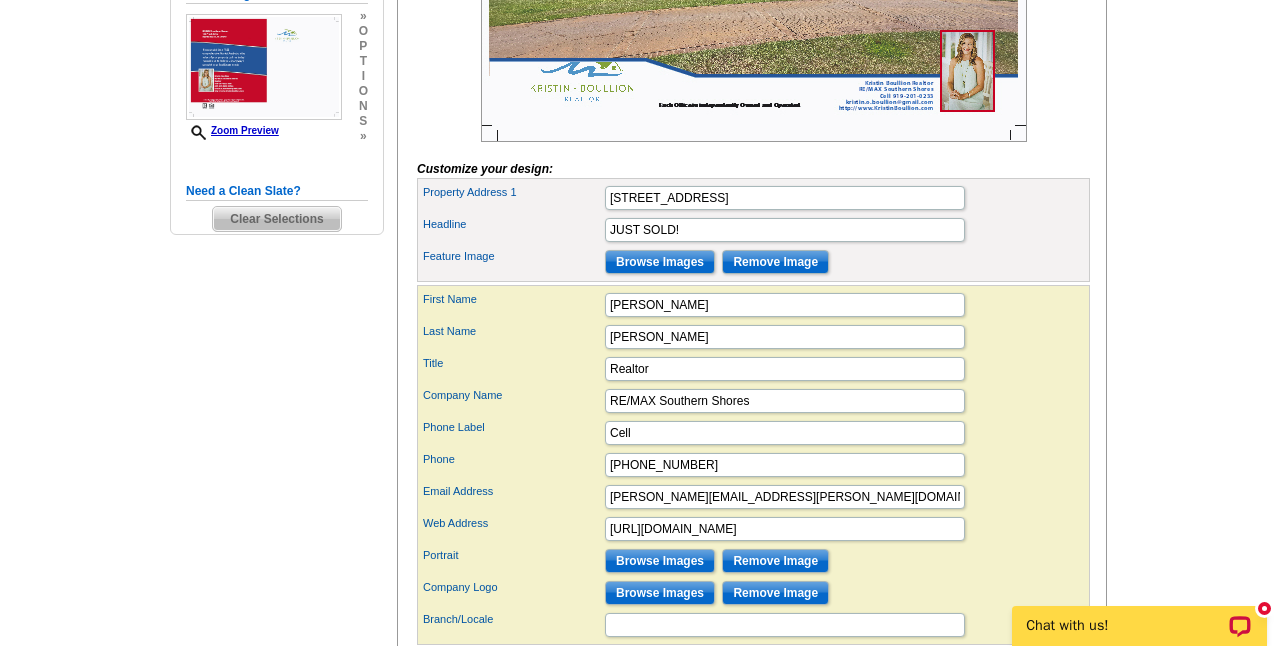 scroll, scrollTop: 256, scrollLeft: 0, axis: vertical 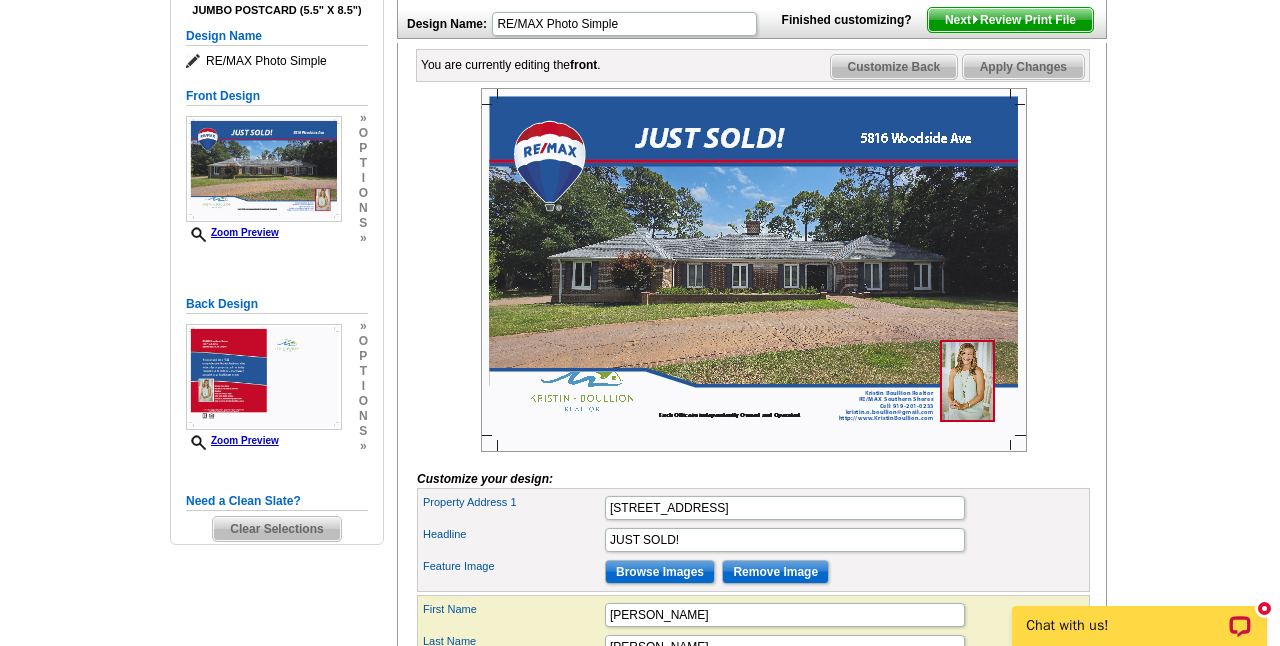 click on "Customize Back" at bounding box center (894, 67) 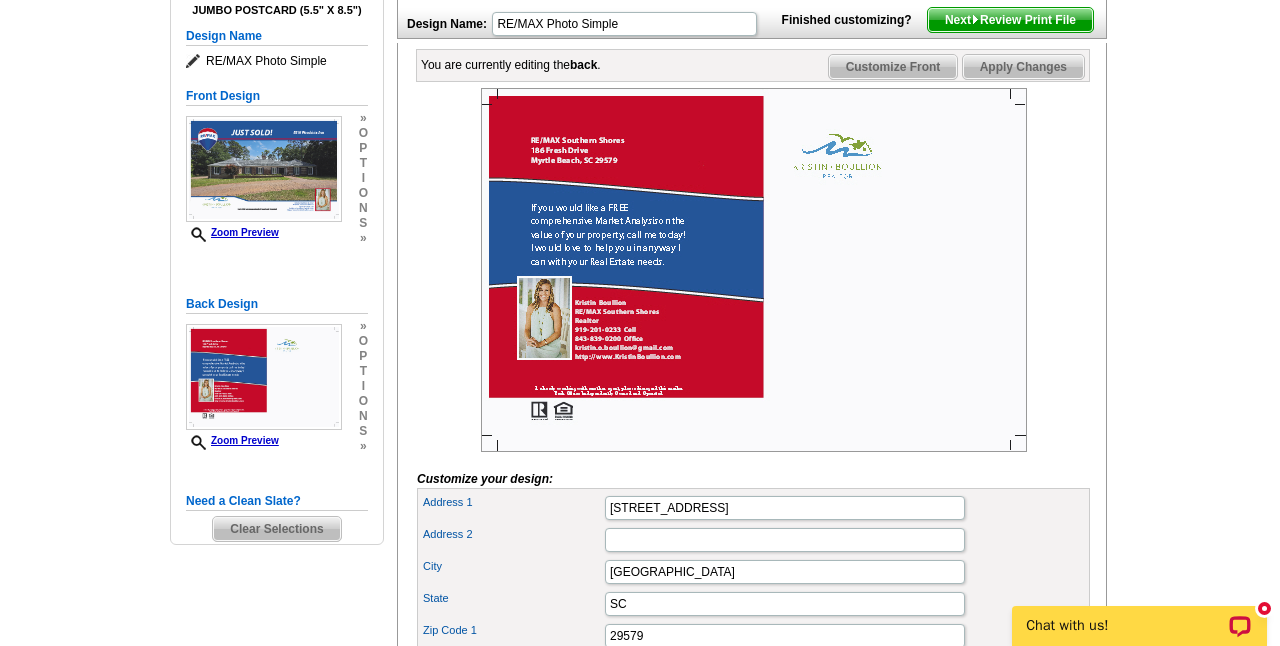 click on "Next   Review Print File" at bounding box center [1010, 20] 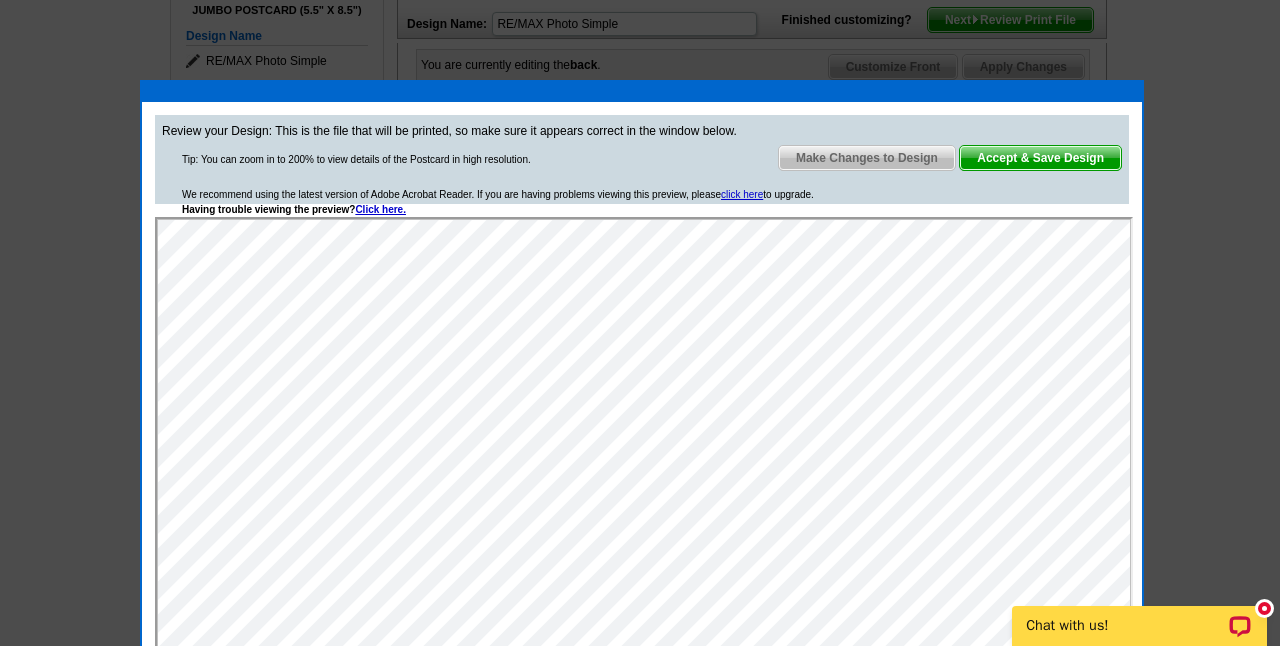 scroll, scrollTop: 0, scrollLeft: 0, axis: both 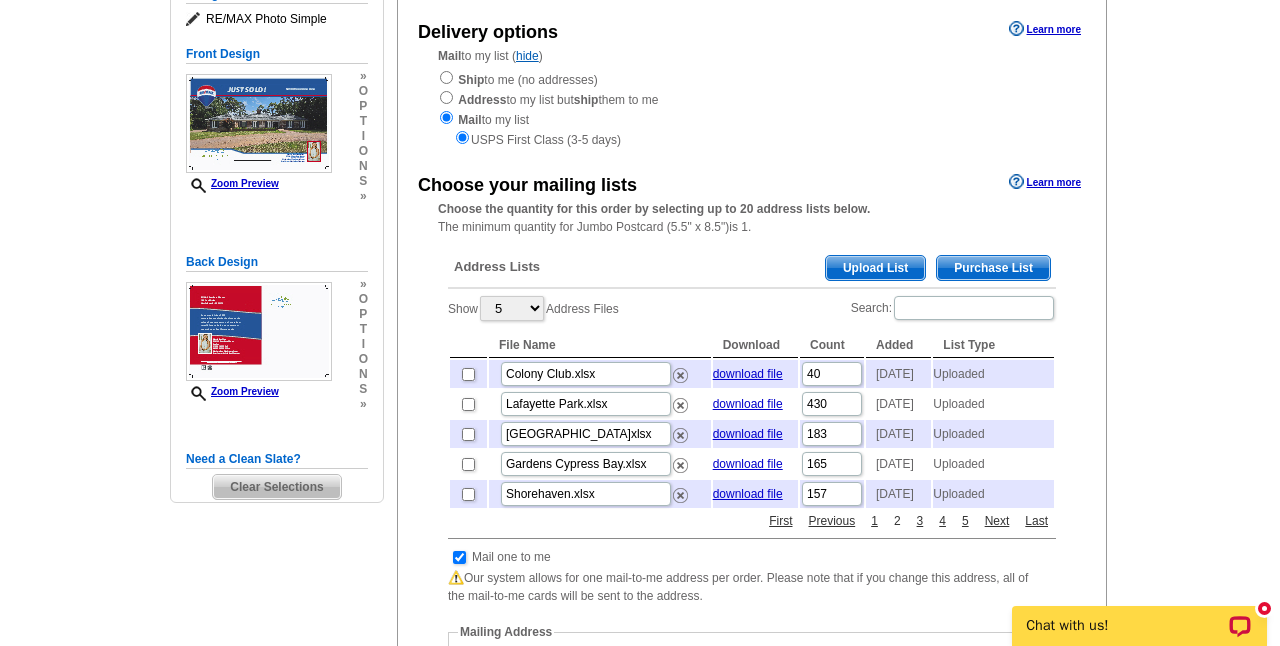 click on "2" at bounding box center [897, 521] 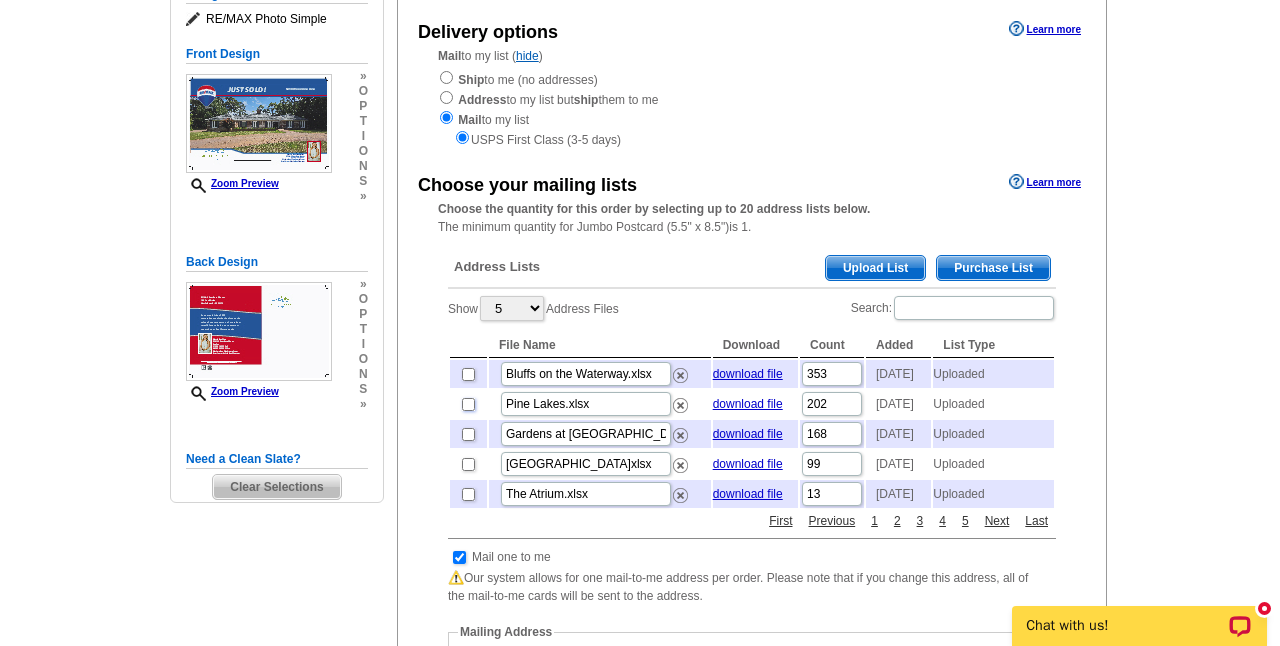 click at bounding box center (468, 404) 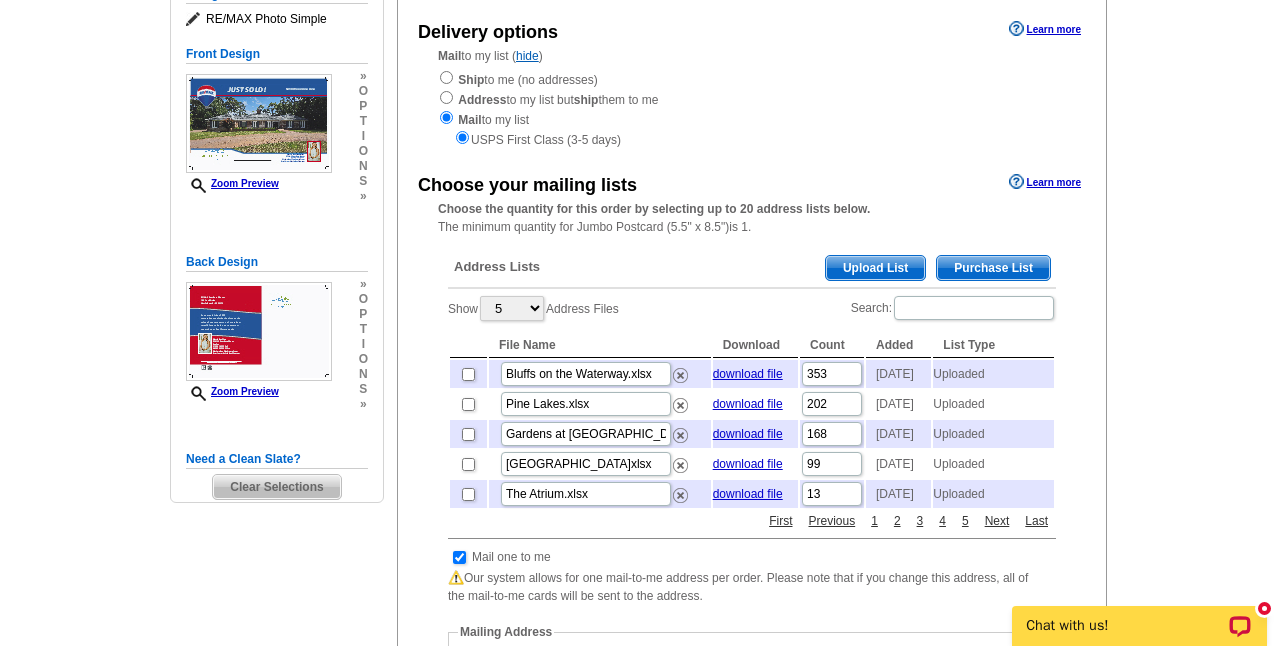 checkbox on "true" 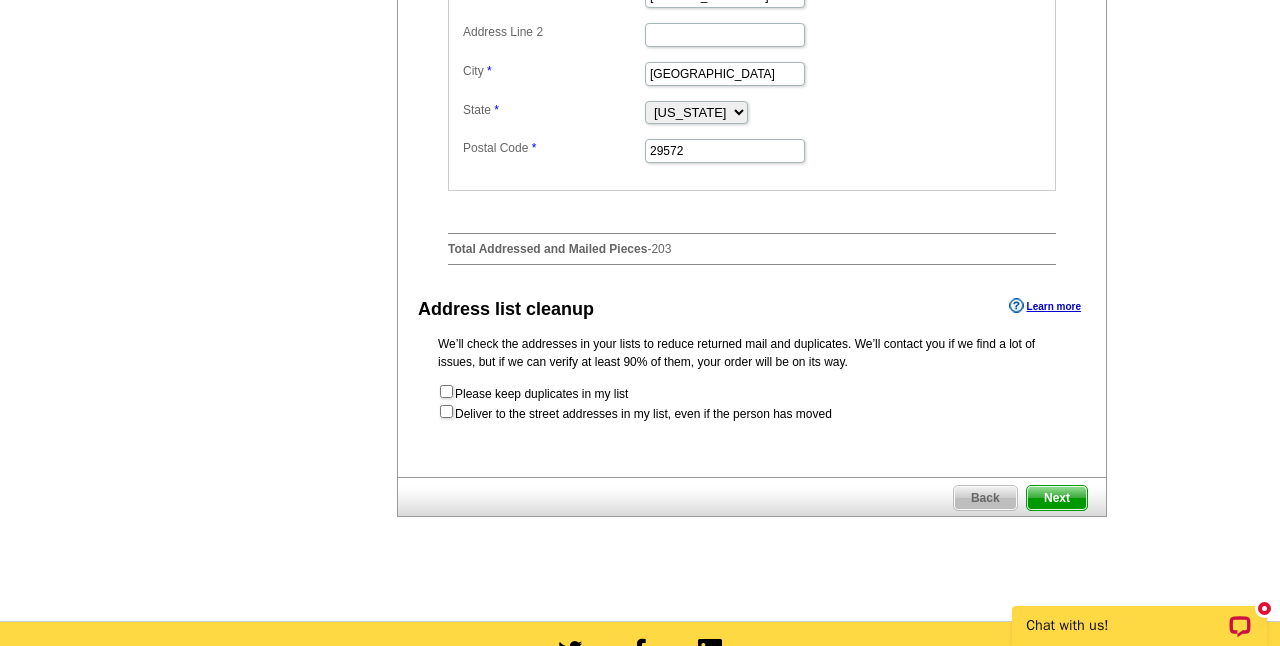 scroll, scrollTop: 1084, scrollLeft: 0, axis: vertical 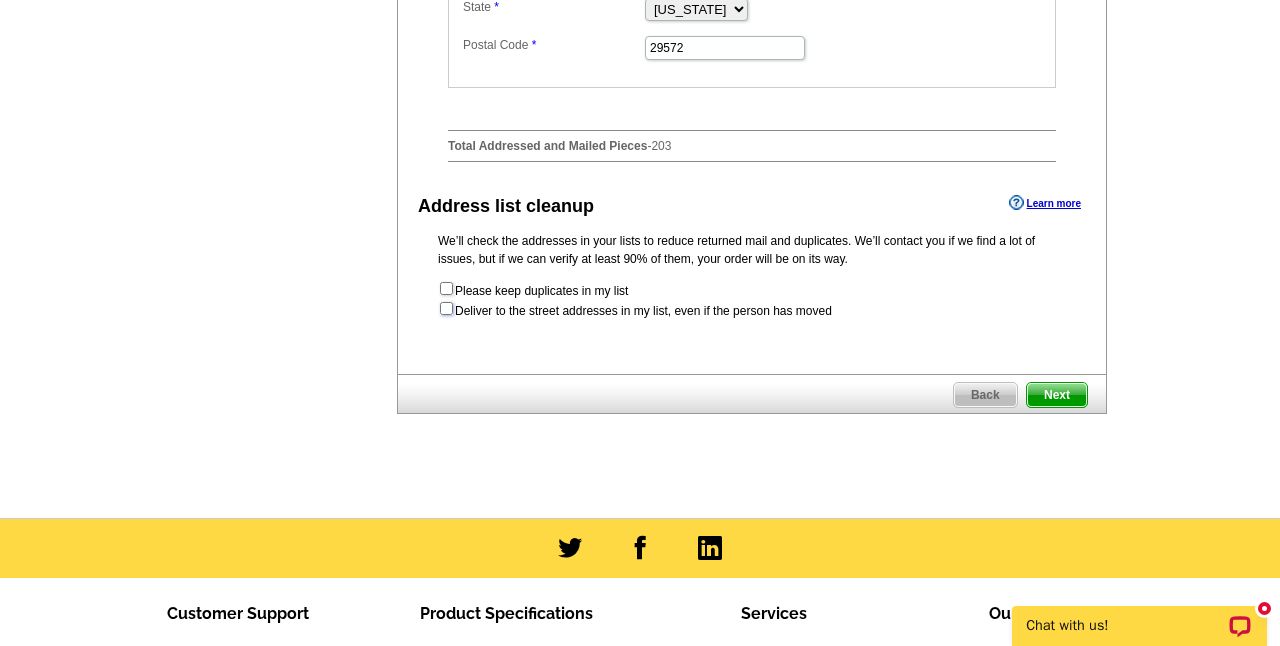 click at bounding box center (446, 308) 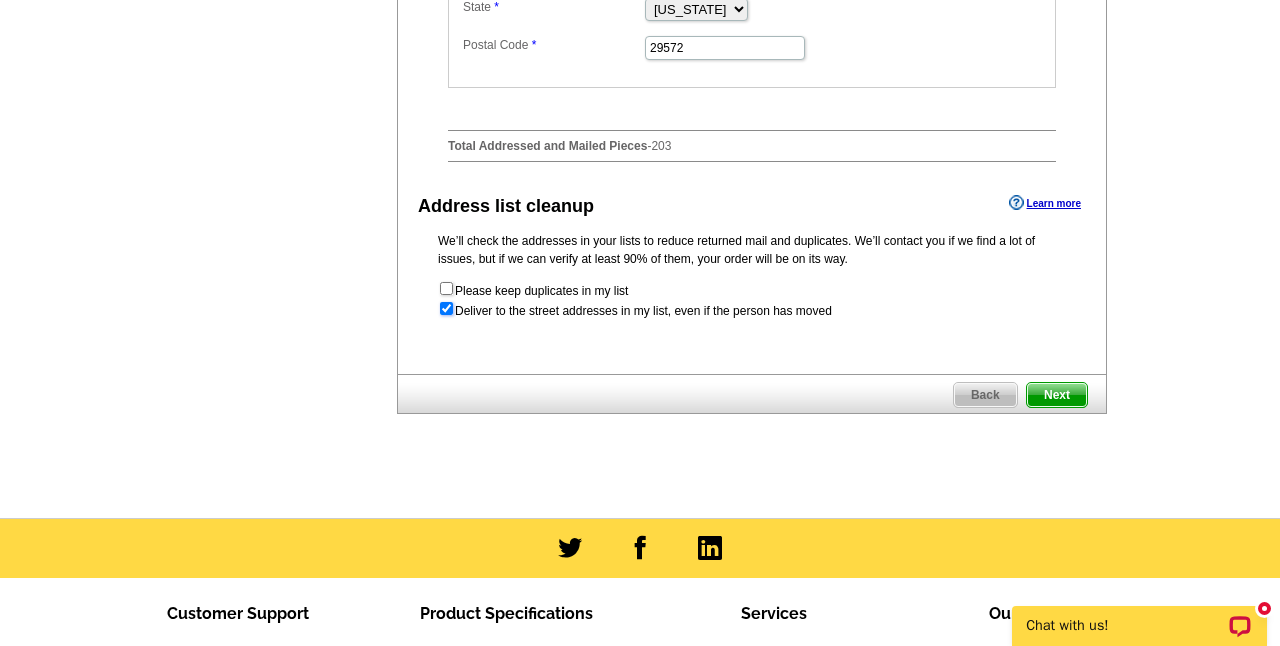 radio on "true" 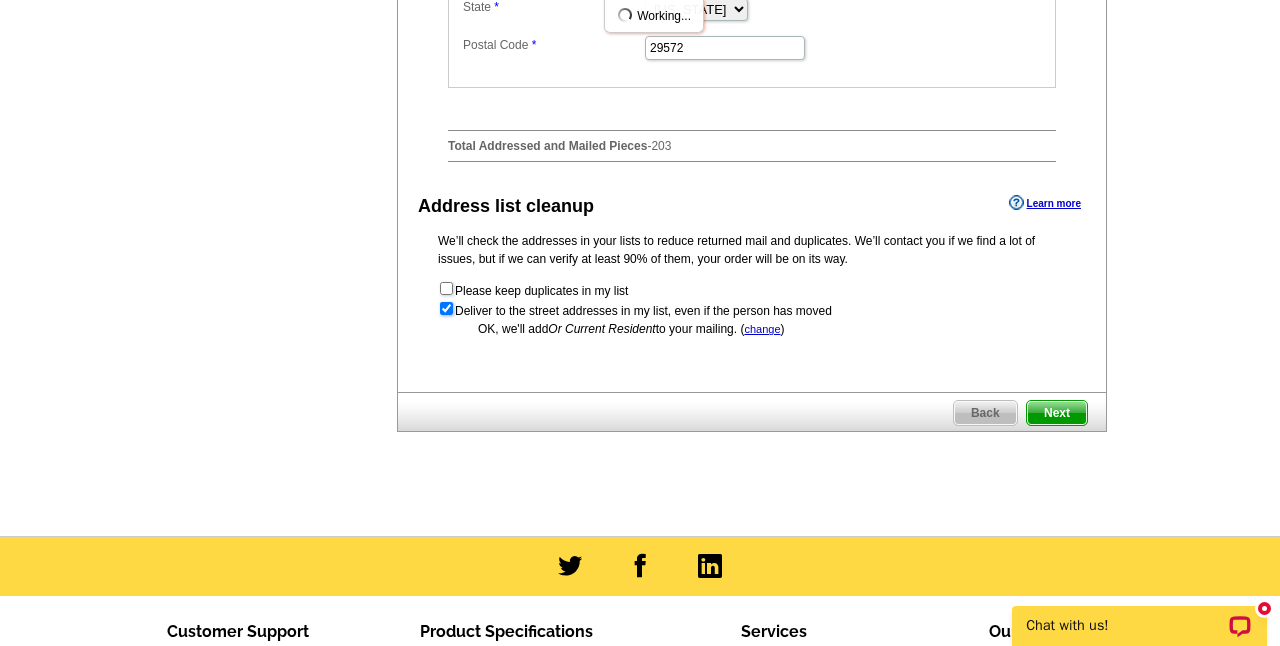 scroll, scrollTop: 0, scrollLeft: 0, axis: both 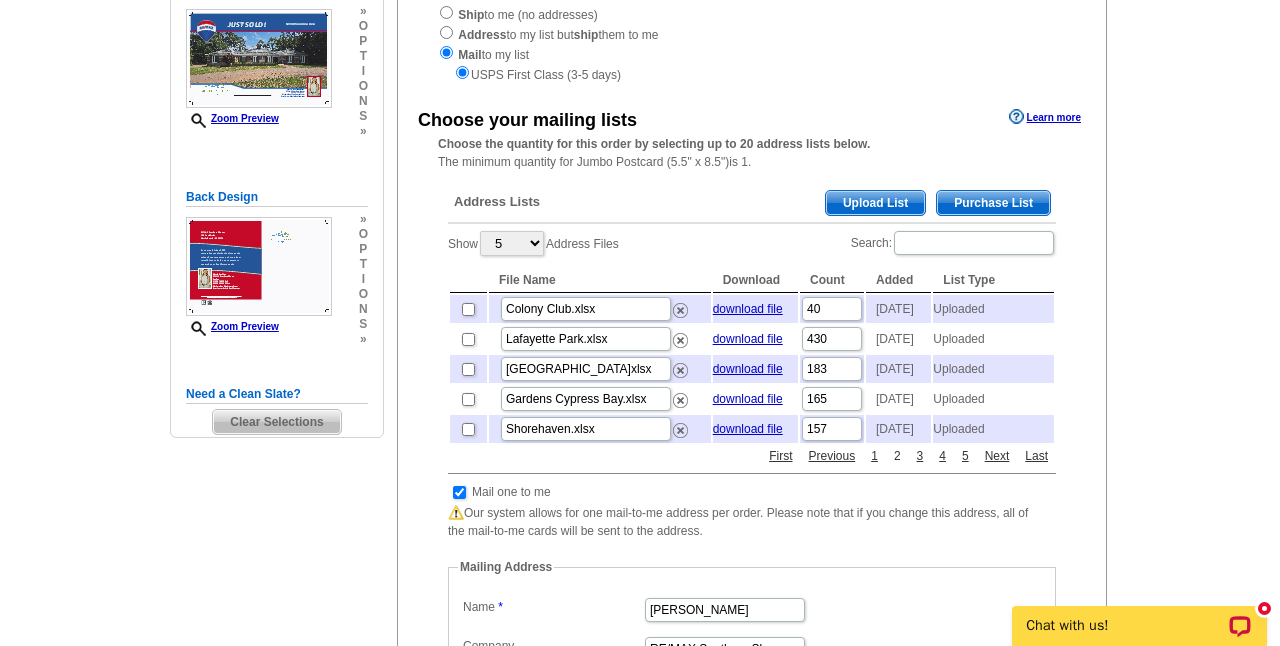 click on "2" at bounding box center [897, 456] 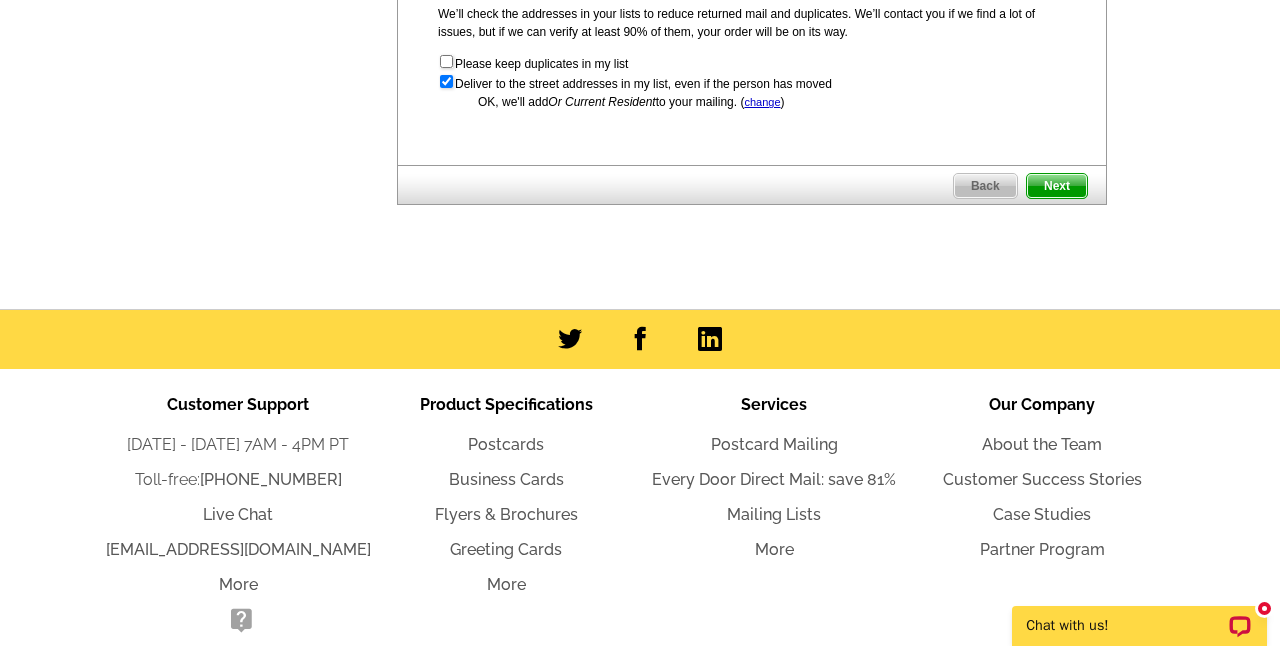 scroll, scrollTop: 1440, scrollLeft: 0, axis: vertical 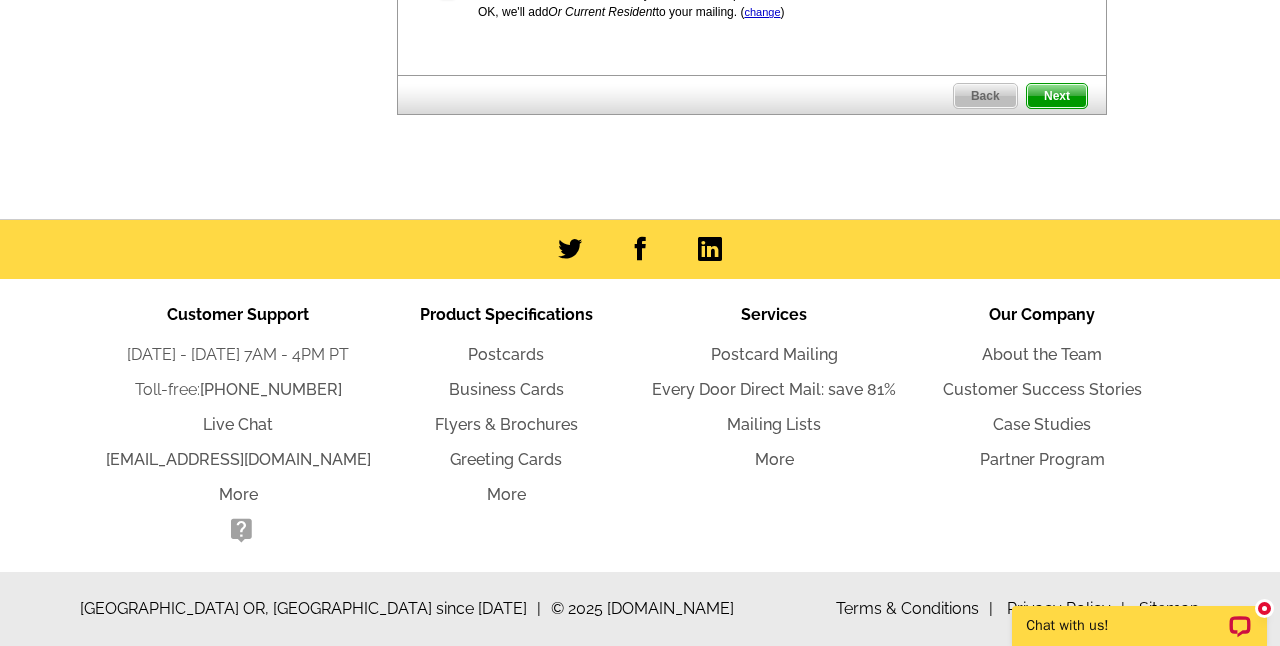 click on "Next" at bounding box center [1057, 96] 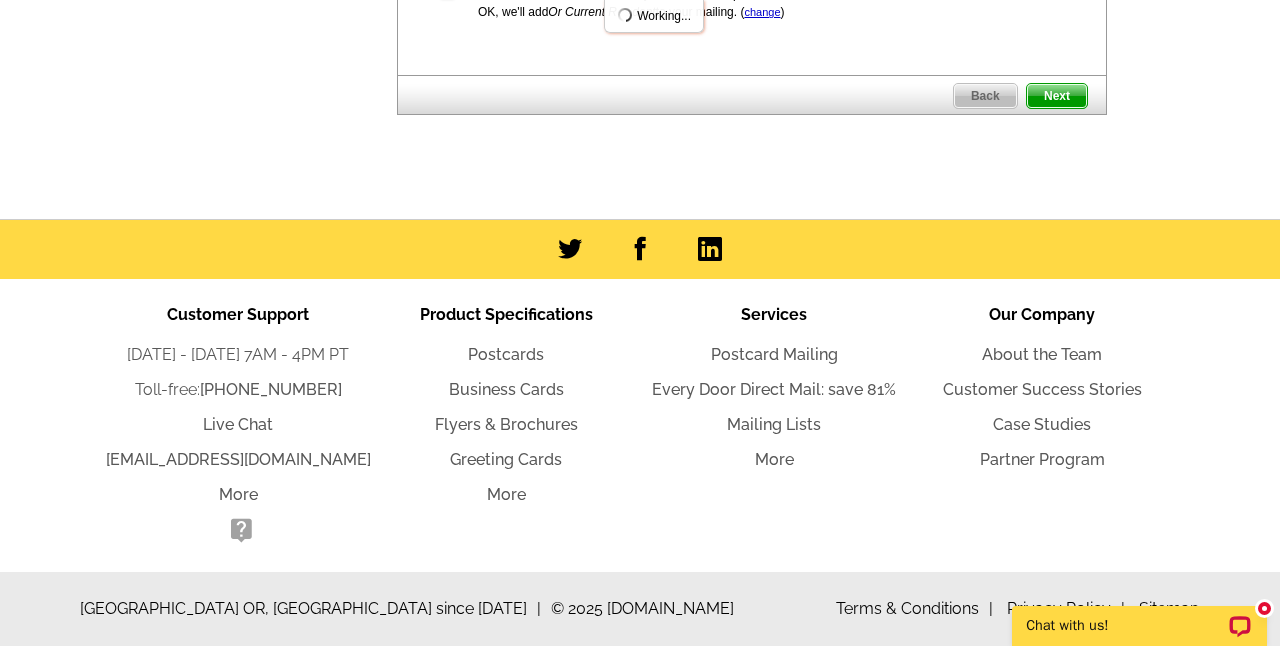 scroll, scrollTop: 1404, scrollLeft: 0, axis: vertical 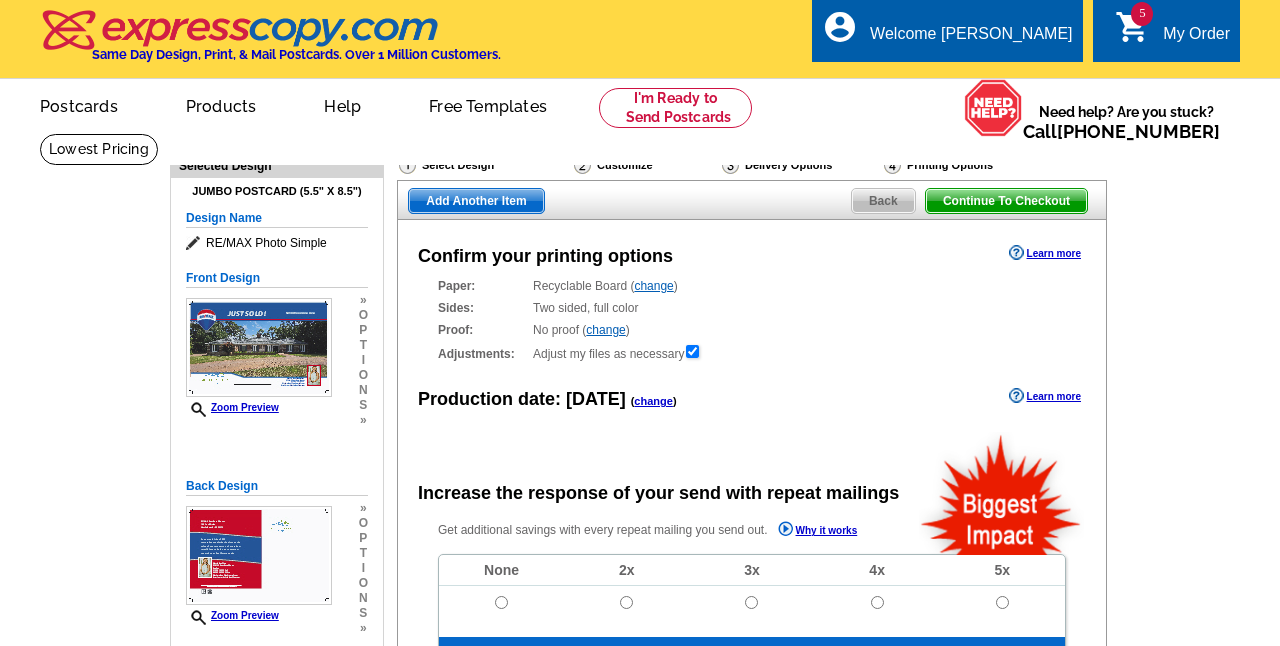 radio on "false" 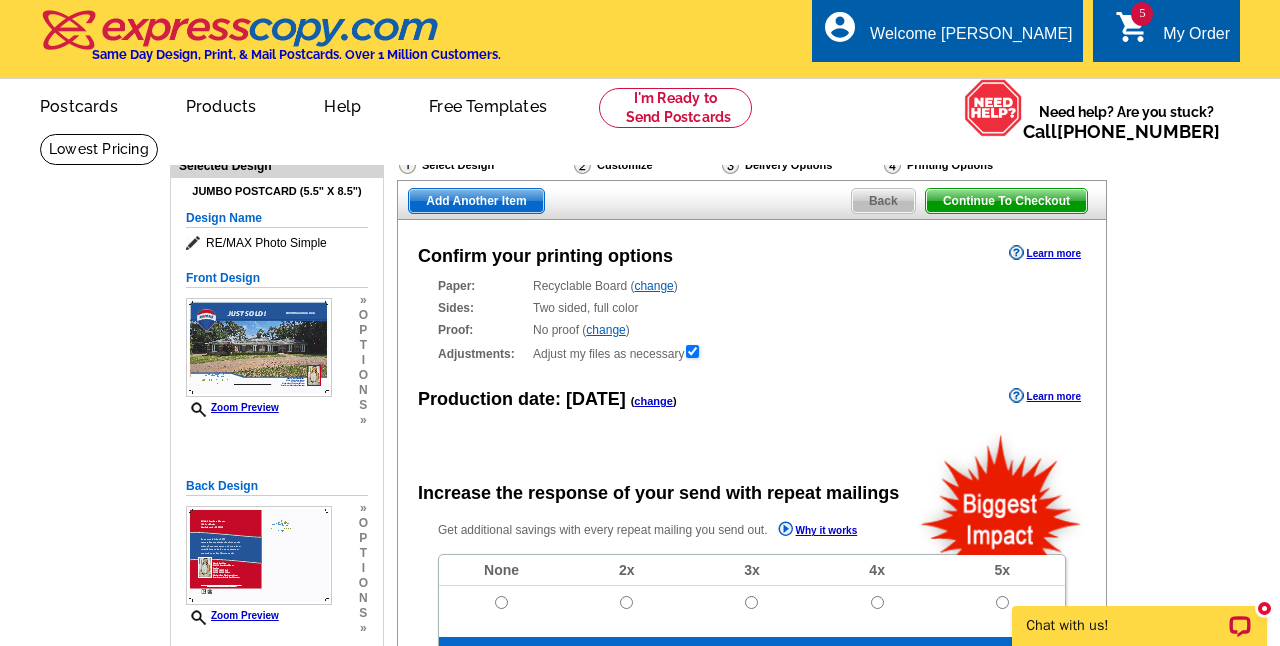 scroll, scrollTop: 0, scrollLeft: 0, axis: both 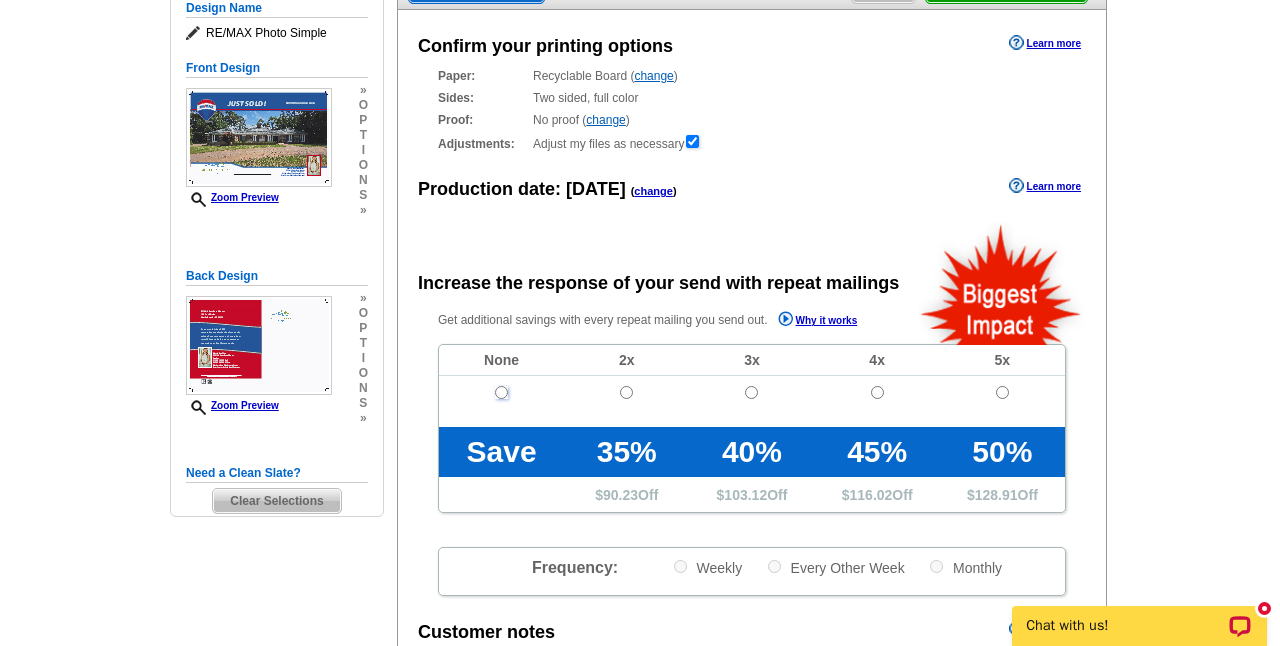 click at bounding box center [501, 392] 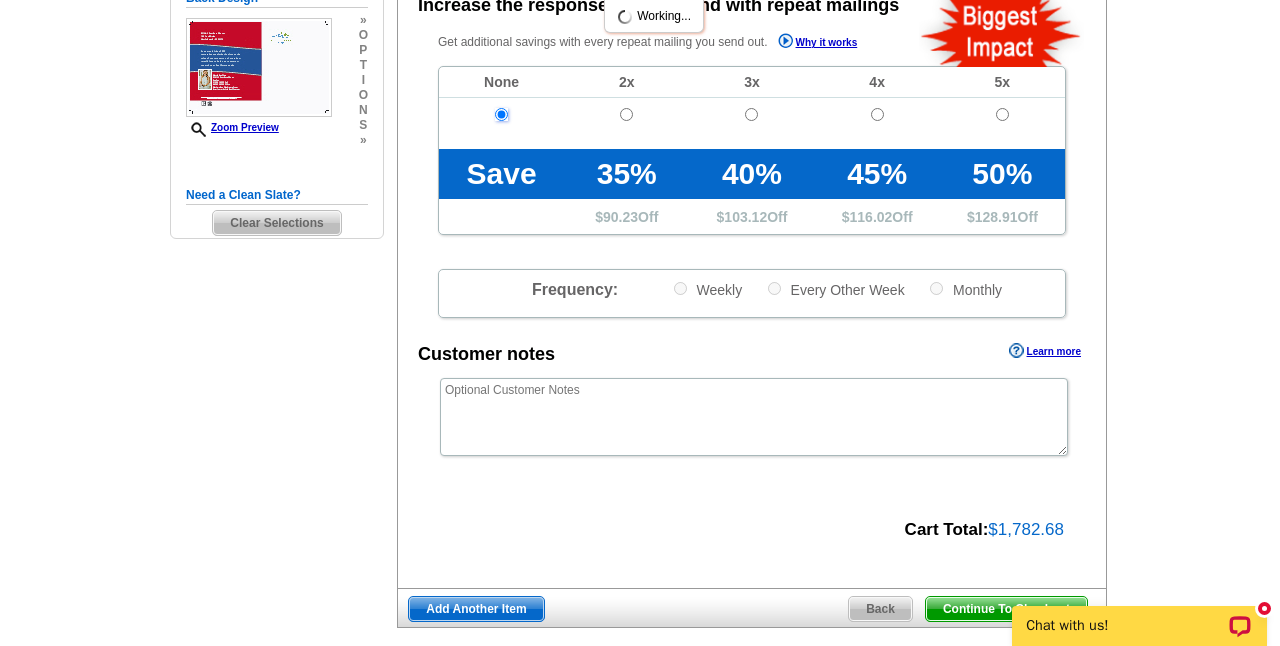 scroll, scrollTop: 593, scrollLeft: 0, axis: vertical 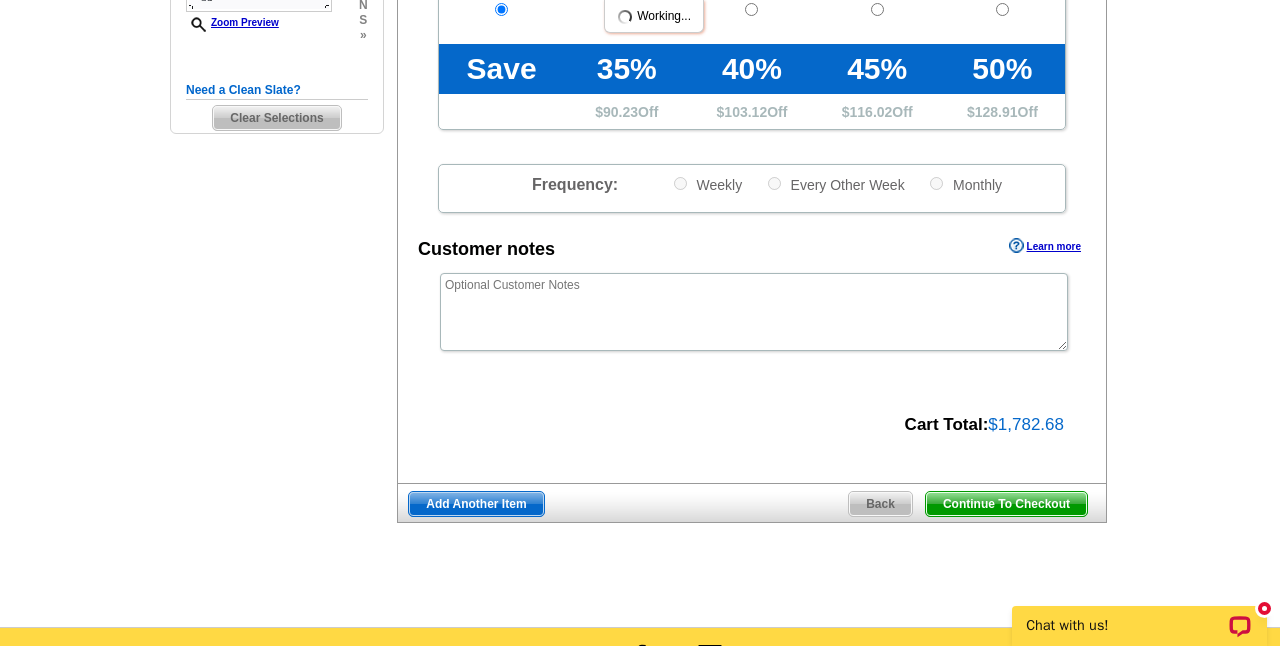 click on "Add Another Item" at bounding box center (476, 504) 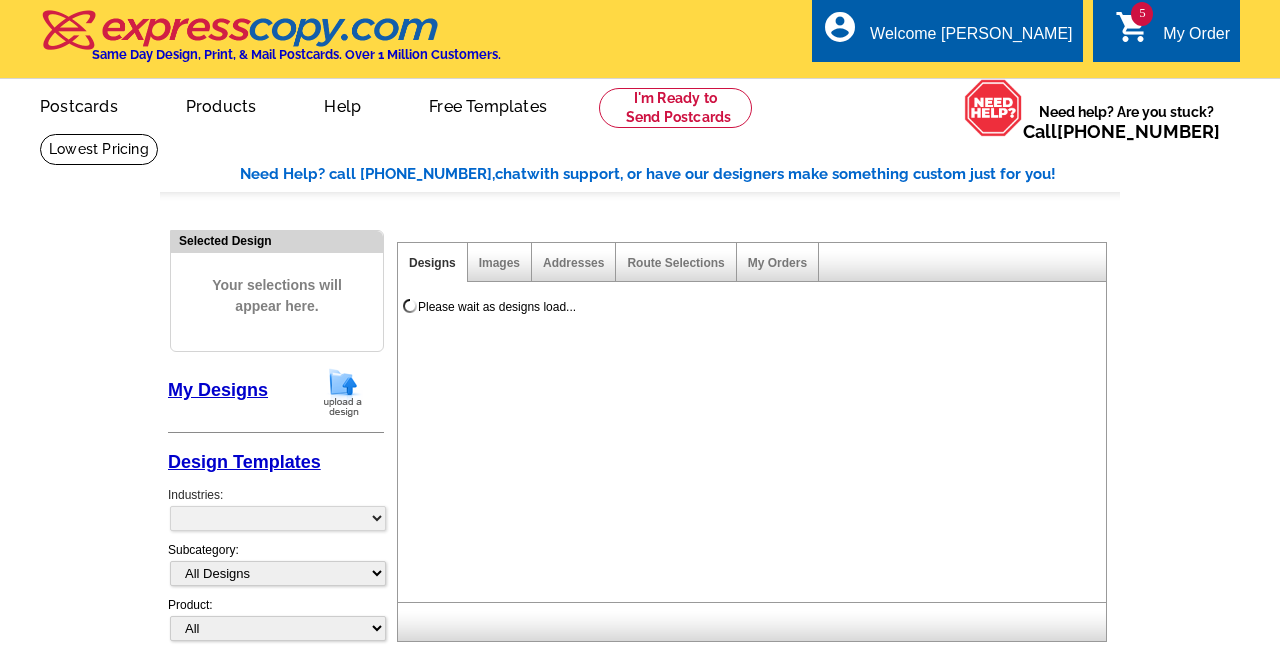scroll, scrollTop: 0, scrollLeft: 0, axis: both 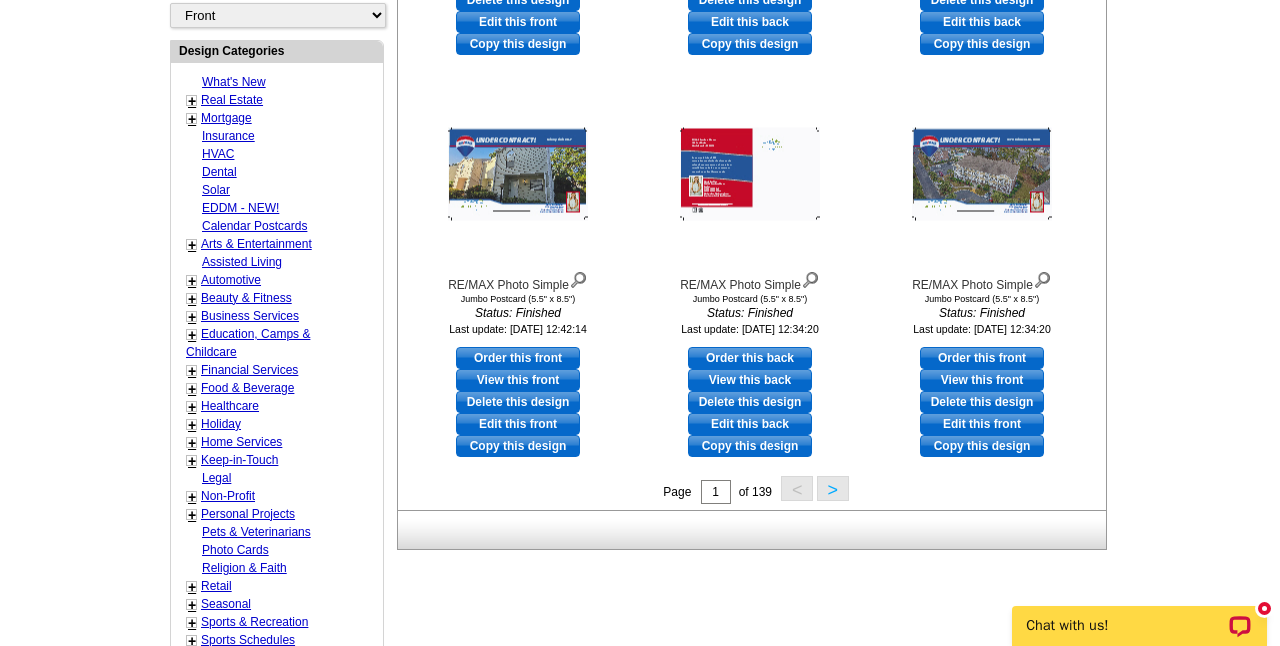 click on ">" at bounding box center (833, 488) 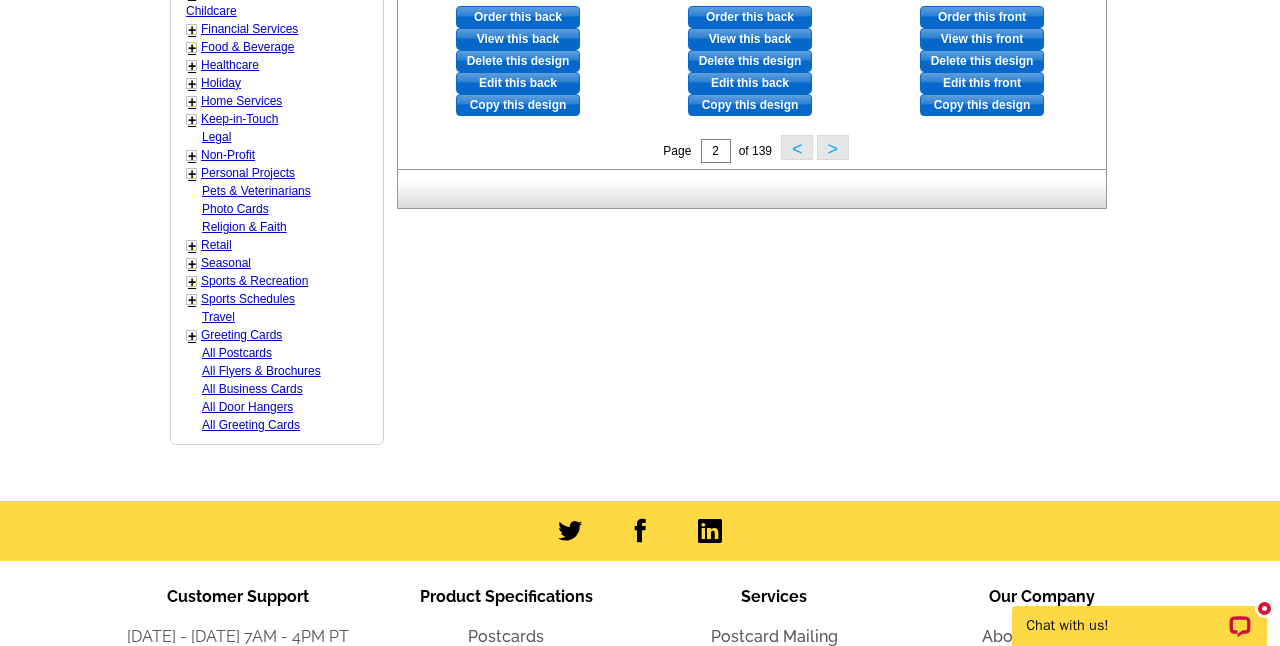 scroll, scrollTop: 1033, scrollLeft: 0, axis: vertical 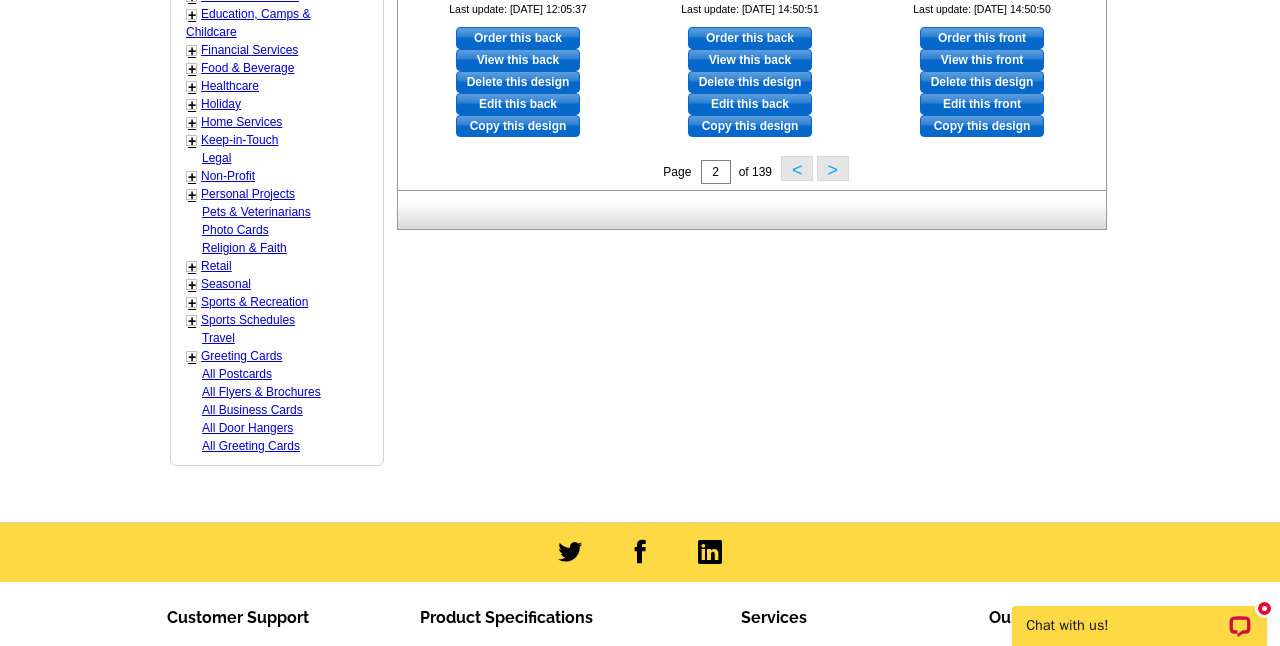 click on ">" at bounding box center (833, 168) 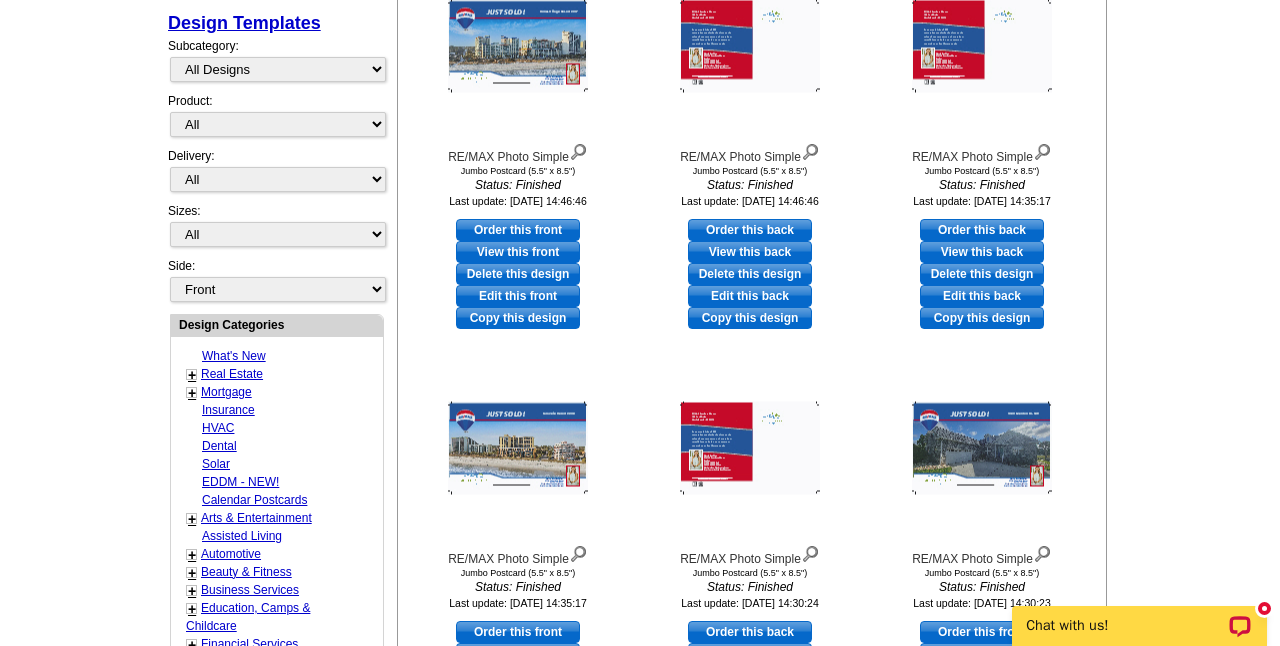 scroll, scrollTop: 792, scrollLeft: 0, axis: vertical 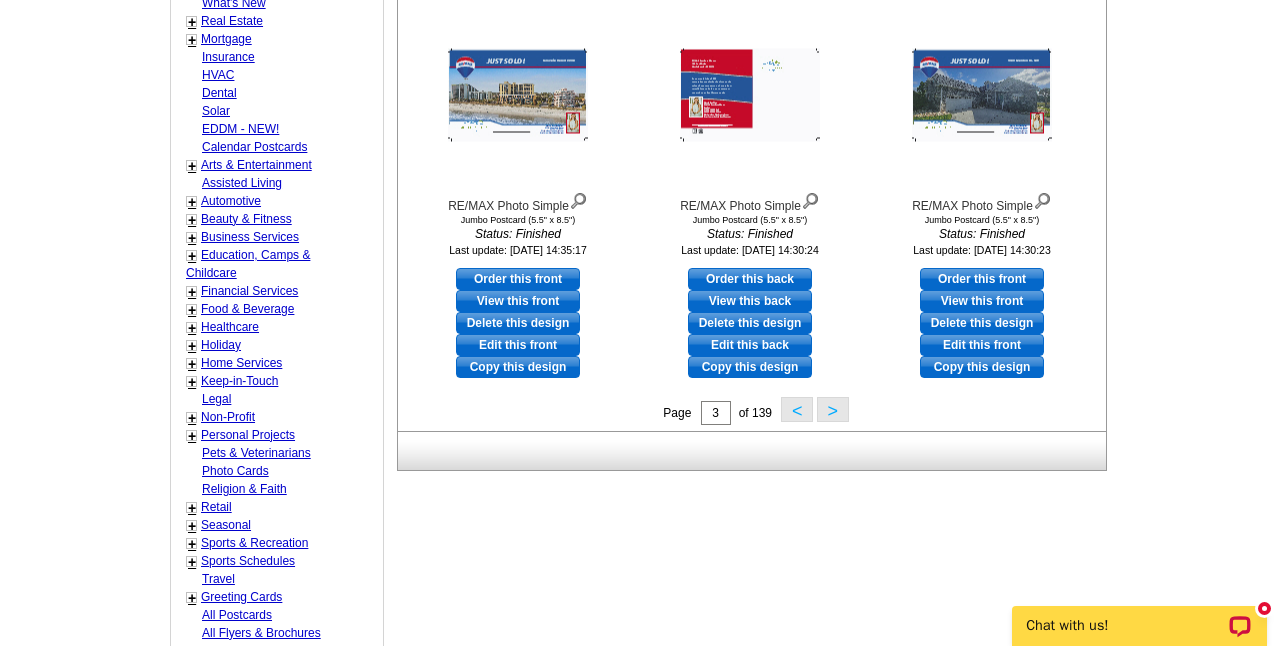 click on ">" at bounding box center [833, 409] 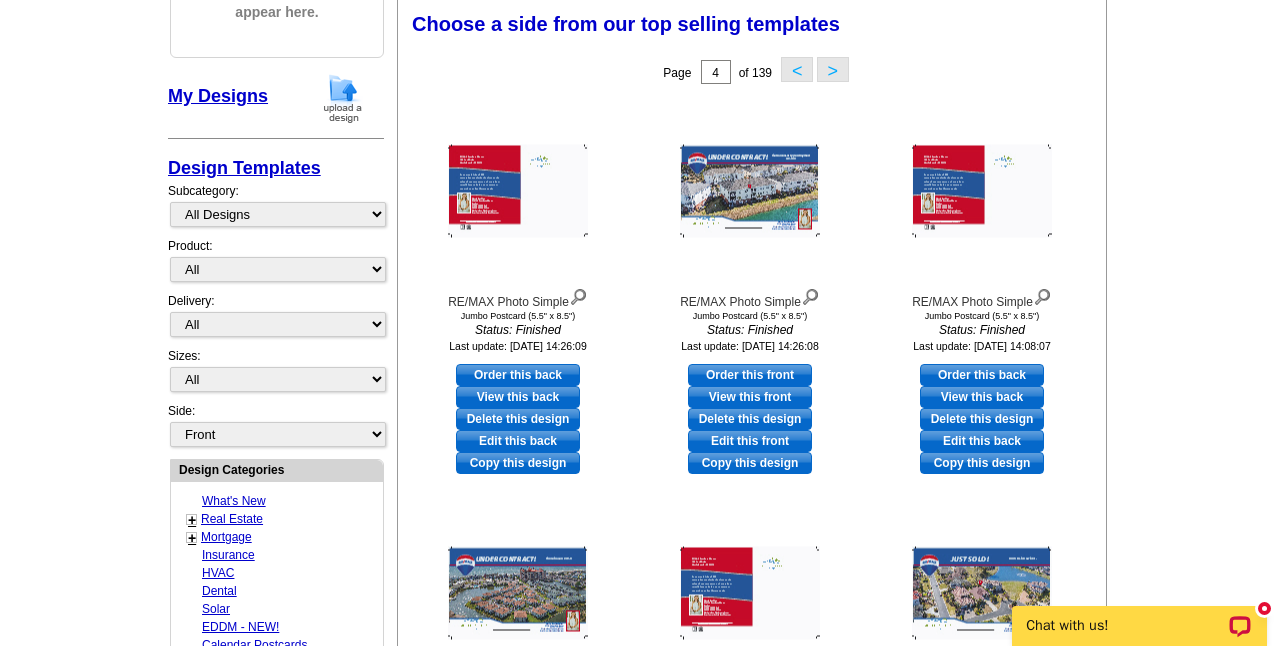 scroll, scrollTop: 294, scrollLeft: 0, axis: vertical 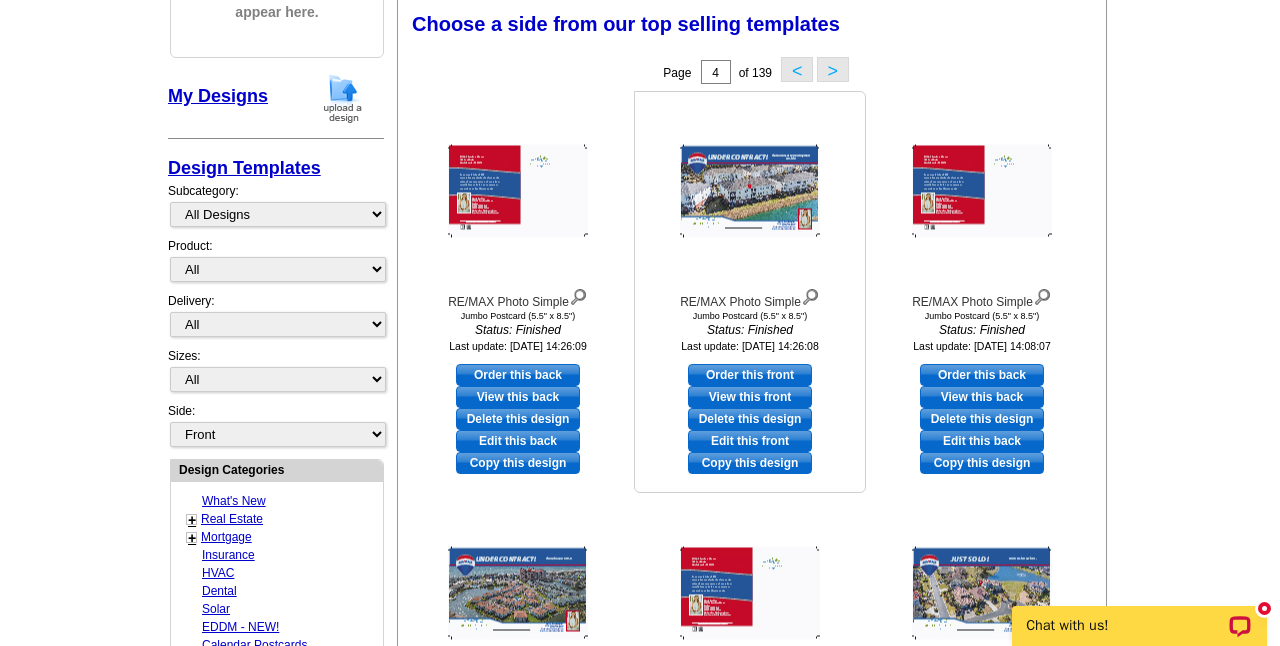click on "Edit this front" at bounding box center [750, 441] 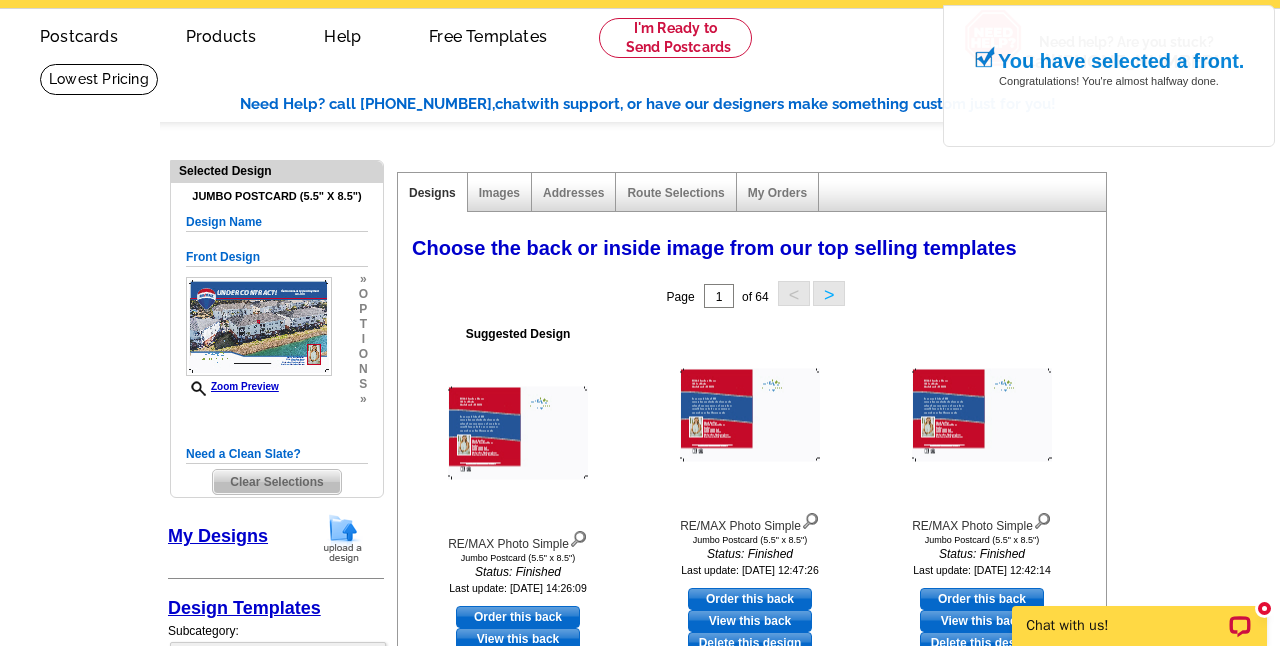 scroll, scrollTop: 133, scrollLeft: 0, axis: vertical 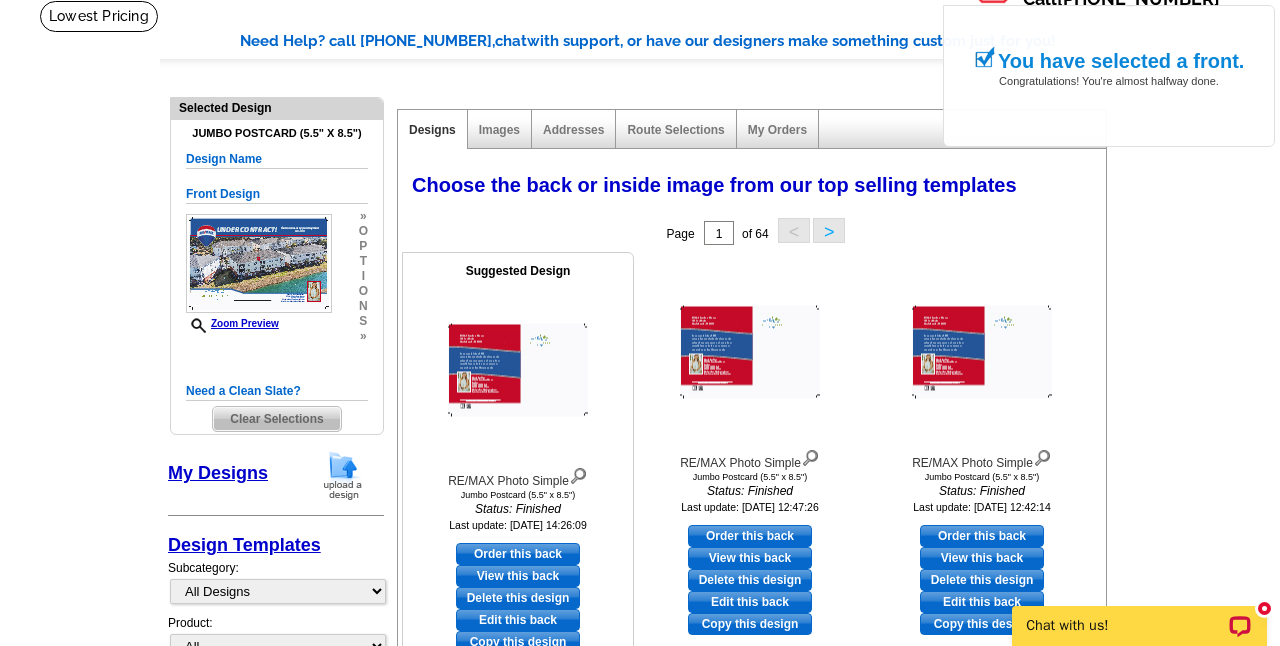 click on "Edit this back" at bounding box center (518, 620) 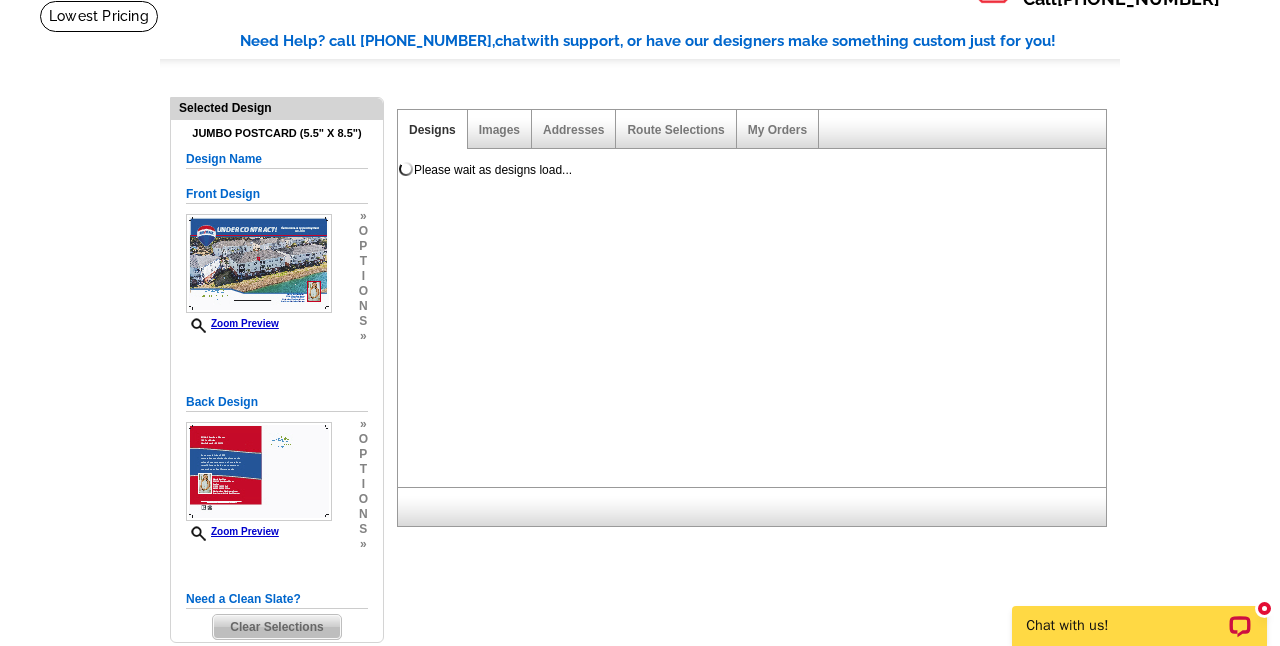 scroll, scrollTop: 0, scrollLeft: 0, axis: both 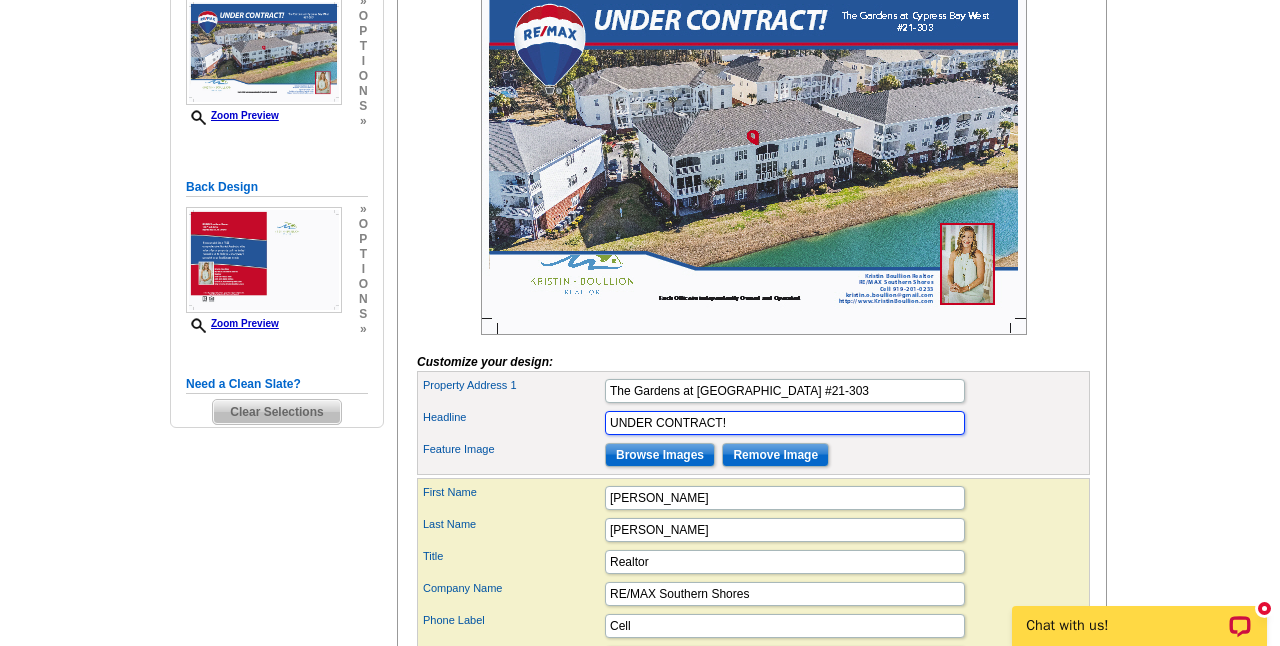 drag, startPoint x: 721, startPoint y: 454, endPoint x: 545, endPoint y: 456, distance: 176.01137 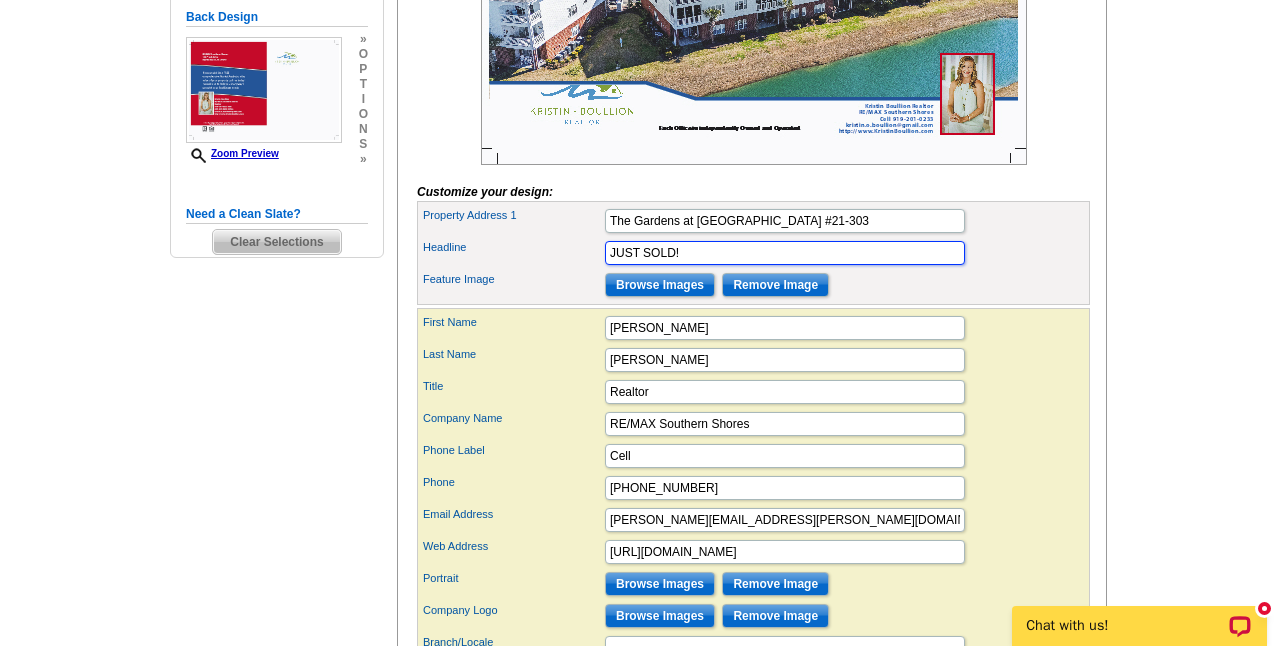 type on "JUST SOLD!" 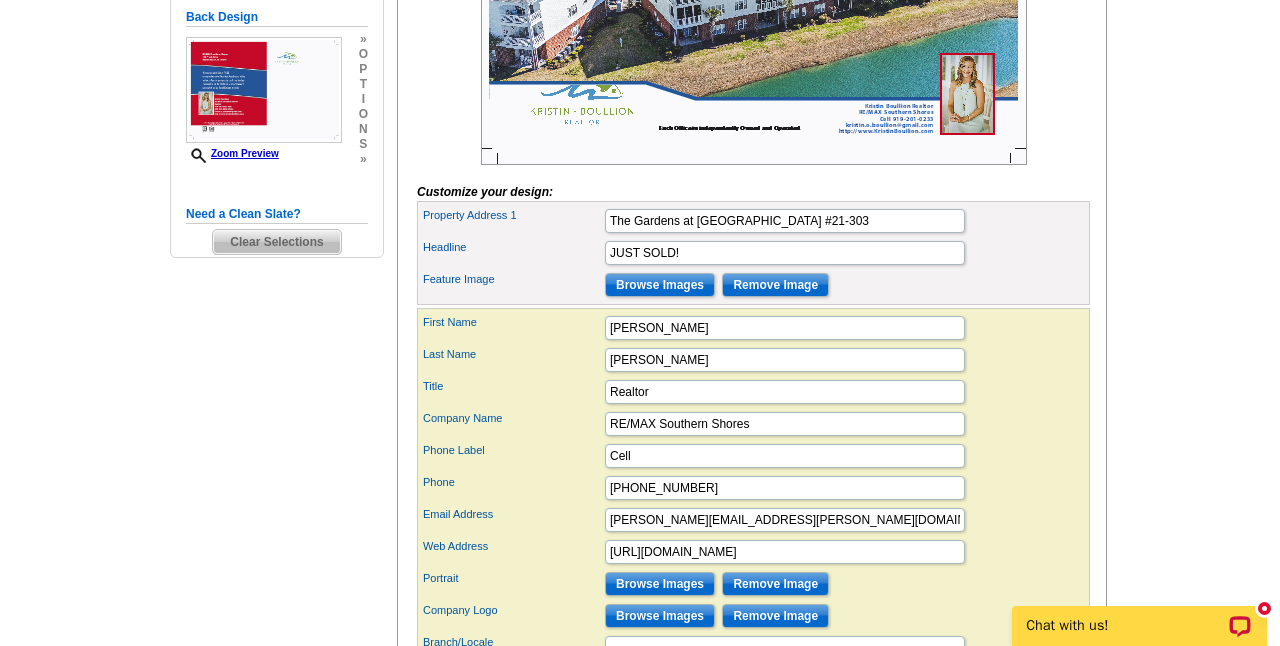 click on "Company Name
RE/MAX Southern Shores" at bounding box center (753, 424) 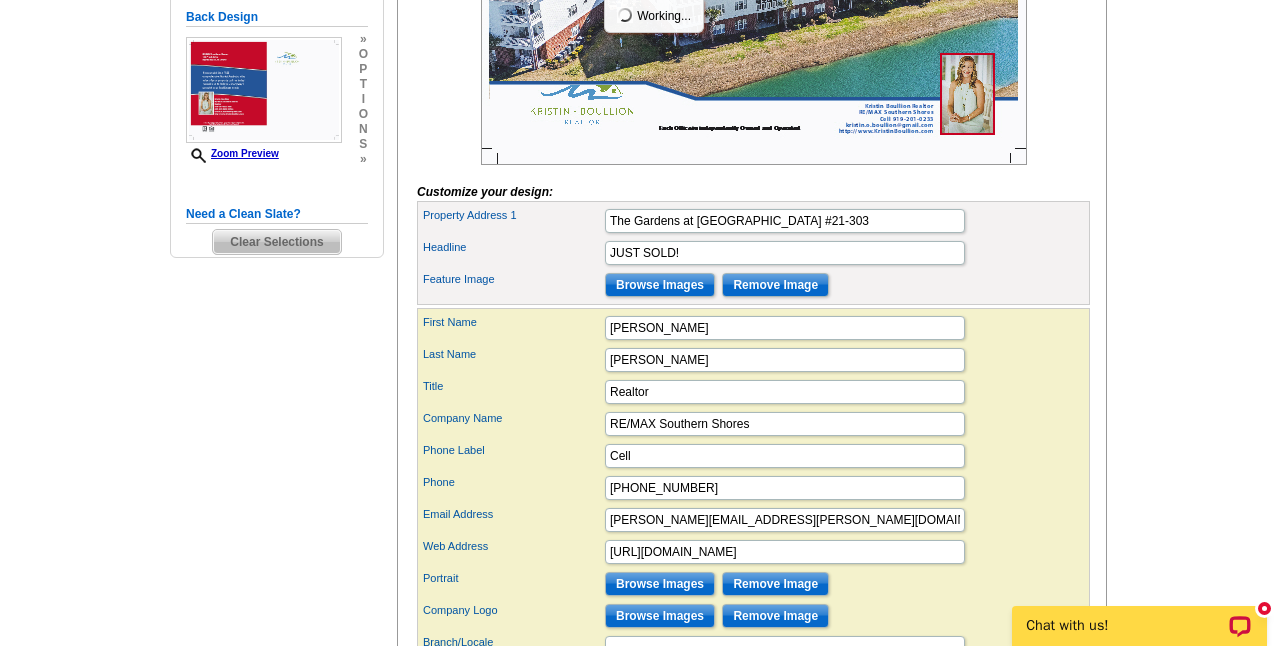 scroll, scrollTop: 816, scrollLeft: 0, axis: vertical 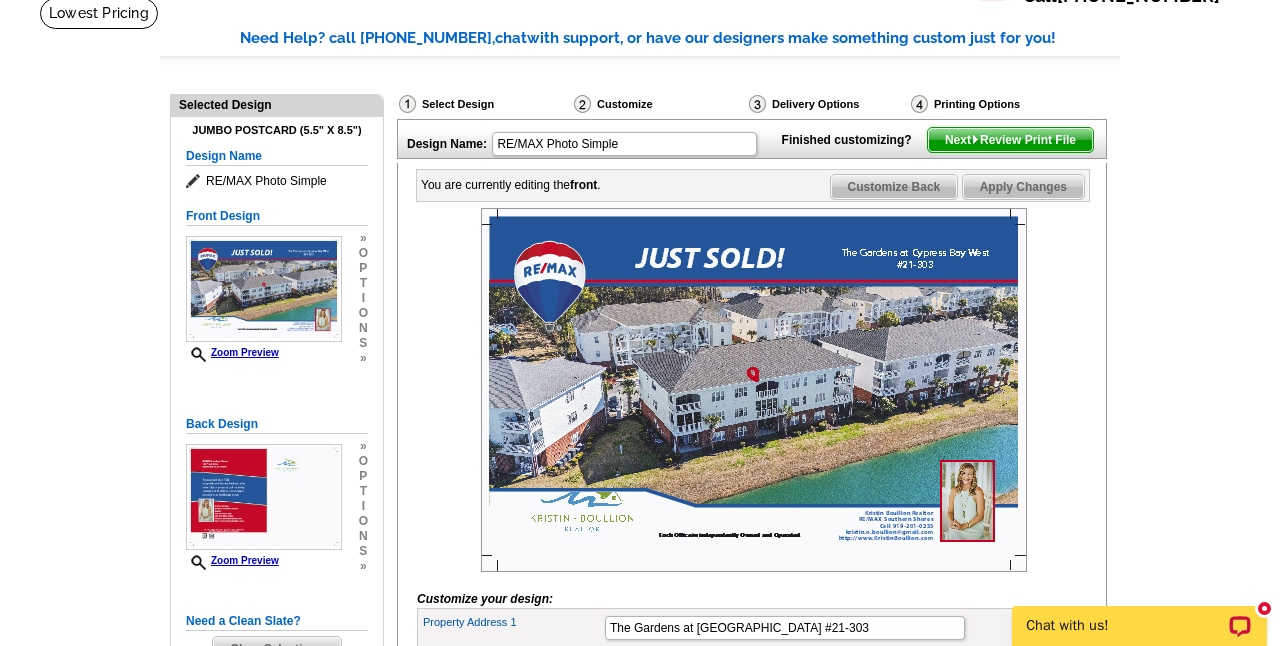 click on "Customize Back" at bounding box center [894, 187] 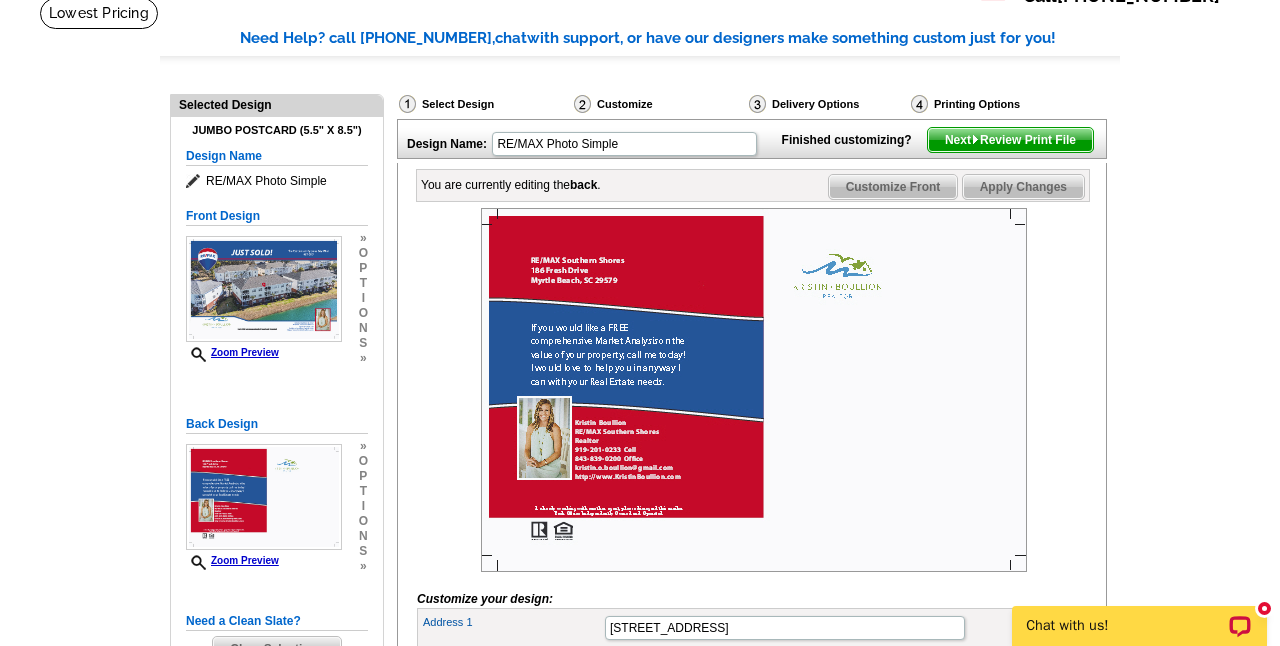 click on "Next   Review Print File" at bounding box center (1010, 140) 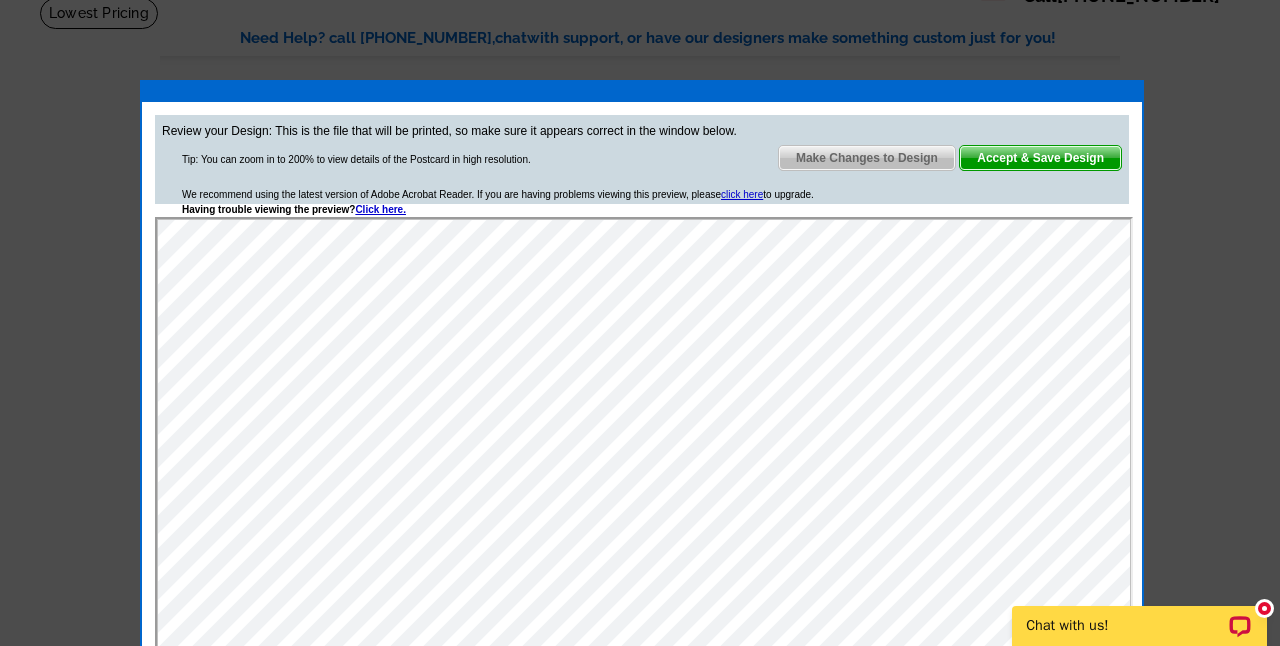 scroll, scrollTop: 0, scrollLeft: 0, axis: both 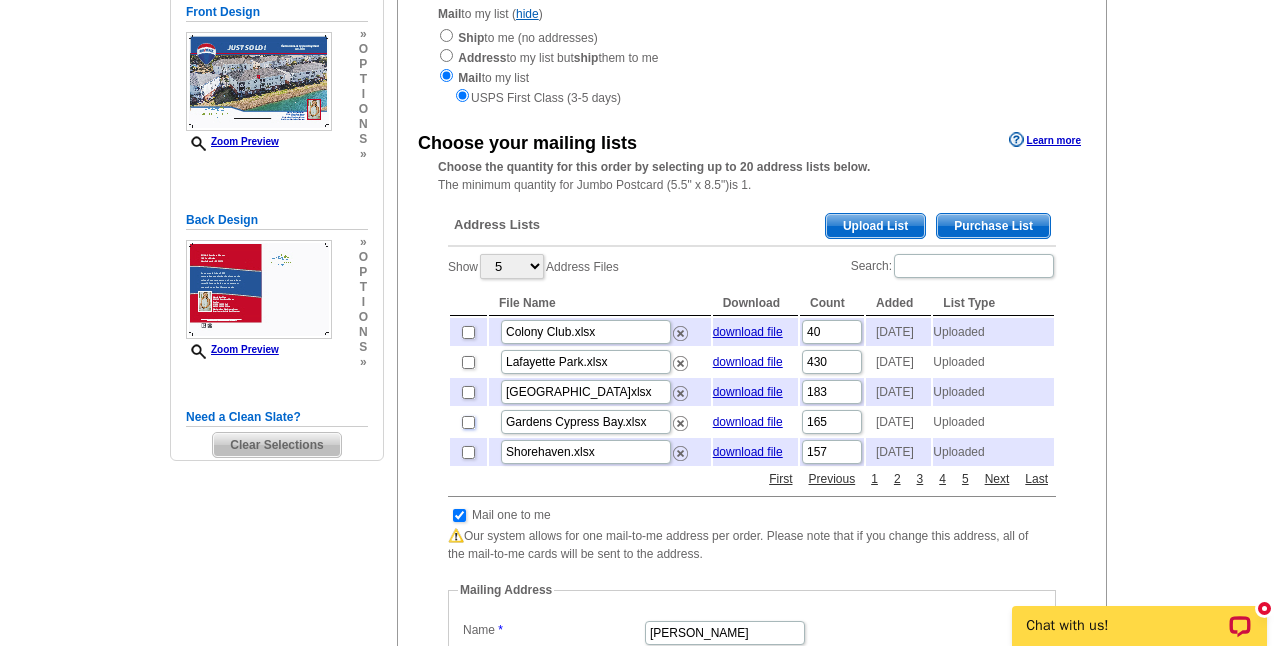 click at bounding box center [468, 422] 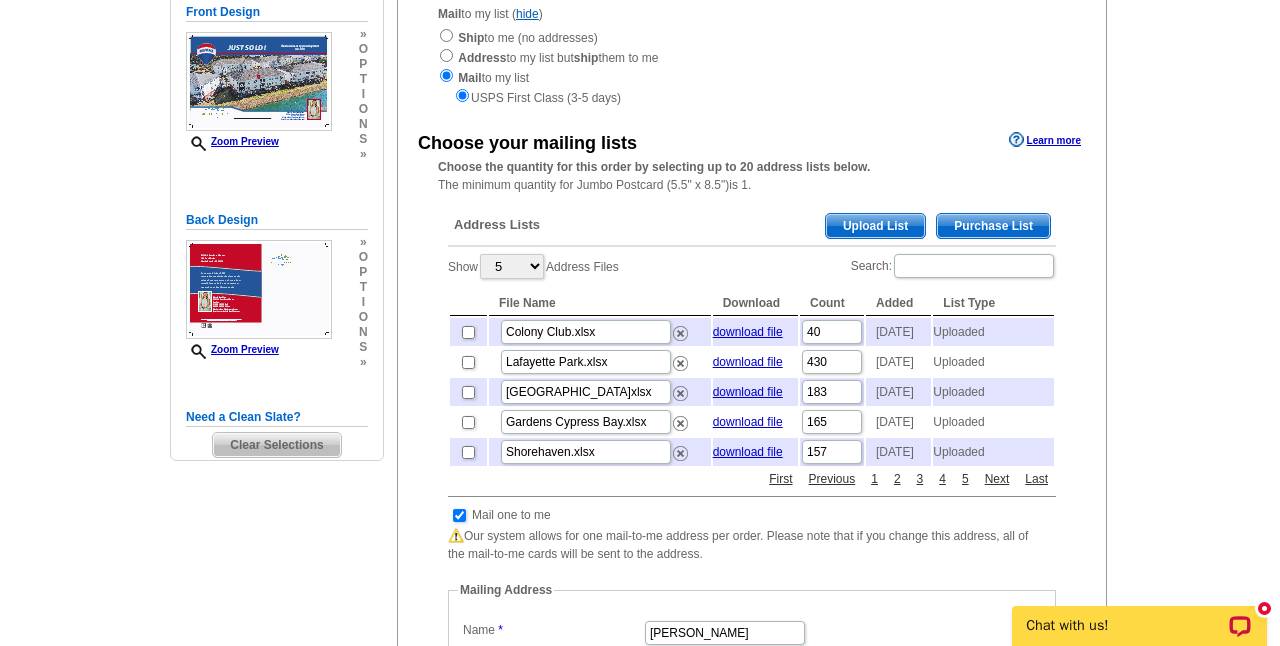 checkbox on "true" 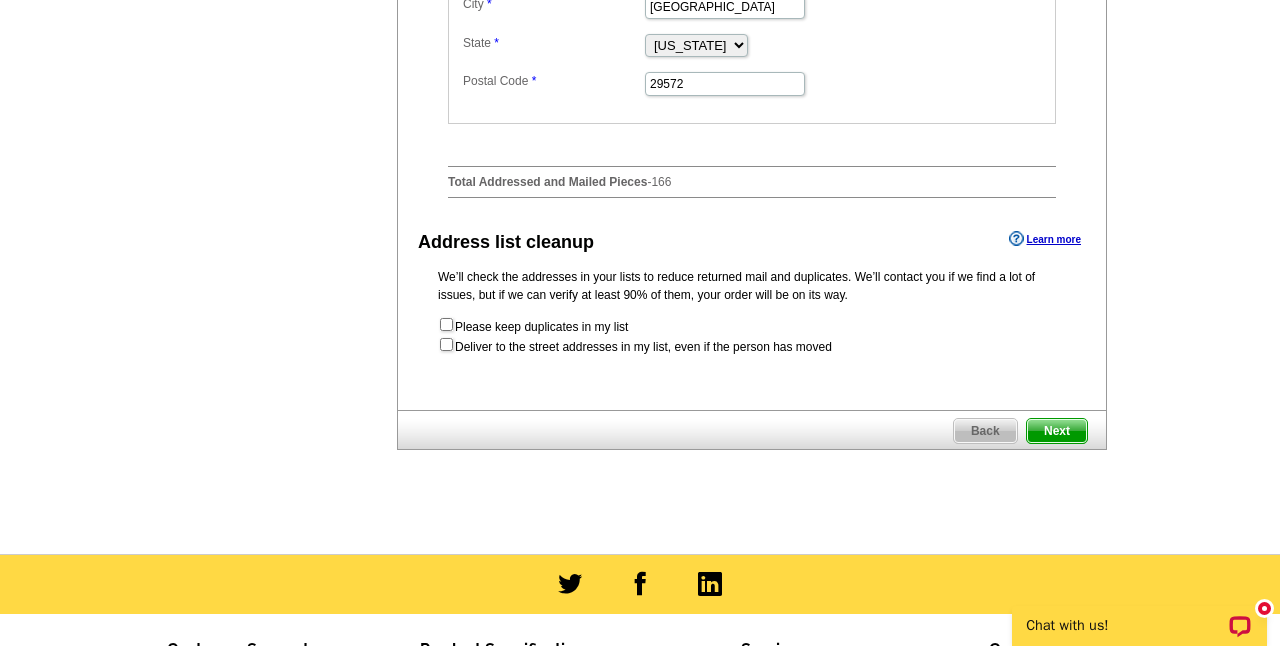 scroll, scrollTop: 1062, scrollLeft: 0, axis: vertical 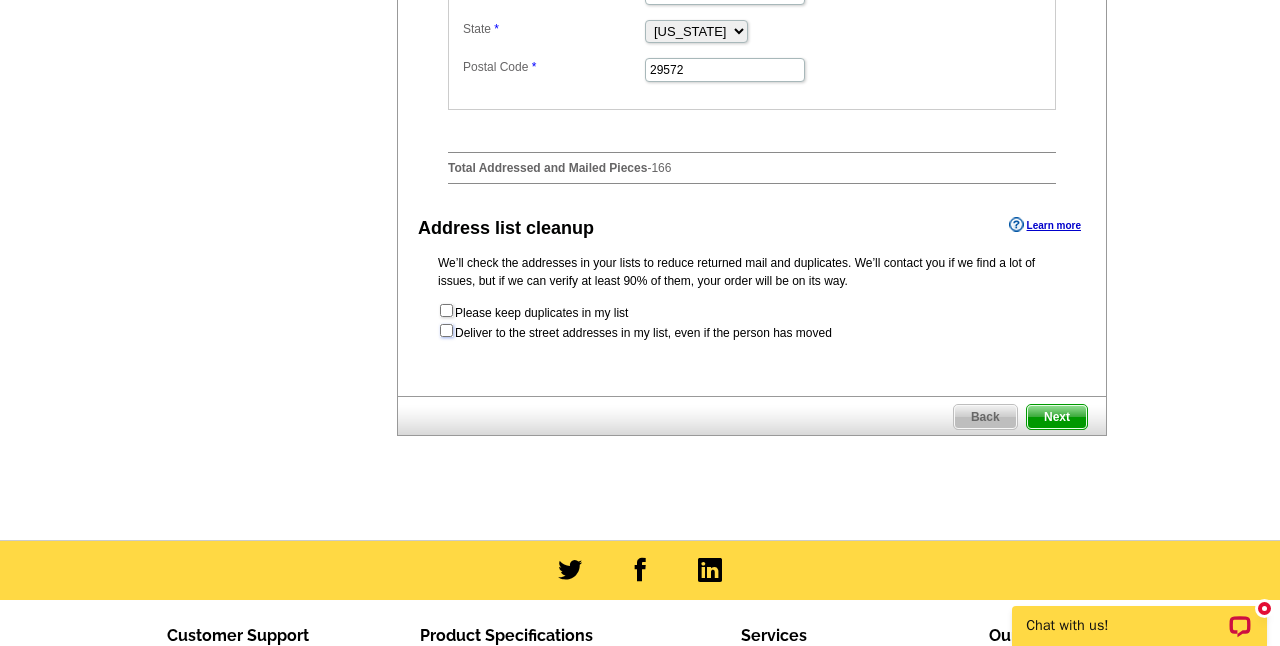 click at bounding box center [446, 330] 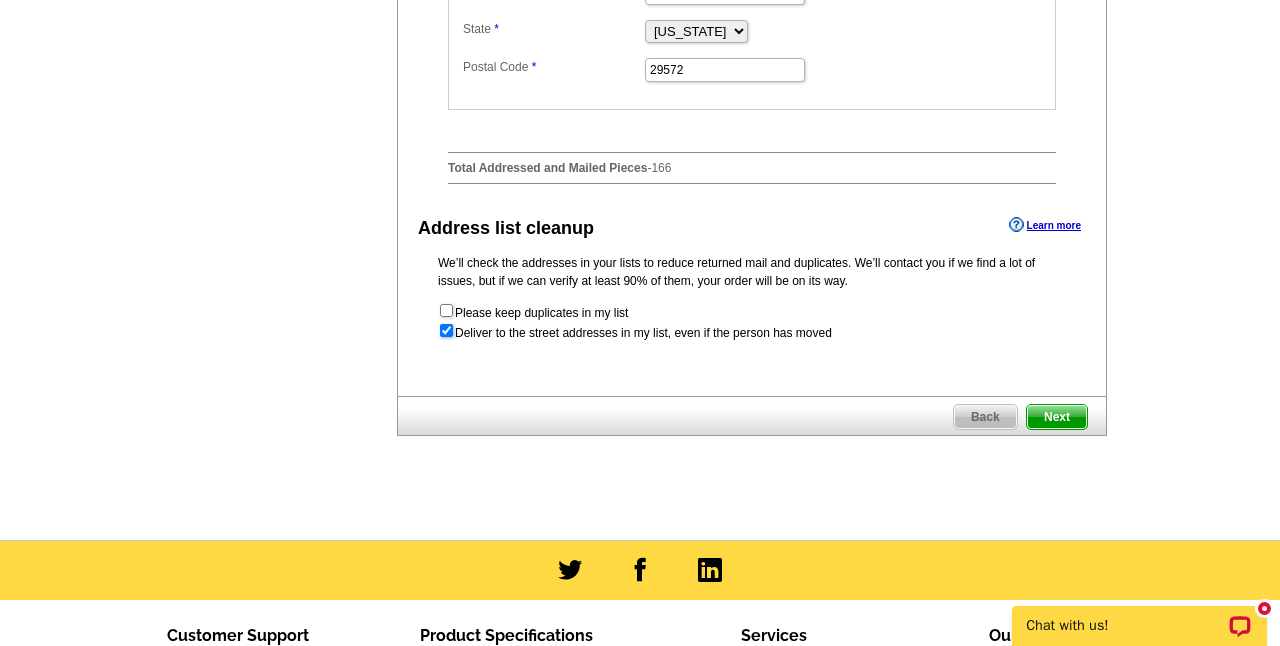 radio on "true" 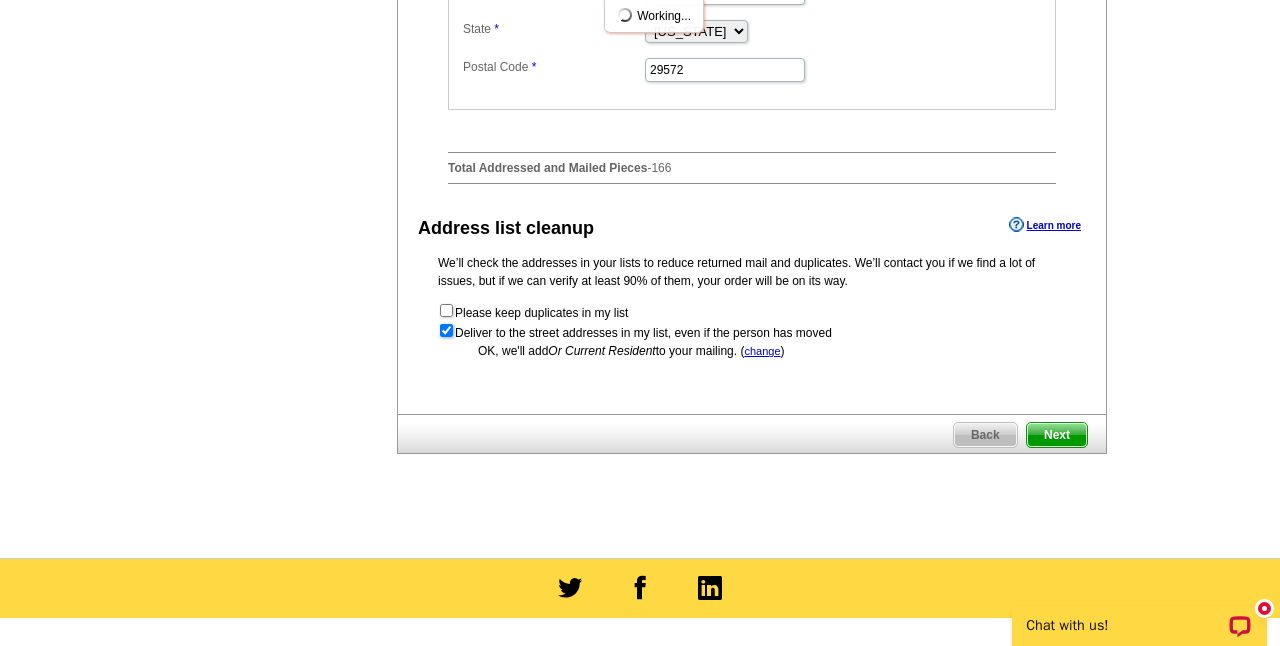 scroll, scrollTop: 0, scrollLeft: 0, axis: both 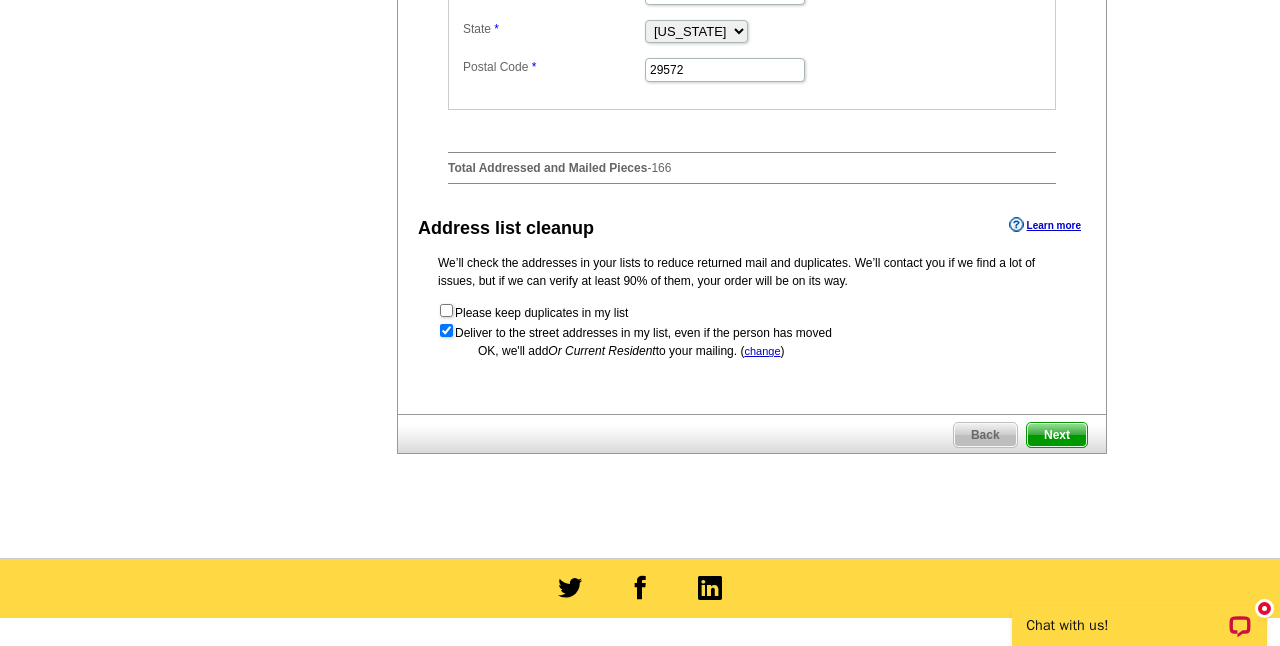 click on "Next" at bounding box center (1057, 435) 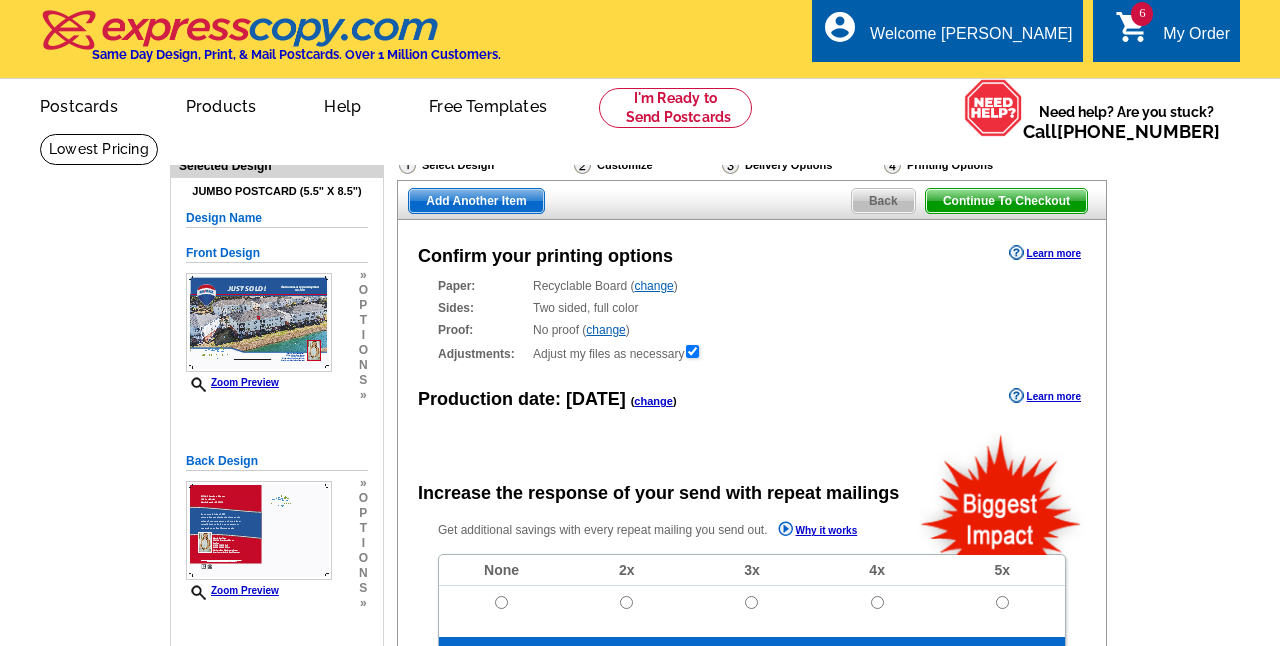 scroll, scrollTop: 0, scrollLeft: 0, axis: both 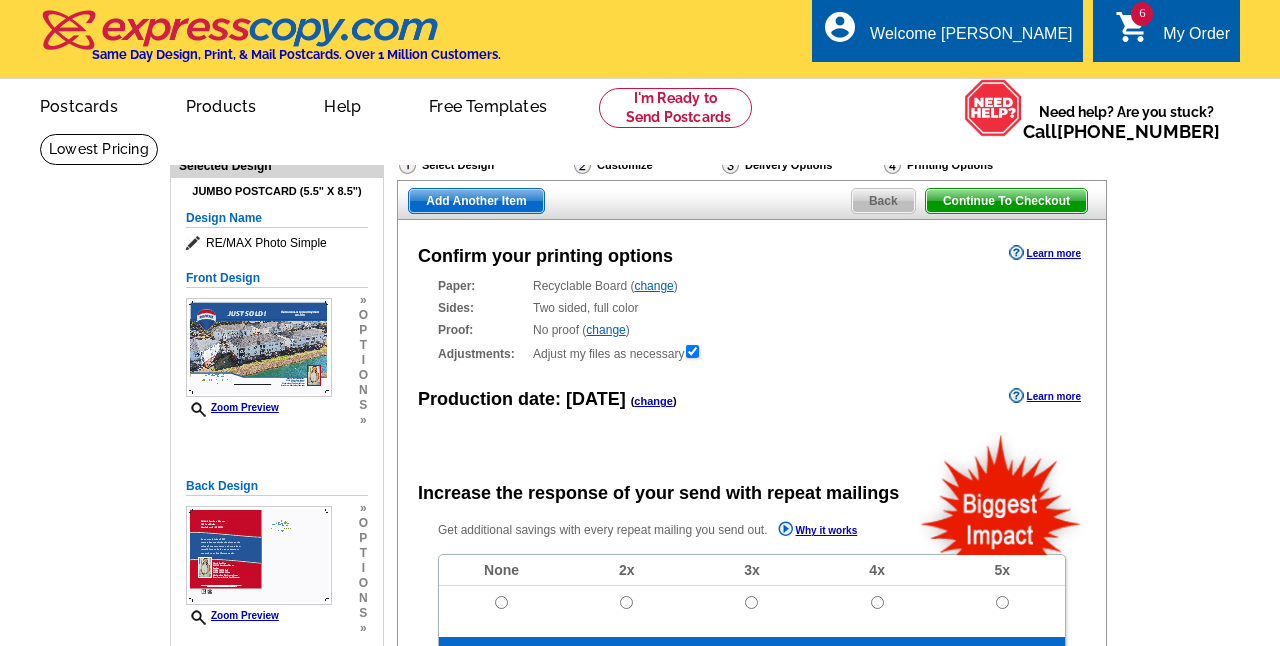 radio on "false" 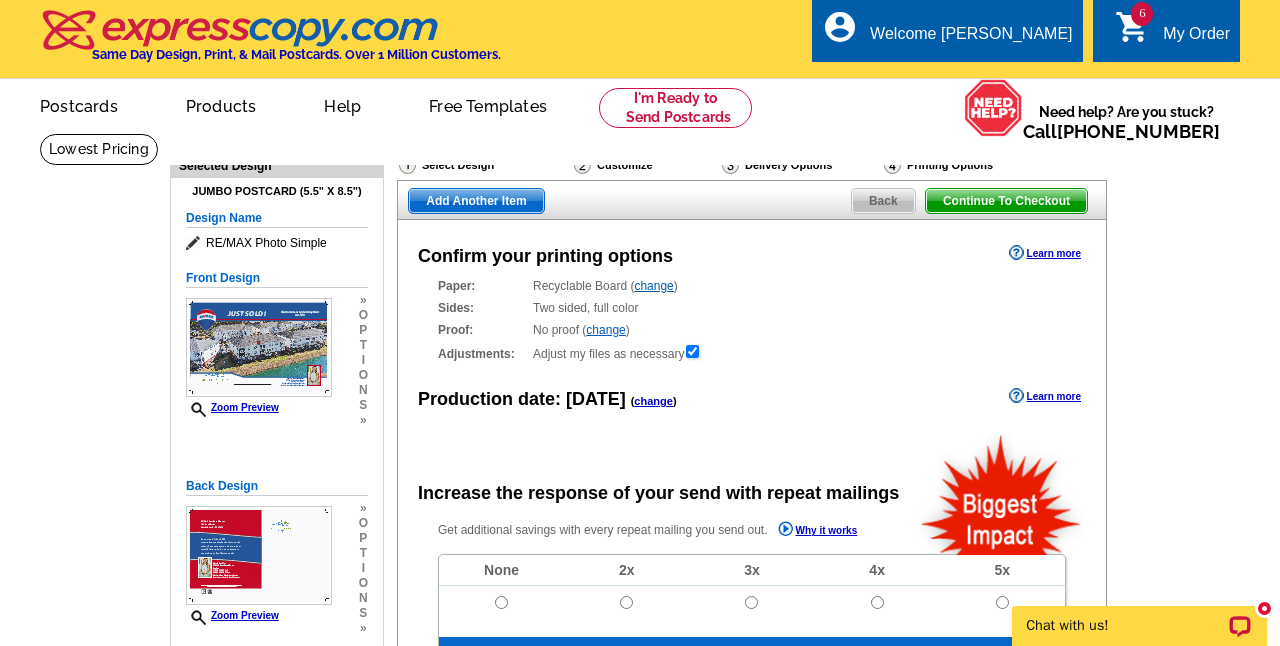 scroll, scrollTop: 0, scrollLeft: 0, axis: both 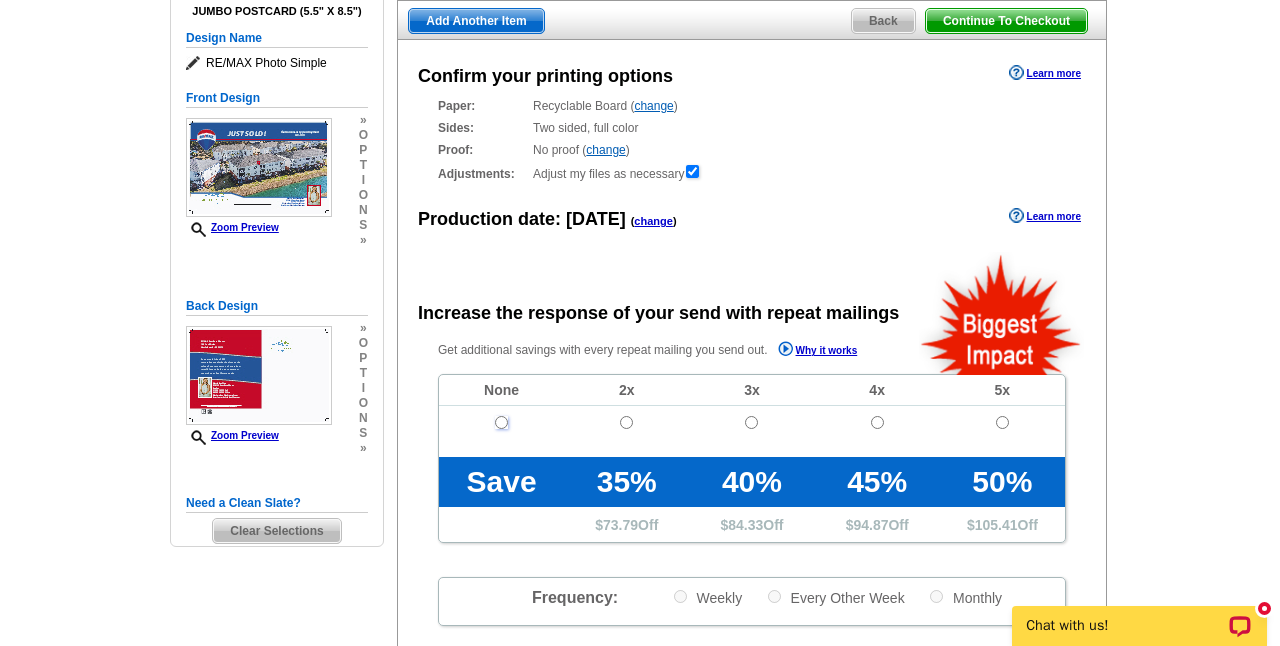 click at bounding box center (501, 422) 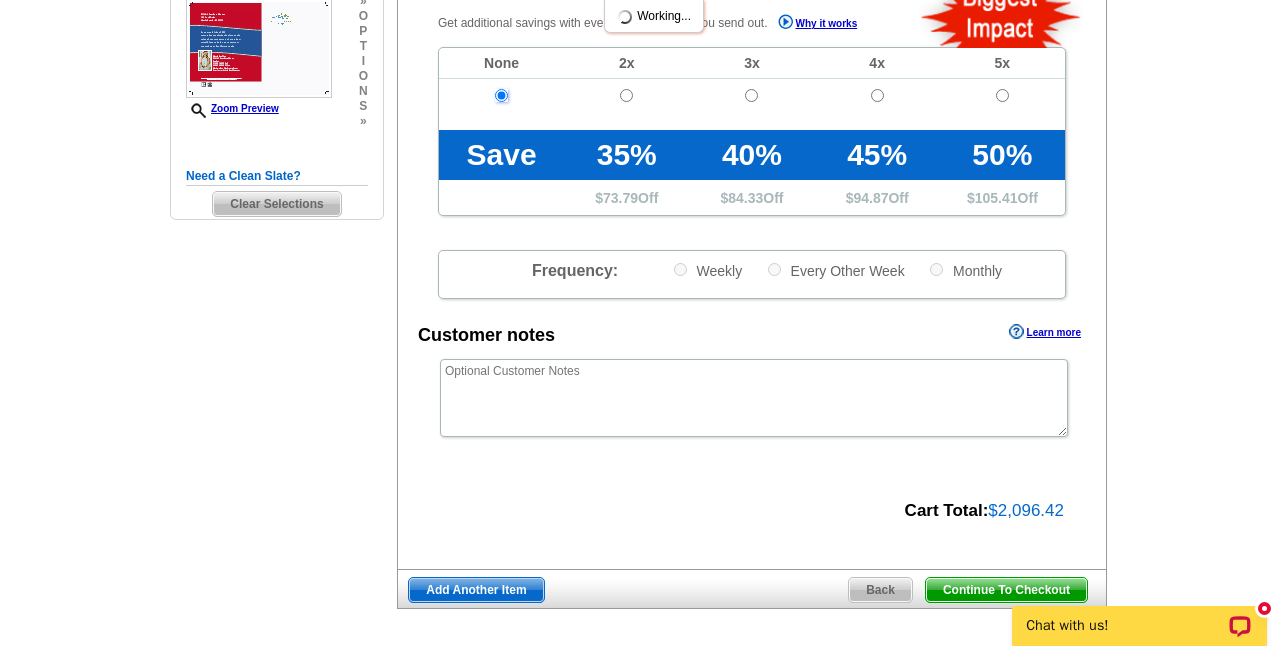 scroll, scrollTop: 509, scrollLeft: 0, axis: vertical 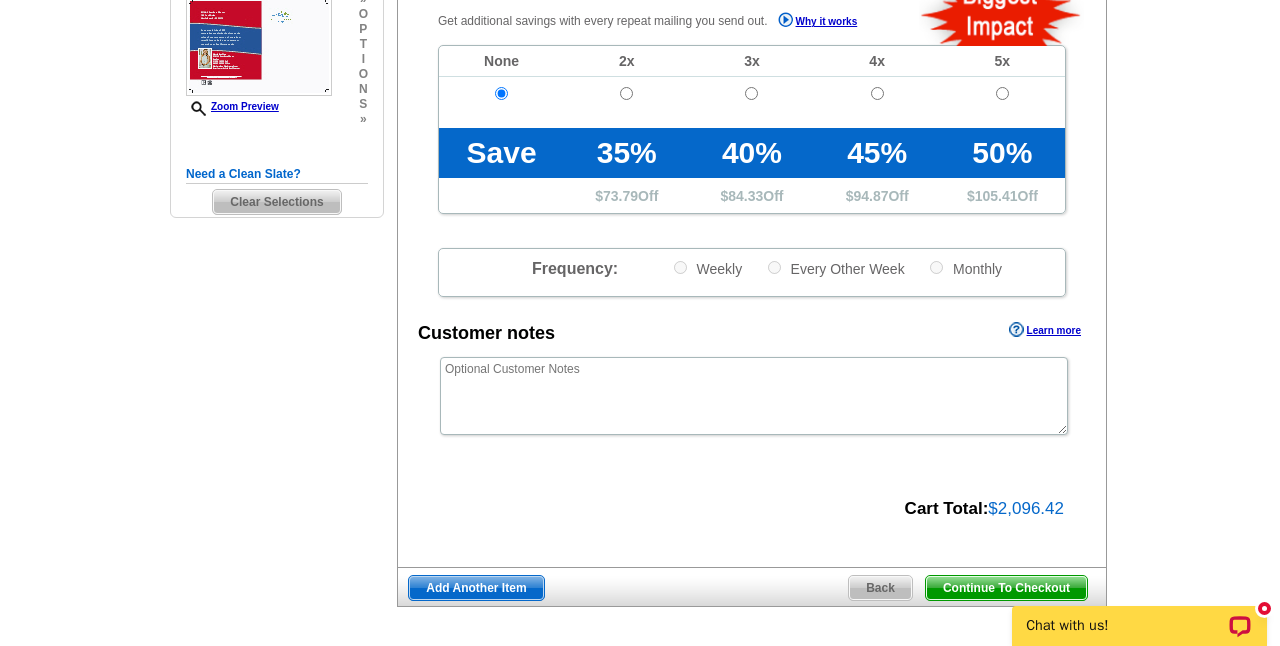 click on "Continue To Checkout" at bounding box center (1006, 588) 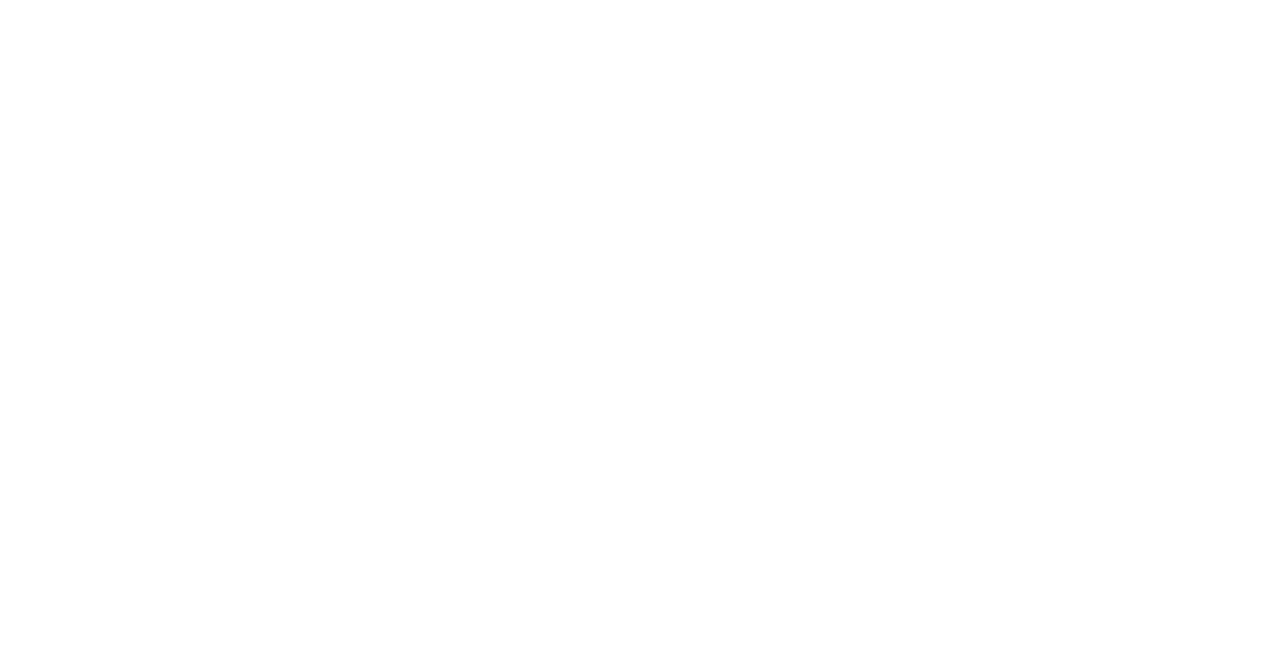 scroll, scrollTop: 0, scrollLeft: 0, axis: both 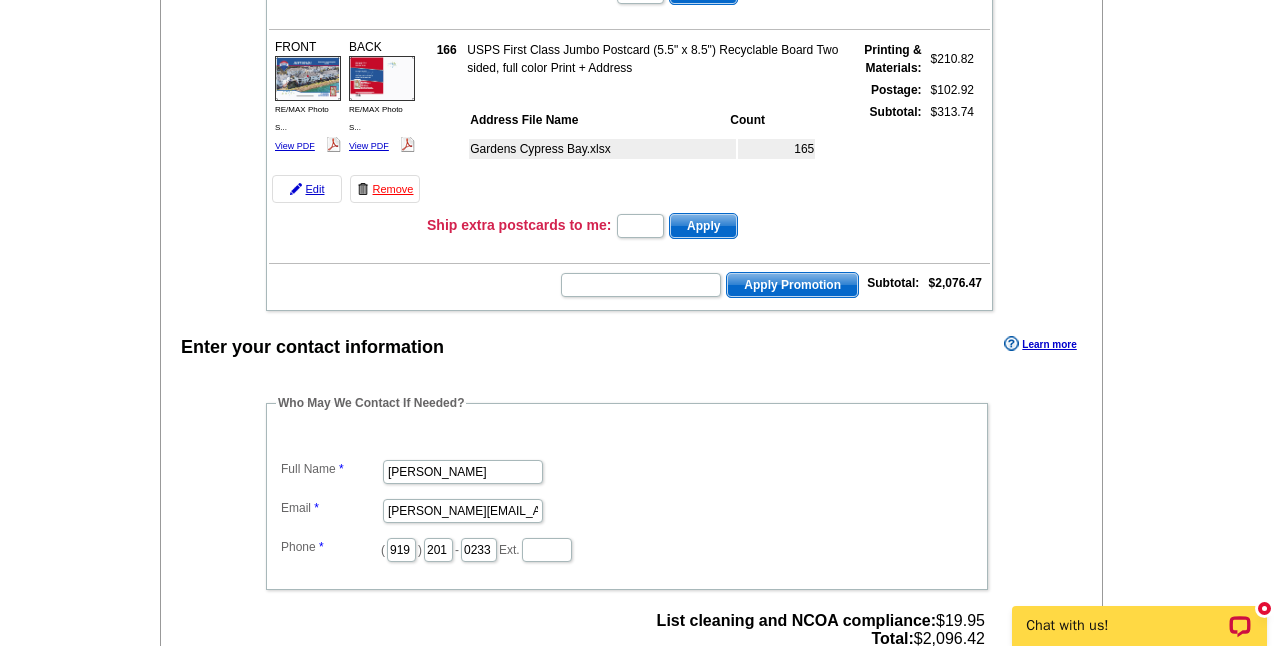 click on "Apply Promotion
Subtotal:
$2,076.47" at bounding box center [629, 283] 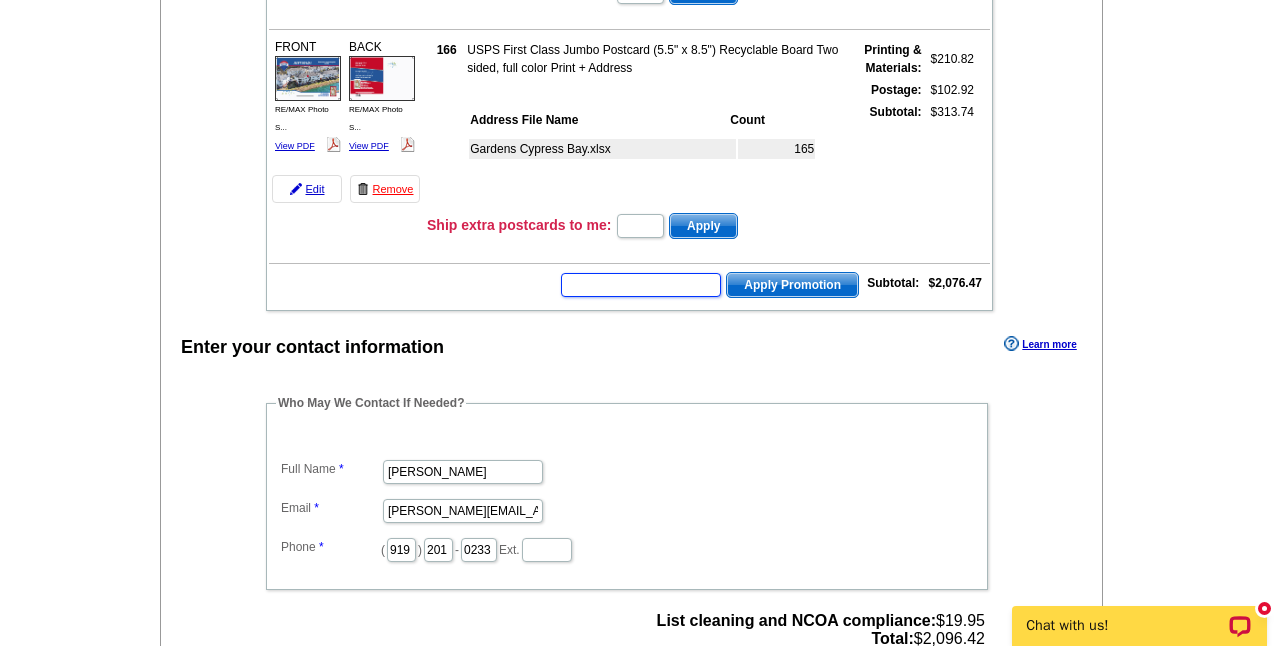 click at bounding box center [641, 285] 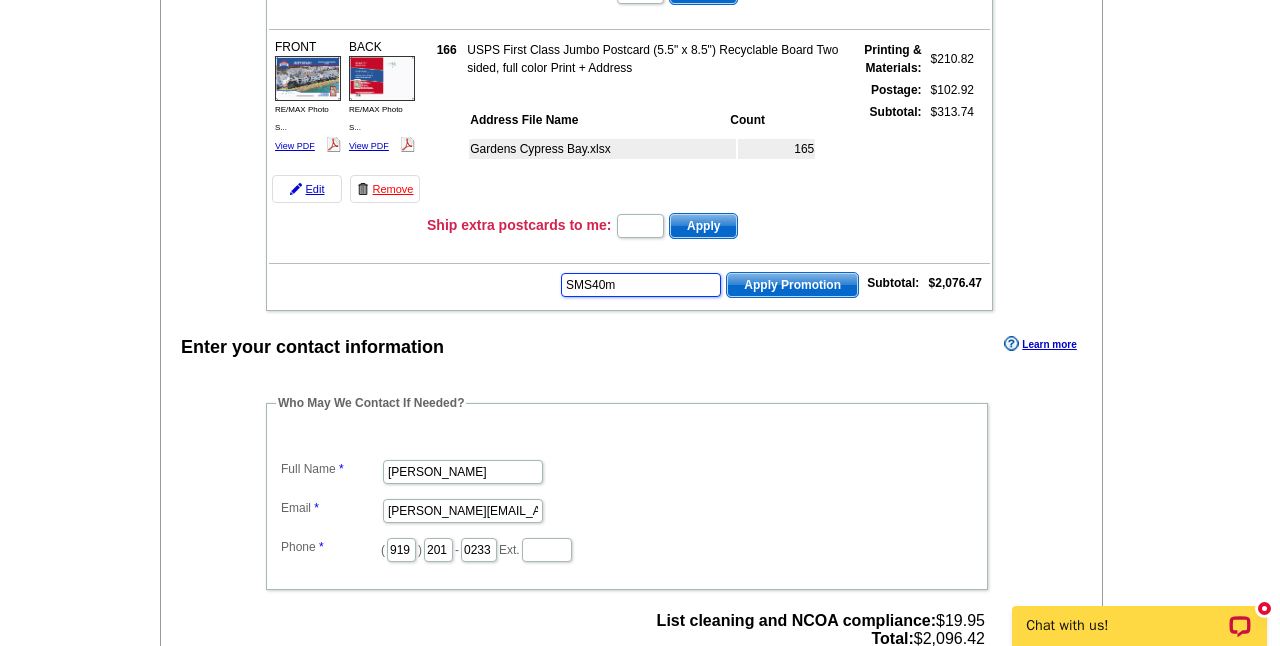 type on "SMS40m" 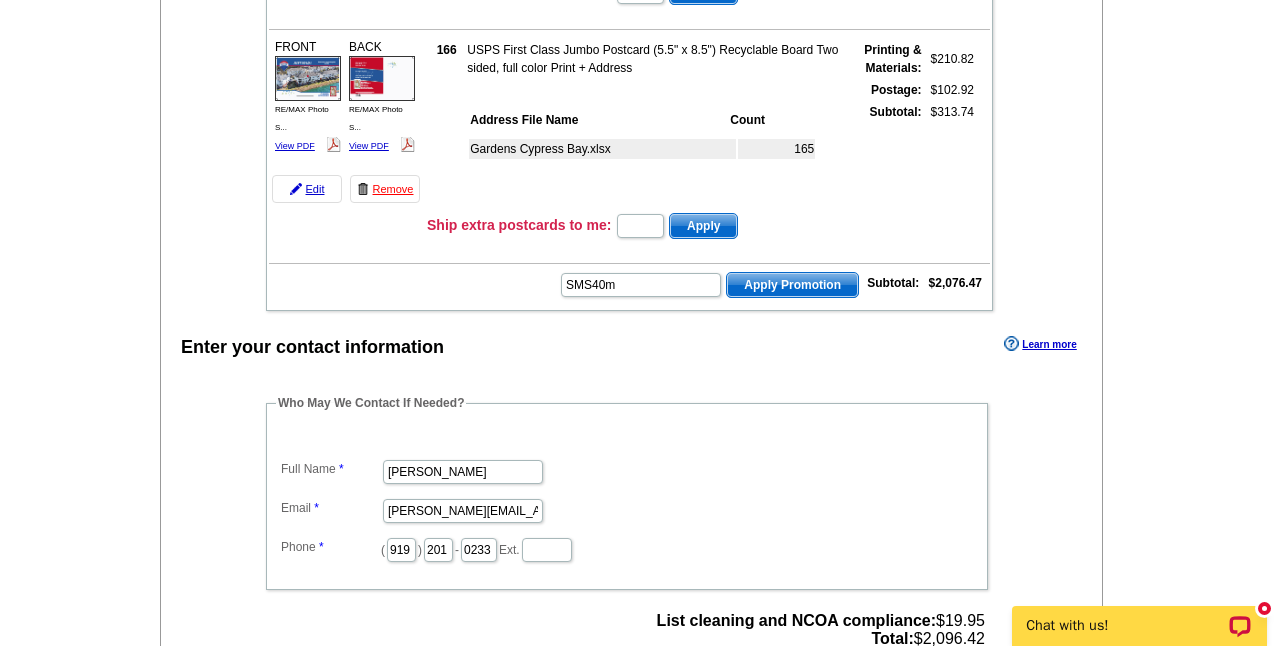 click on "Apply Promotion" at bounding box center (792, 285) 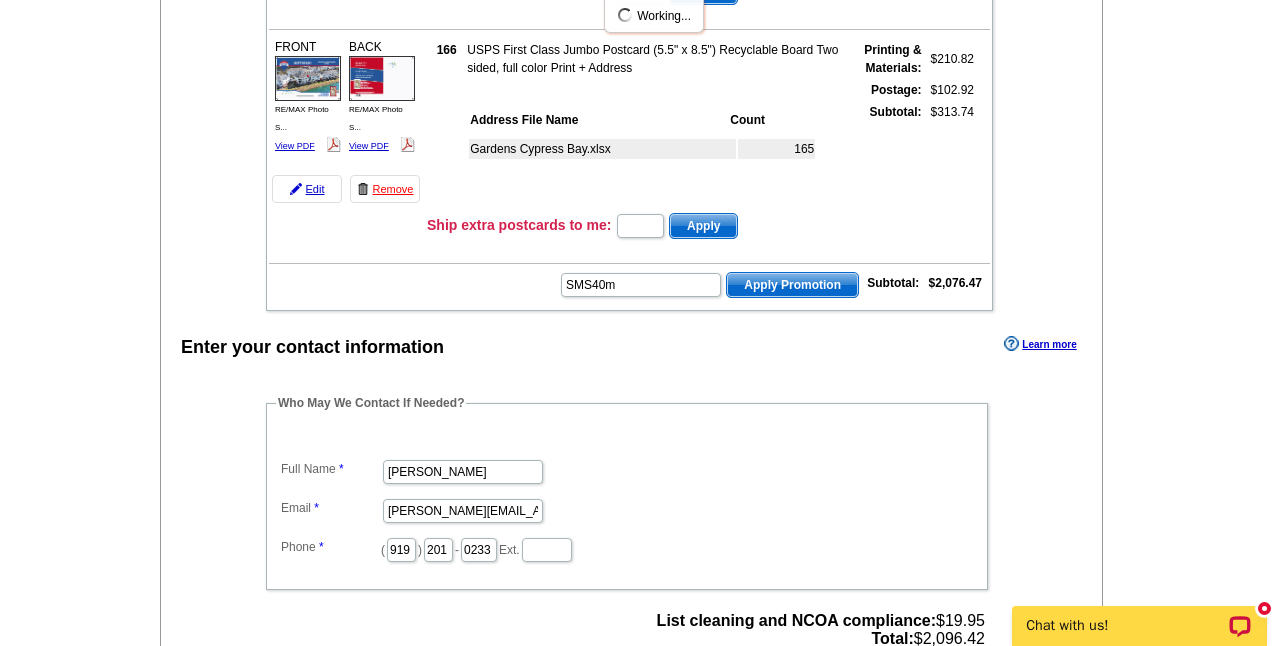 scroll, scrollTop: 0, scrollLeft: 0, axis: both 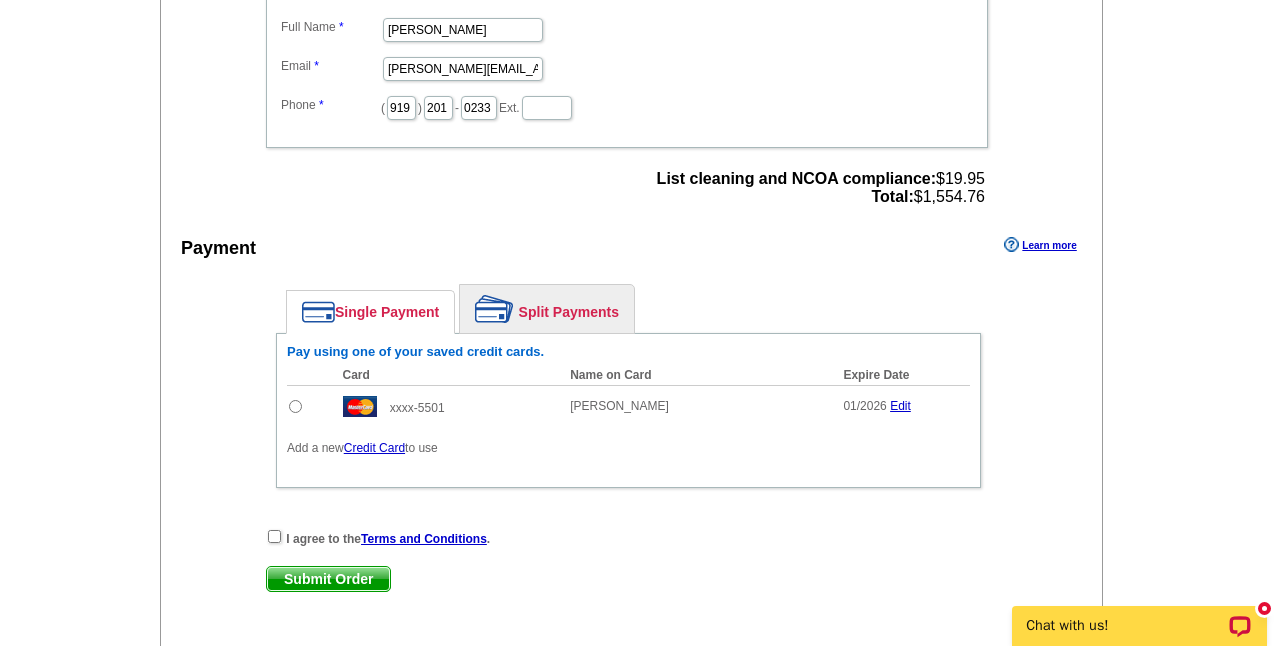 click at bounding box center (295, 406) 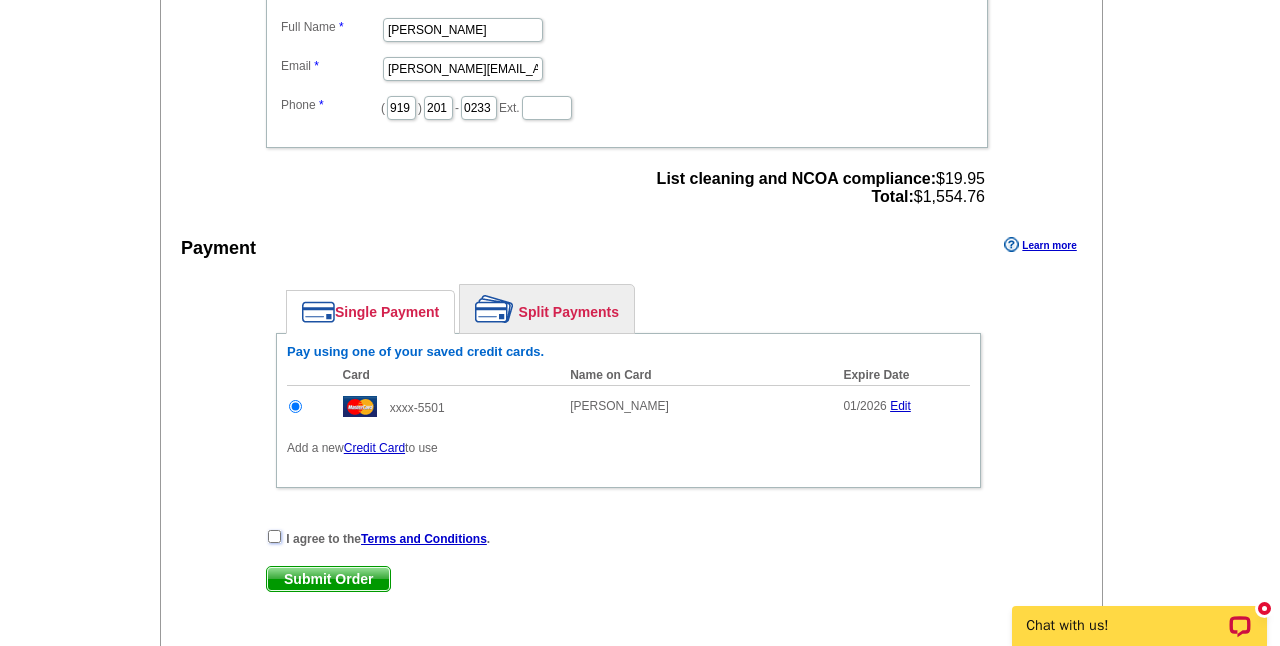 click at bounding box center (274, 536) 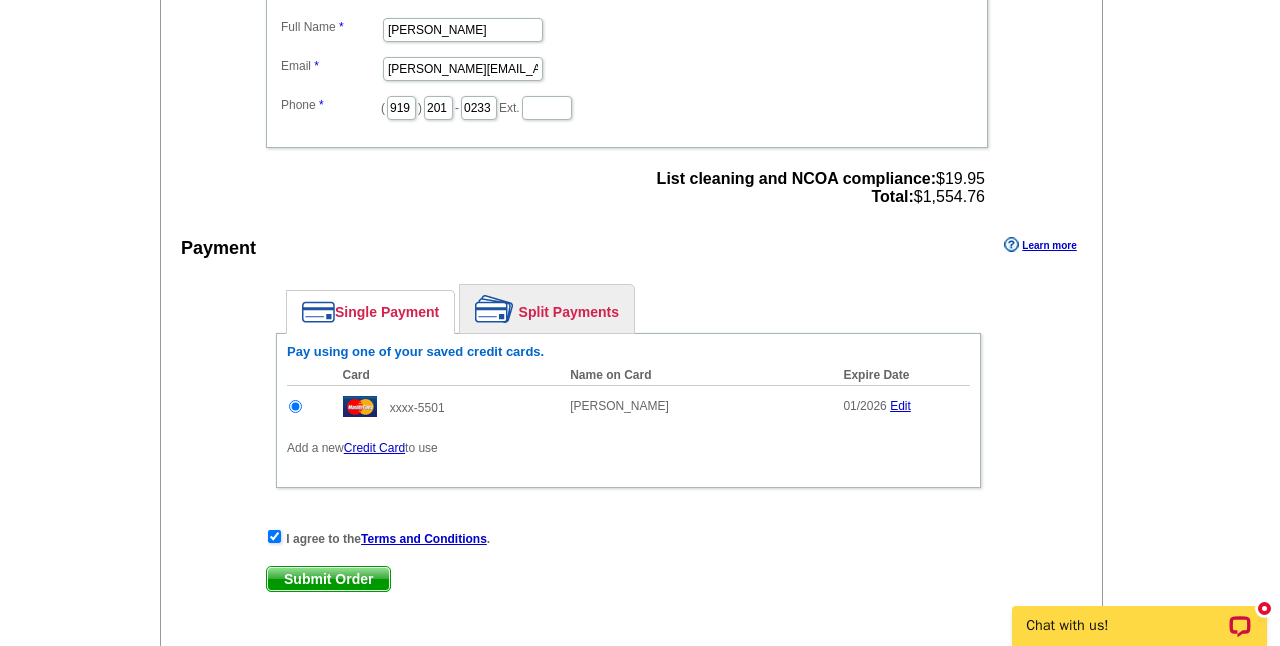 click on "Submit Order" at bounding box center (328, 579) 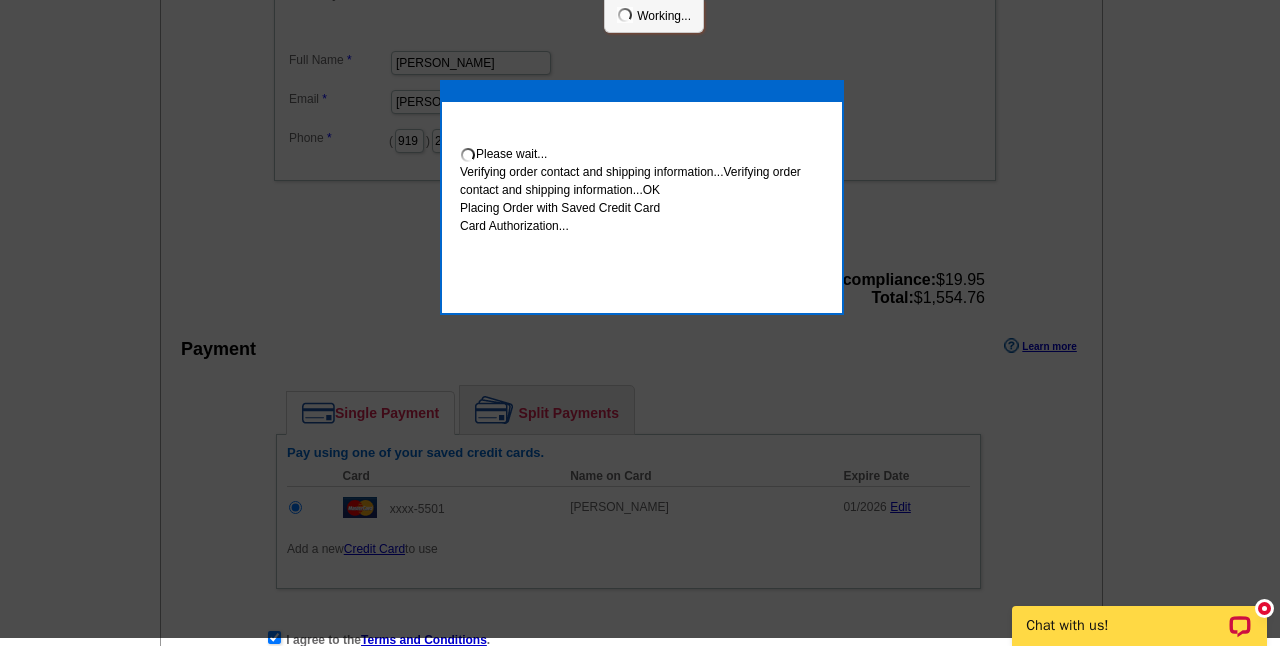scroll, scrollTop: 1920, scrollLeft: 0, axis: vertical 